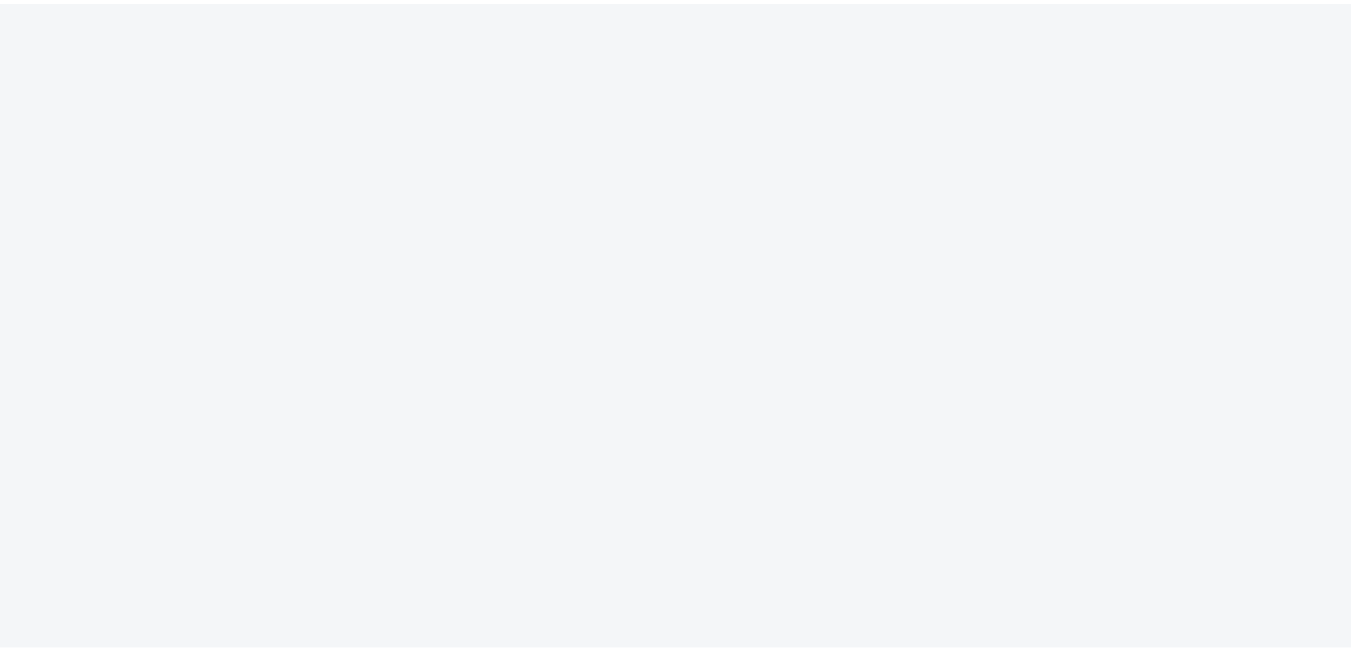 scroll, scrollTop: 0, scrollLeft: 0, axis: both 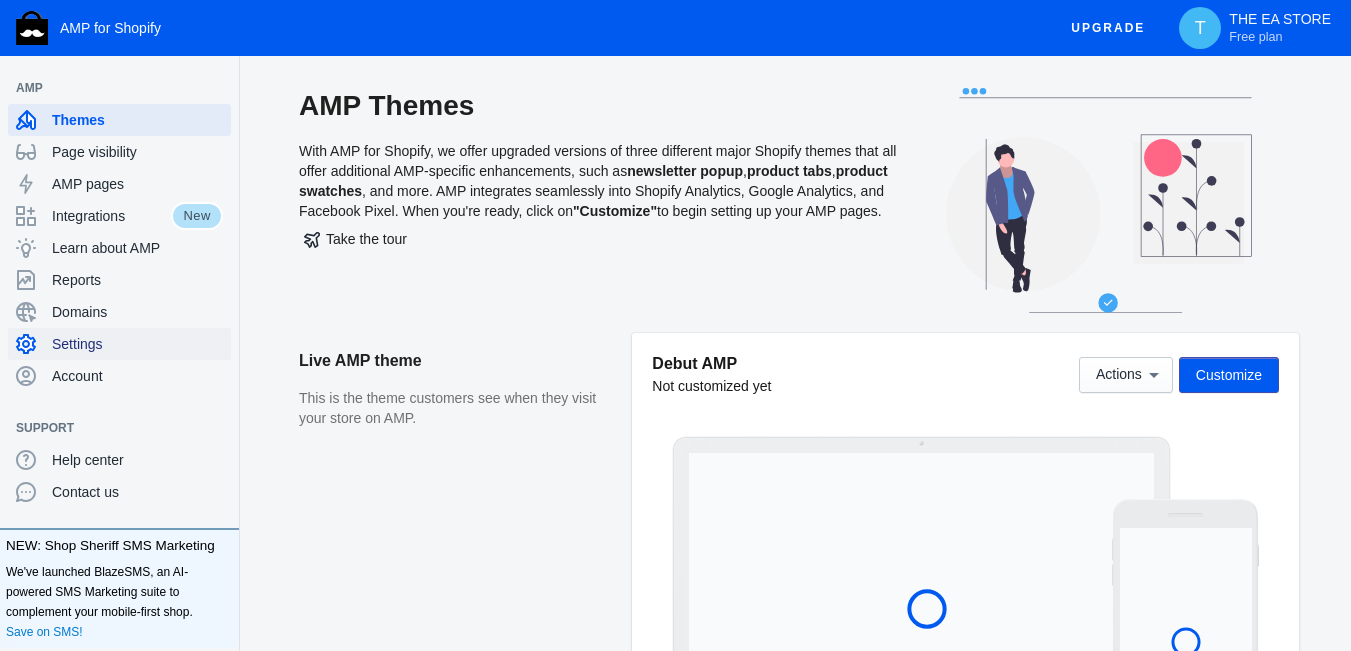 click on "Settings" at bounding box center (137, 344) 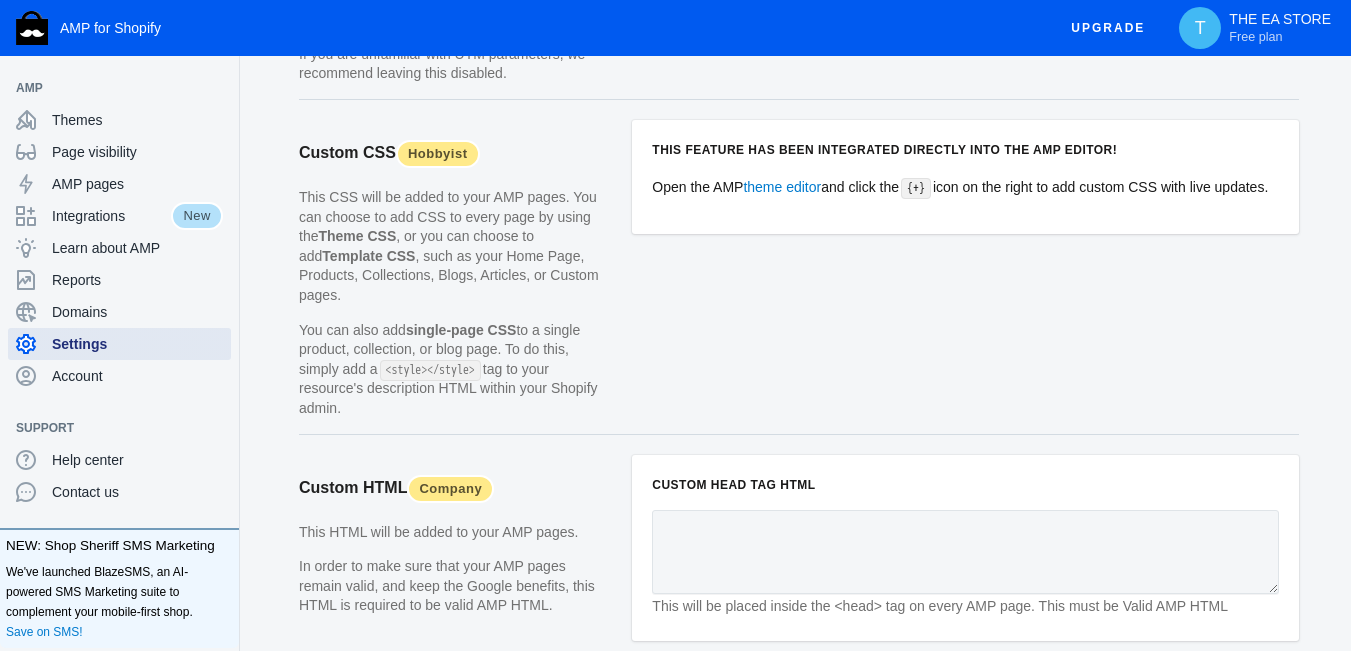 scroll, scrollTop: 2093, scrollLeft: 0, axis: vertical 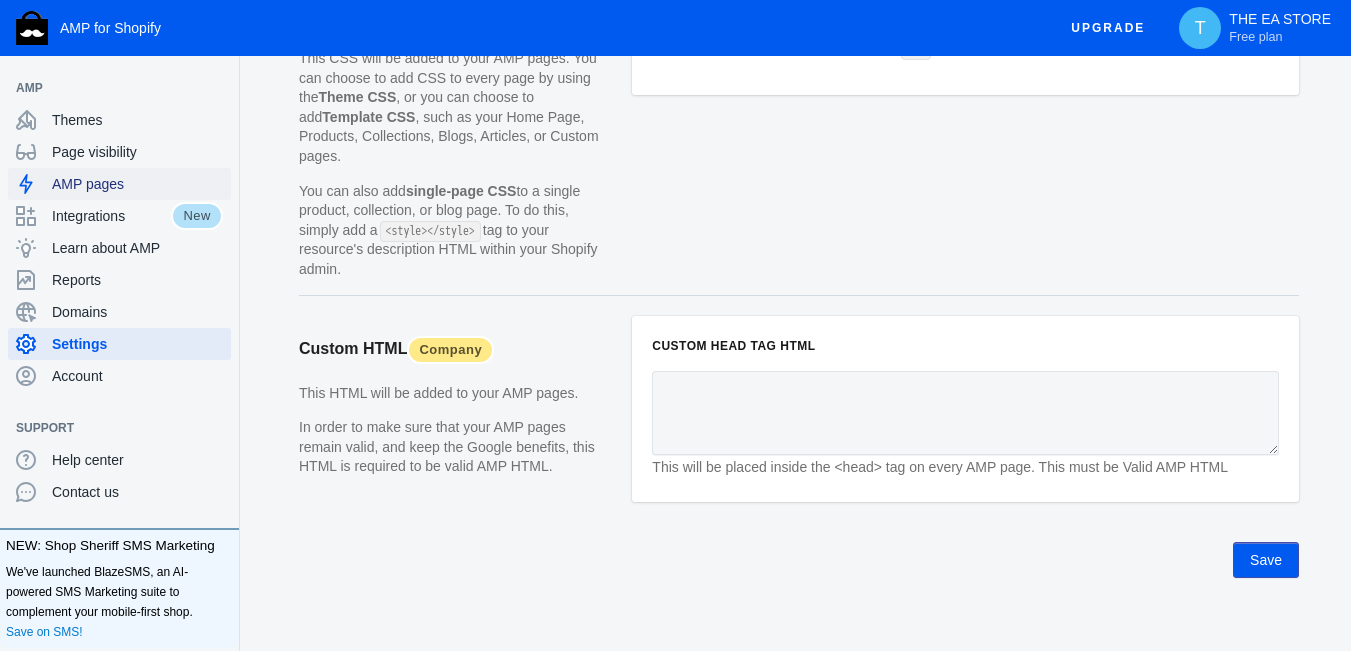 click on "AMP pages" at bounding box center (137, 184) 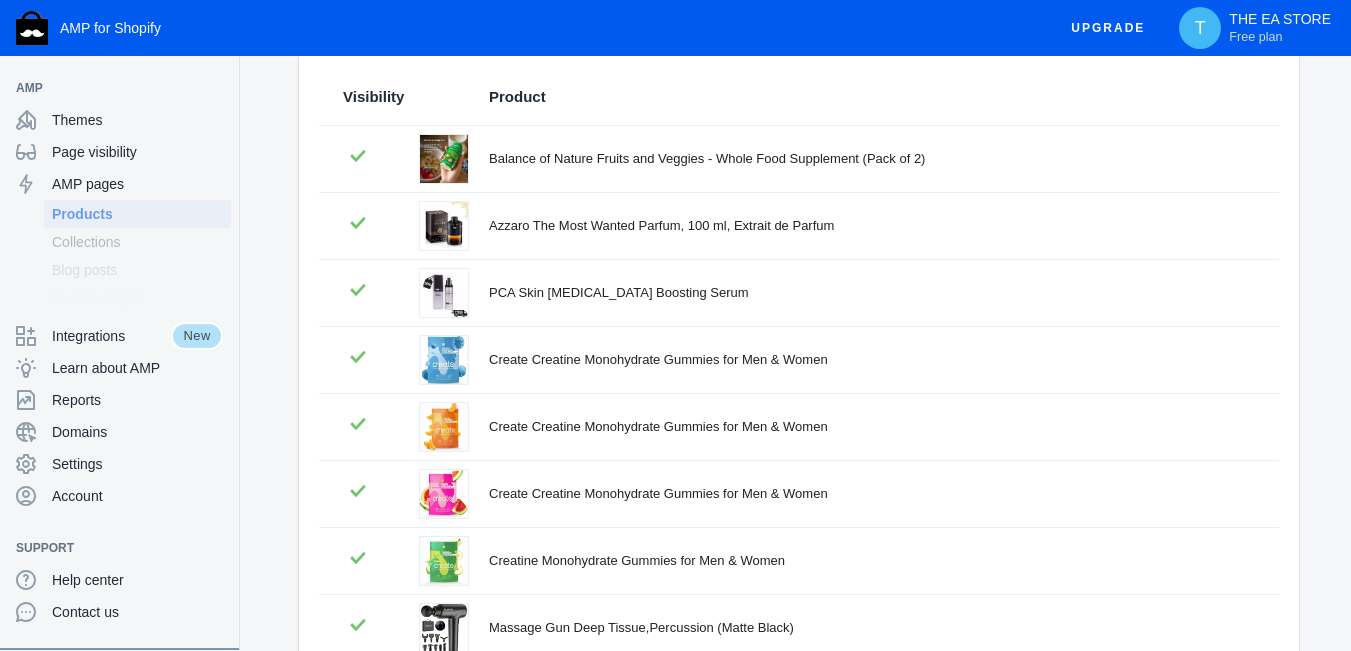 scroll, scrollTop: 0, scrollLeft: 0, axis: both 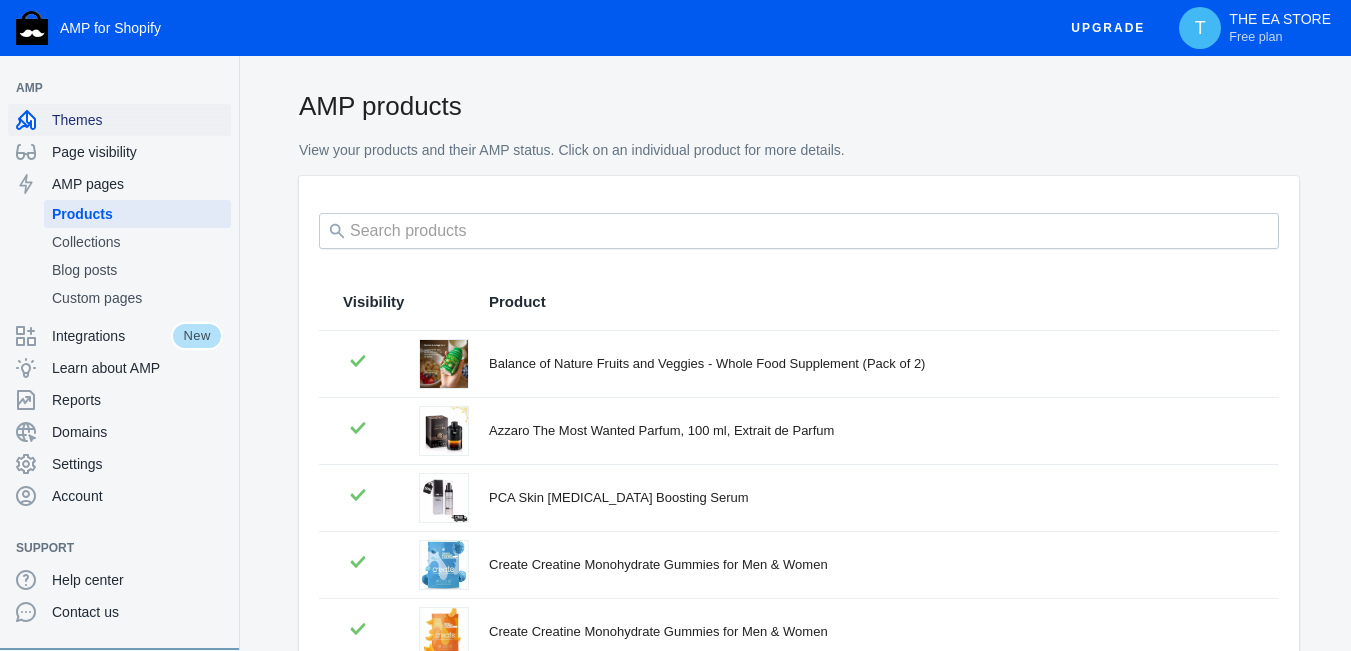 click on "Themes" 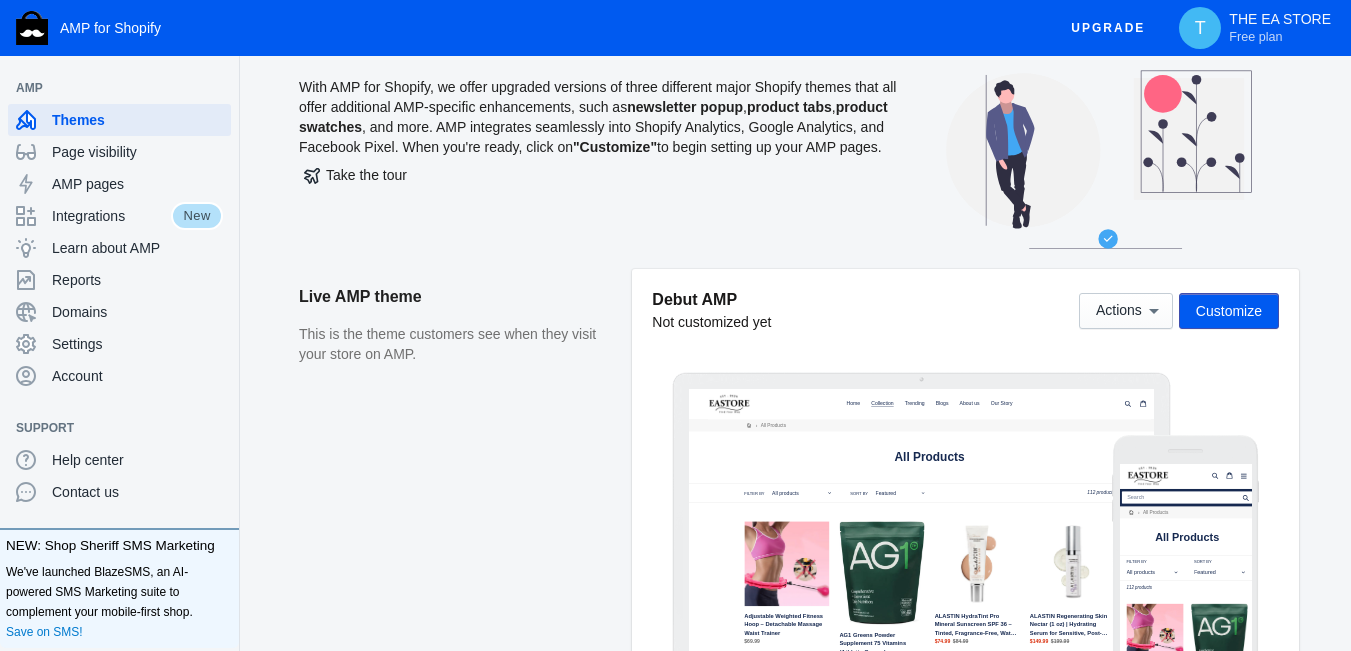 scroll, scrollTop: 0, scrollLeft: 0, axis: both 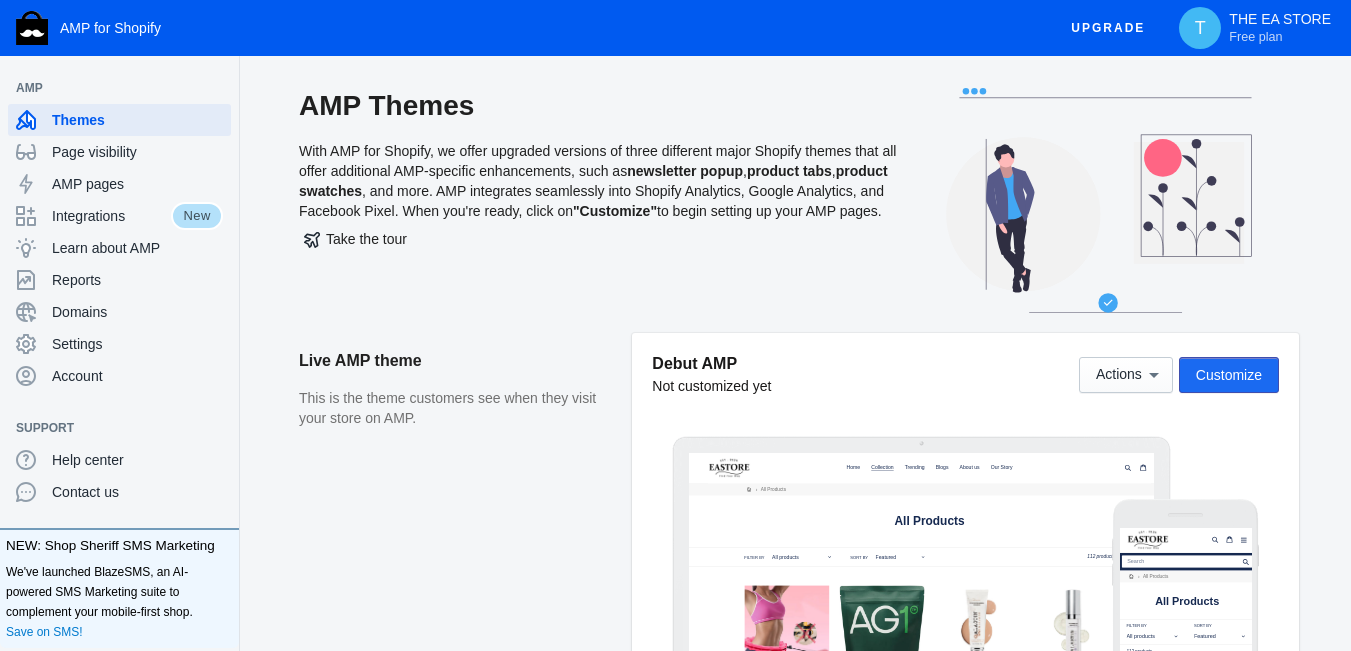 click on "Customize" at bounding box center [1229, 375] 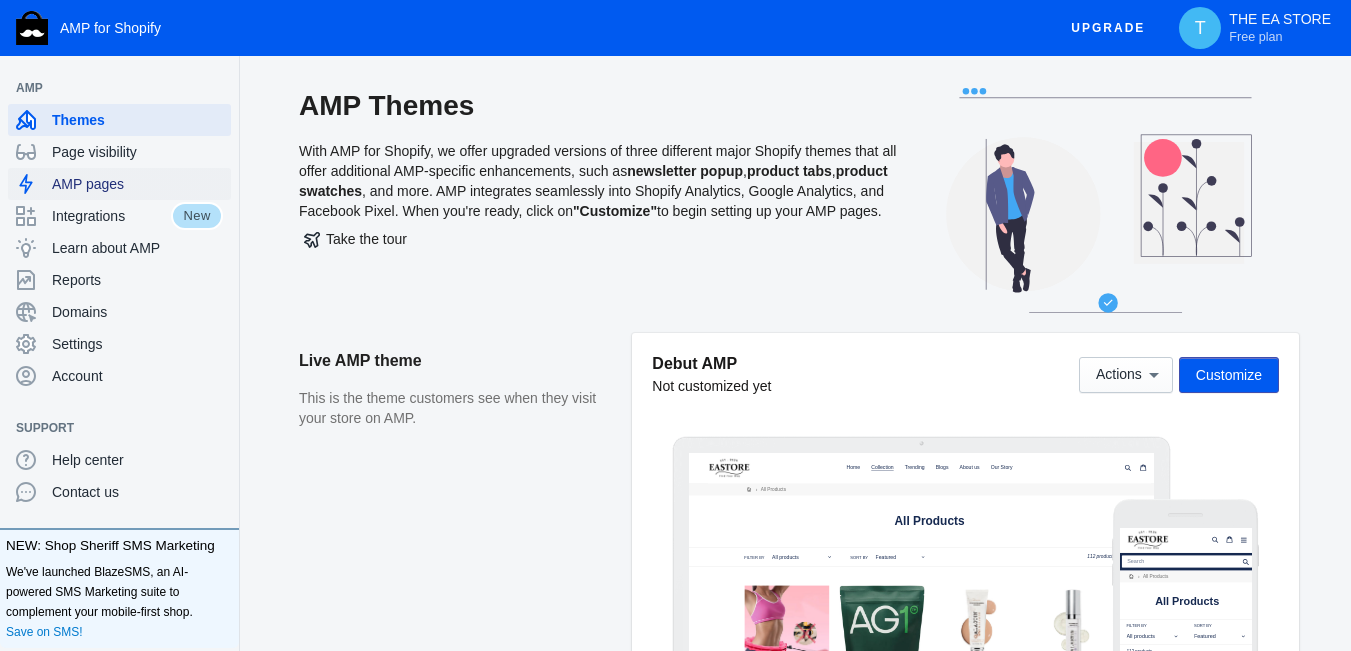 click on "AMP pages" at bounding box center (137, 184) 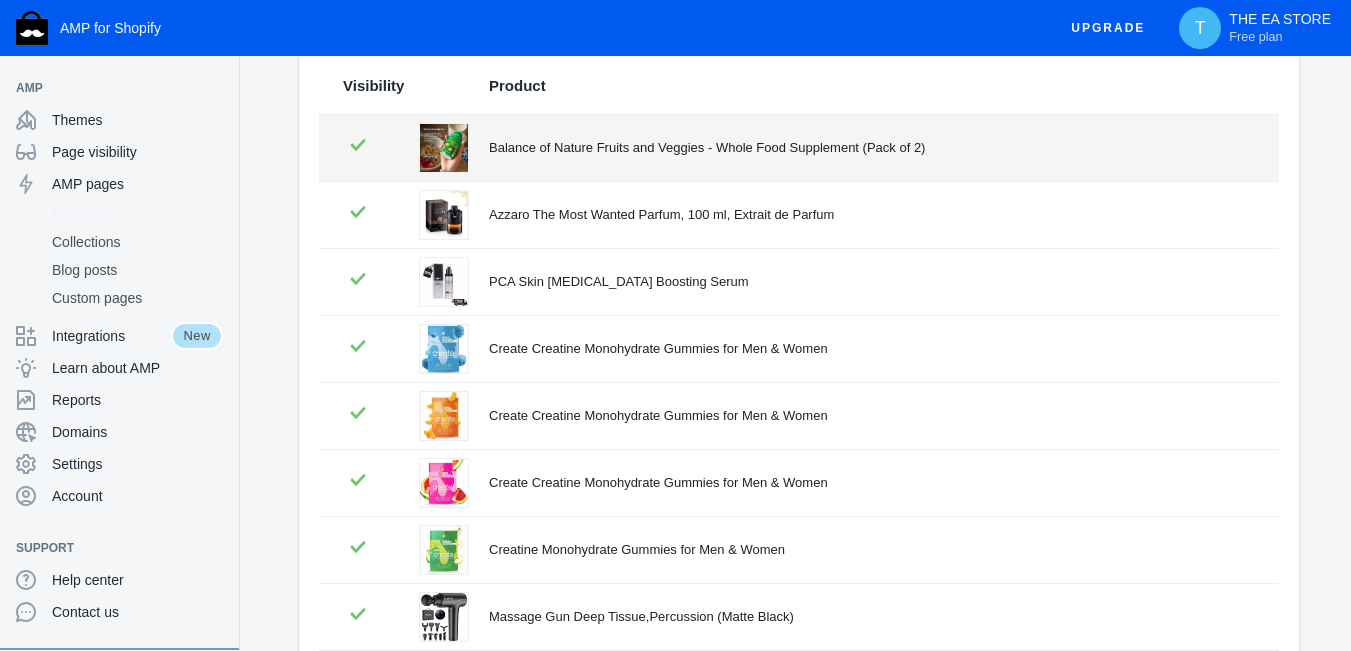 scroll, scrollTop: 530, scrollLeft: 0, axis: vertical 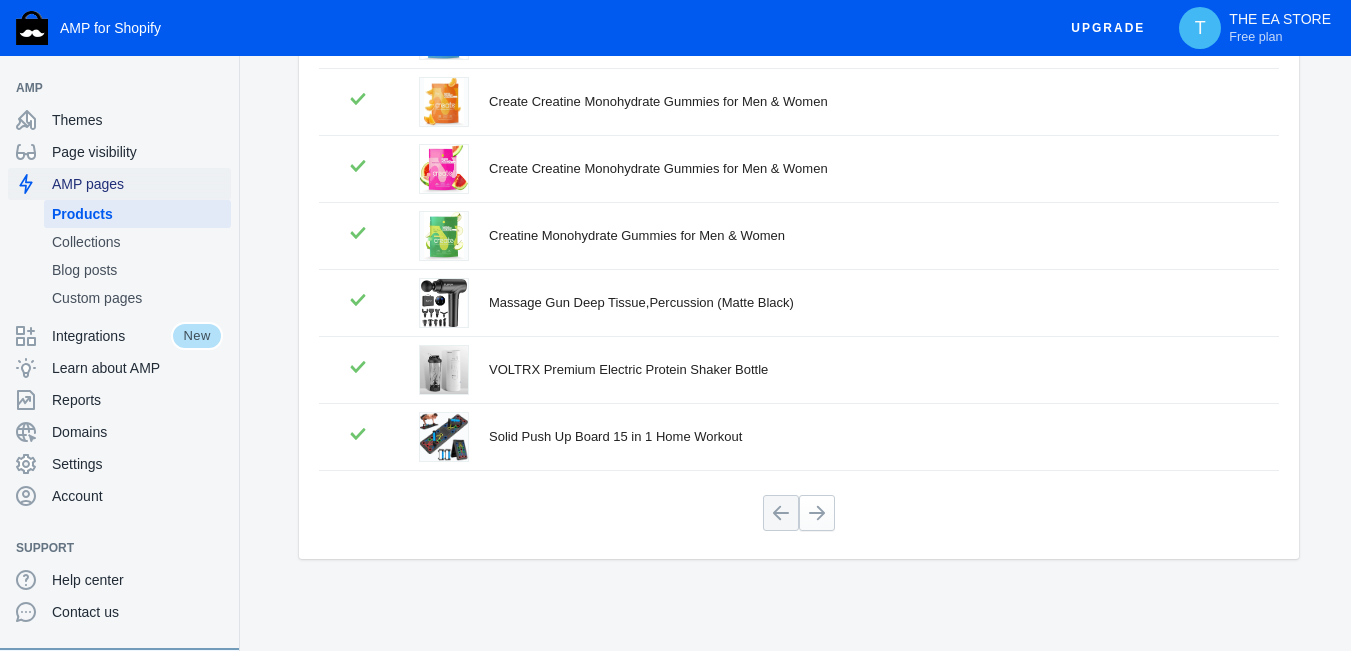 click on "AMP pages" at bounding box center (119, 184) 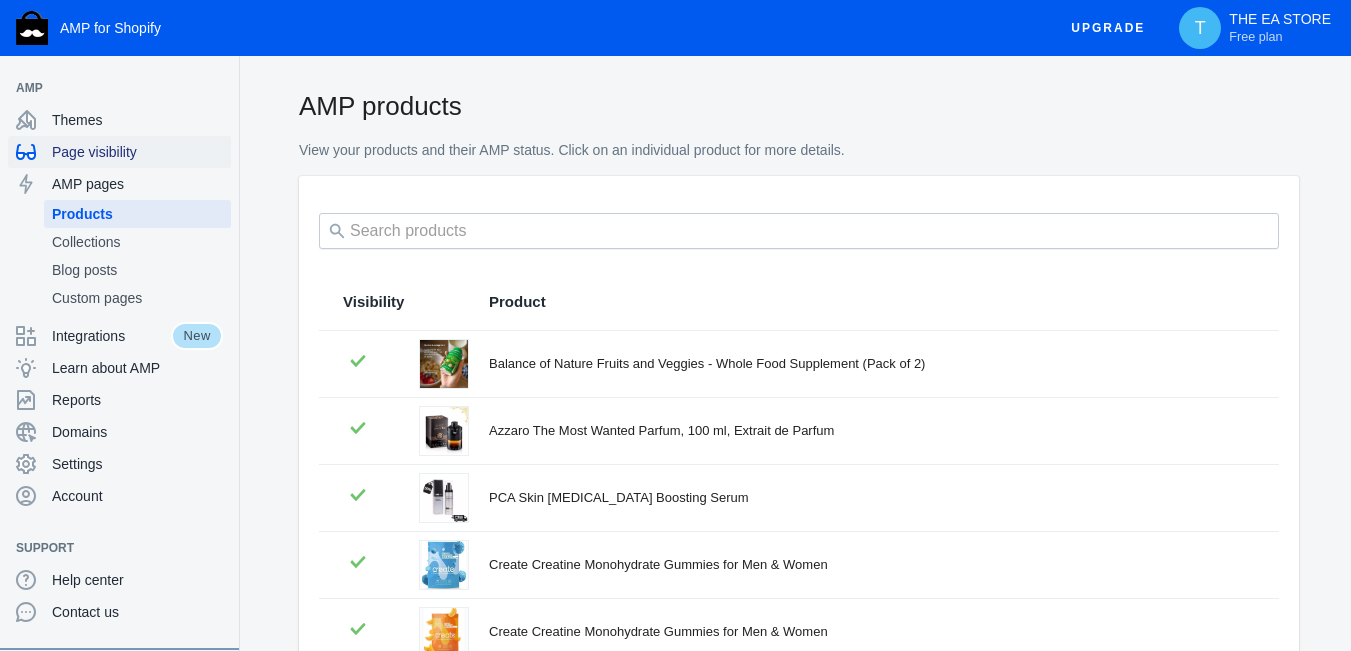 click on "Page visibility" at bounding box center [137, 152] 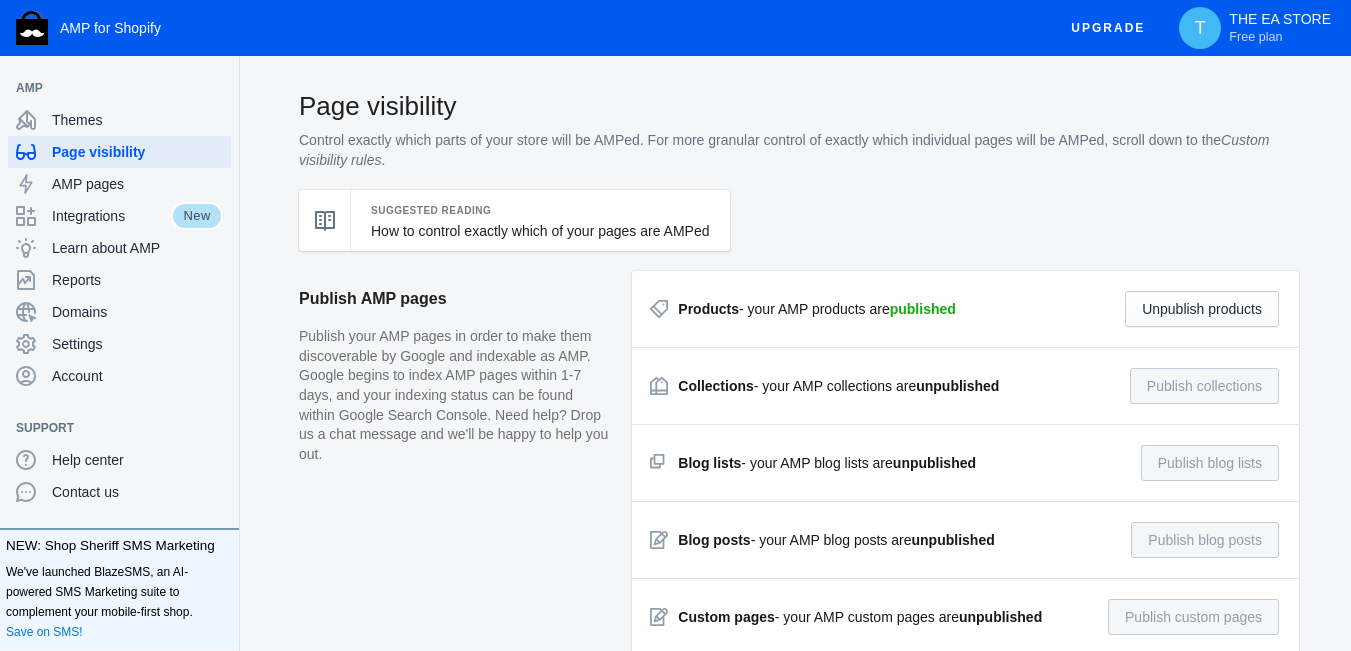 drag, startPoint x: 742, startPoint y: 313, endPoint x: 927, endPoint y: 310, distance: 185.02432 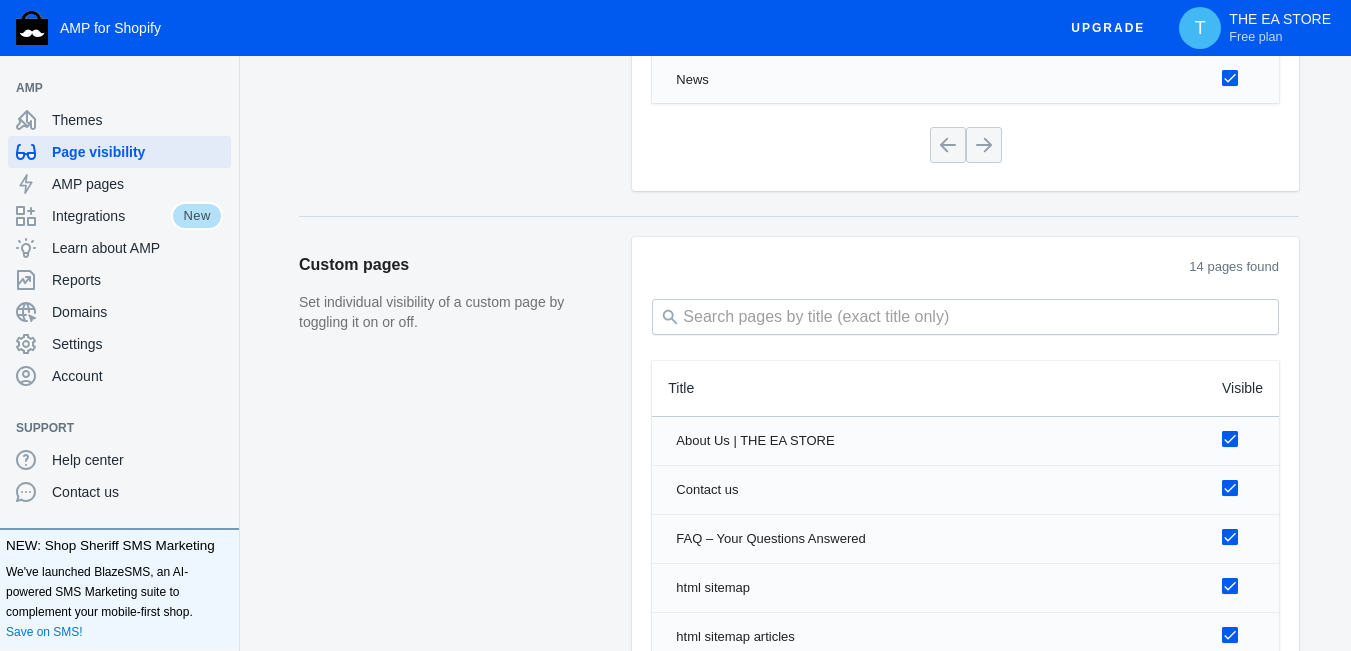 scroll, scrollTop: 2222, scrollLeft: 0, axis: vertical 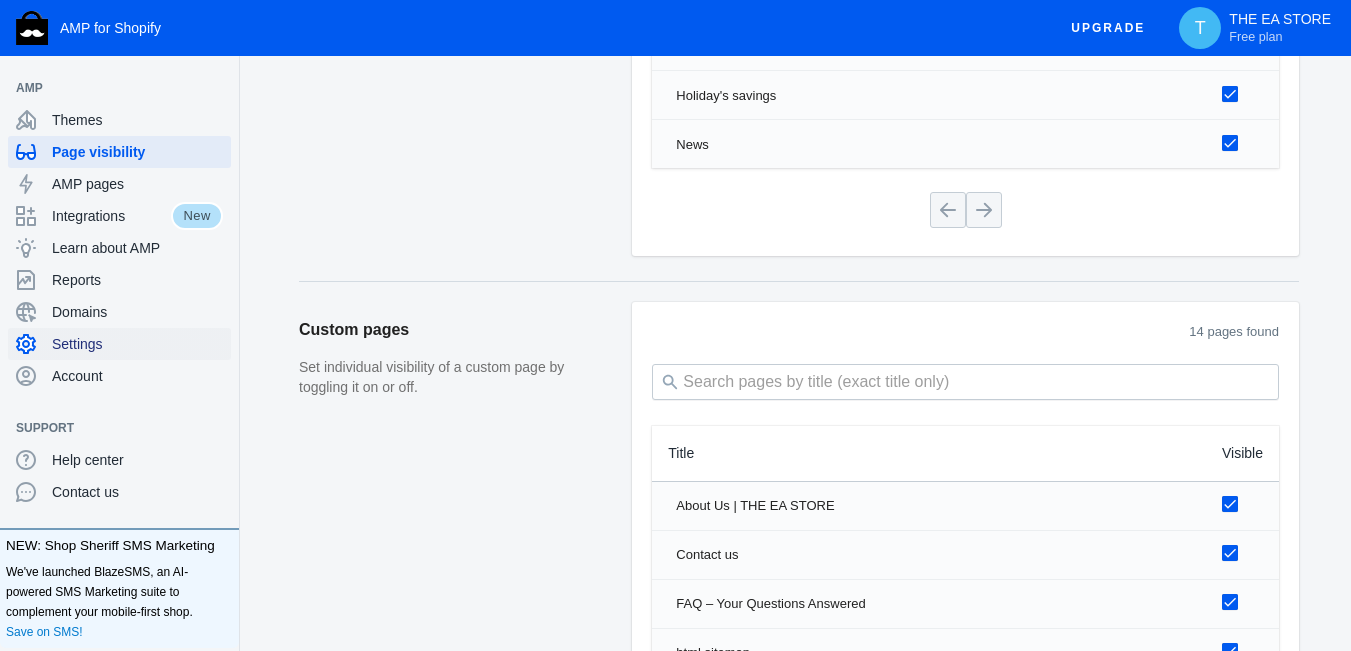click on "Settings" at bounding box center (119, 344) 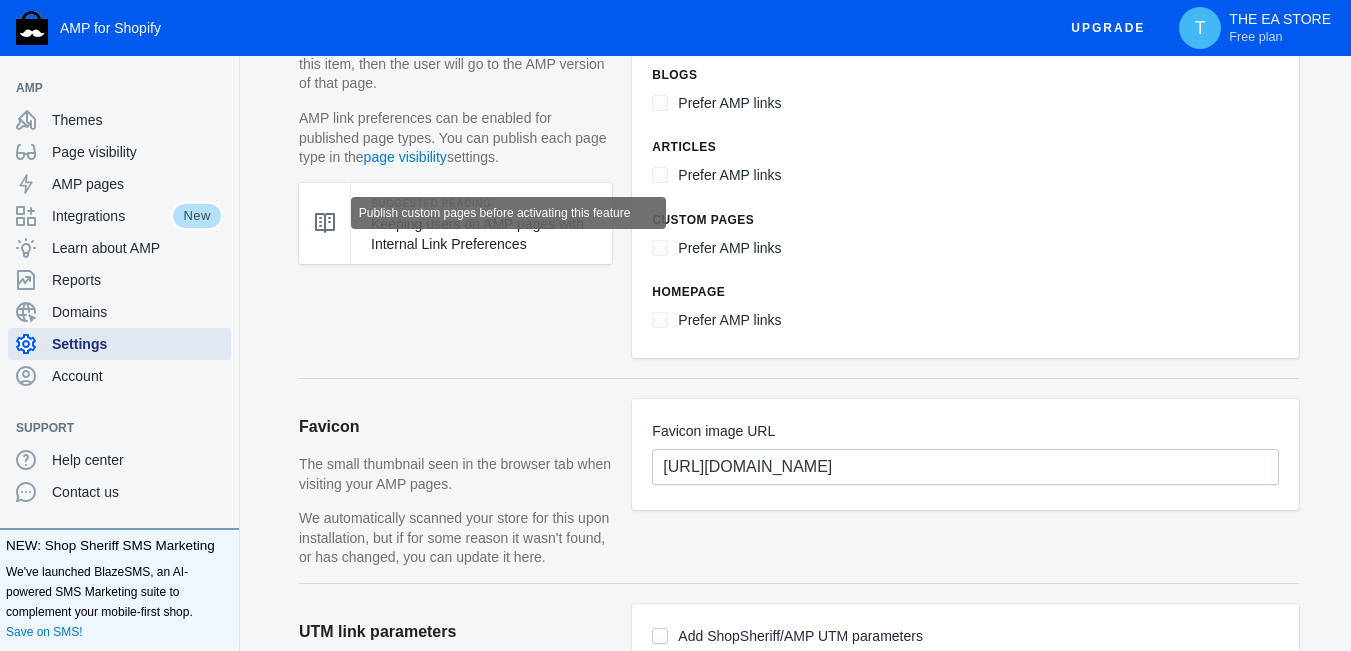 scroll, scrollTop: 2093, scrollLeft: 0, axis: vertical 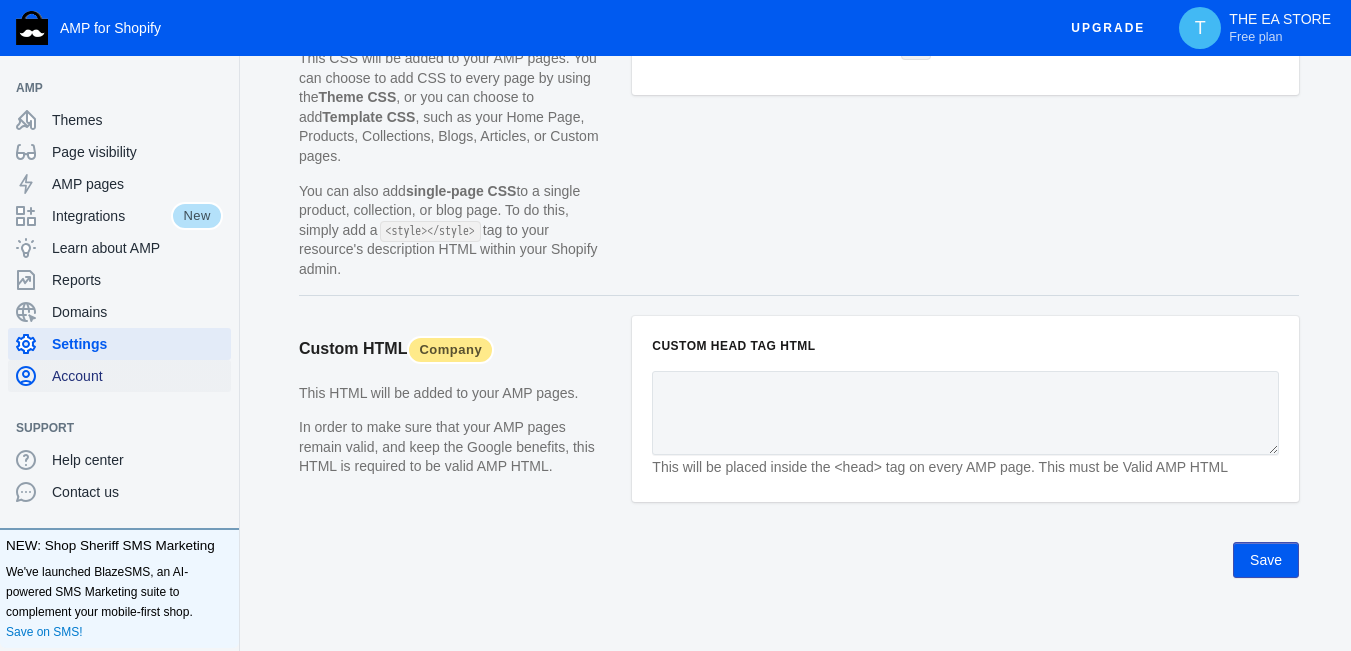 click on "Account" at bounding box center [137, 376] 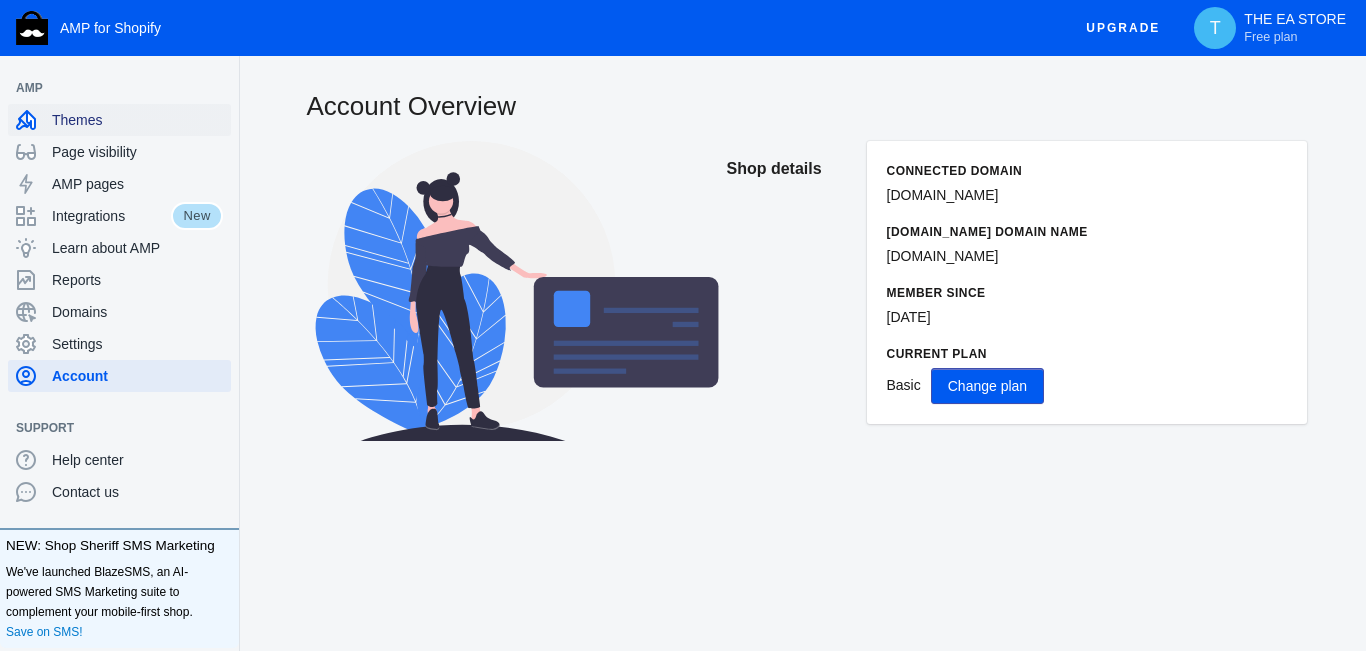 click on "Themes" 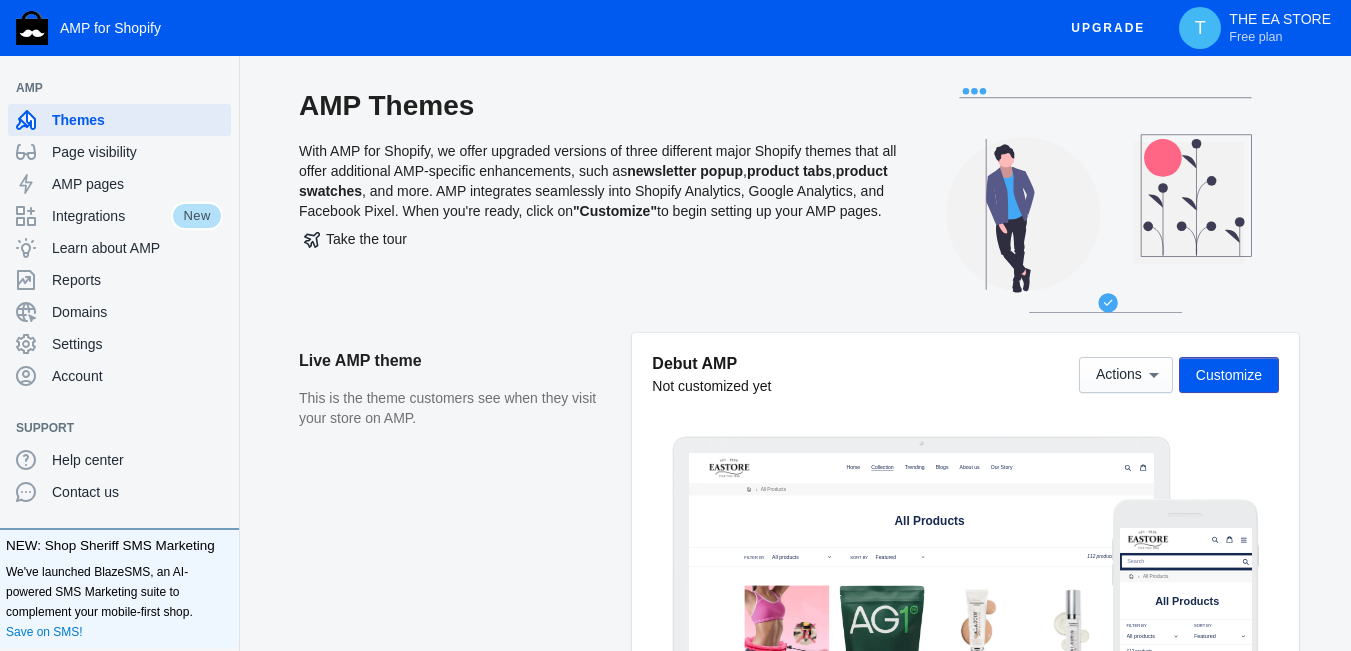 scroll, scrollTop: 0, scrollLeft: 0, axis: both 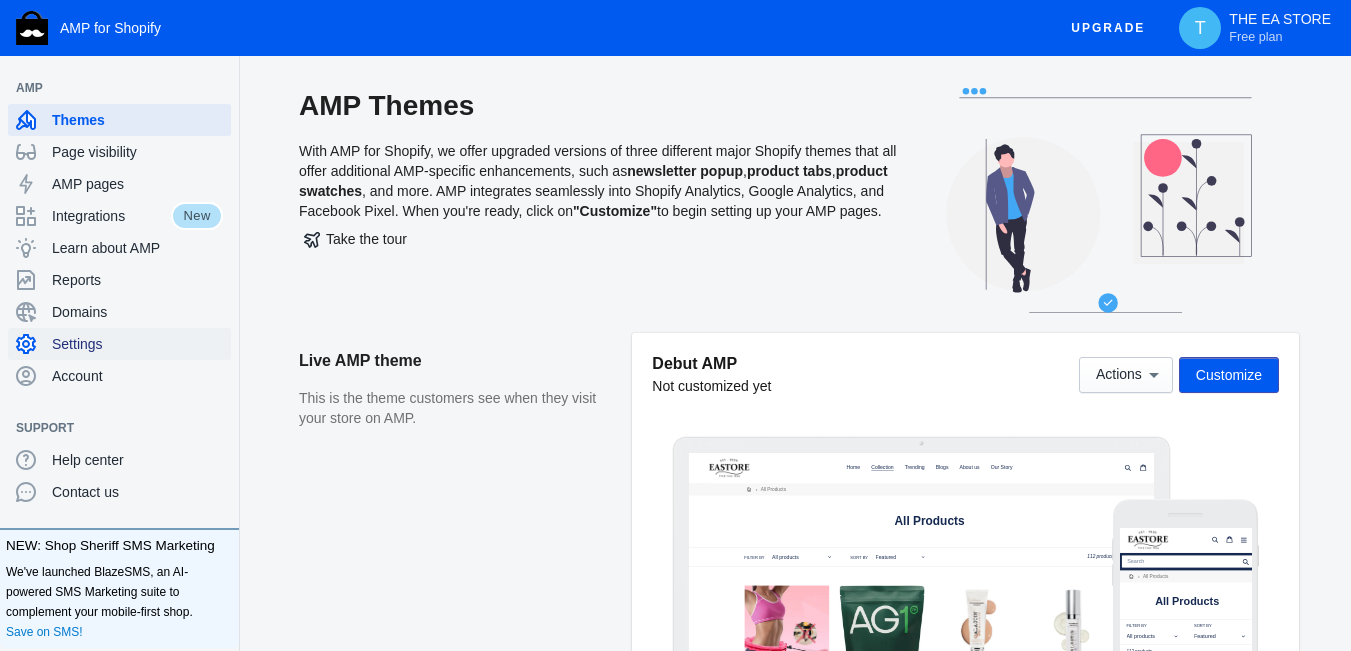click on "Settings" at bounding box center (137, 344) 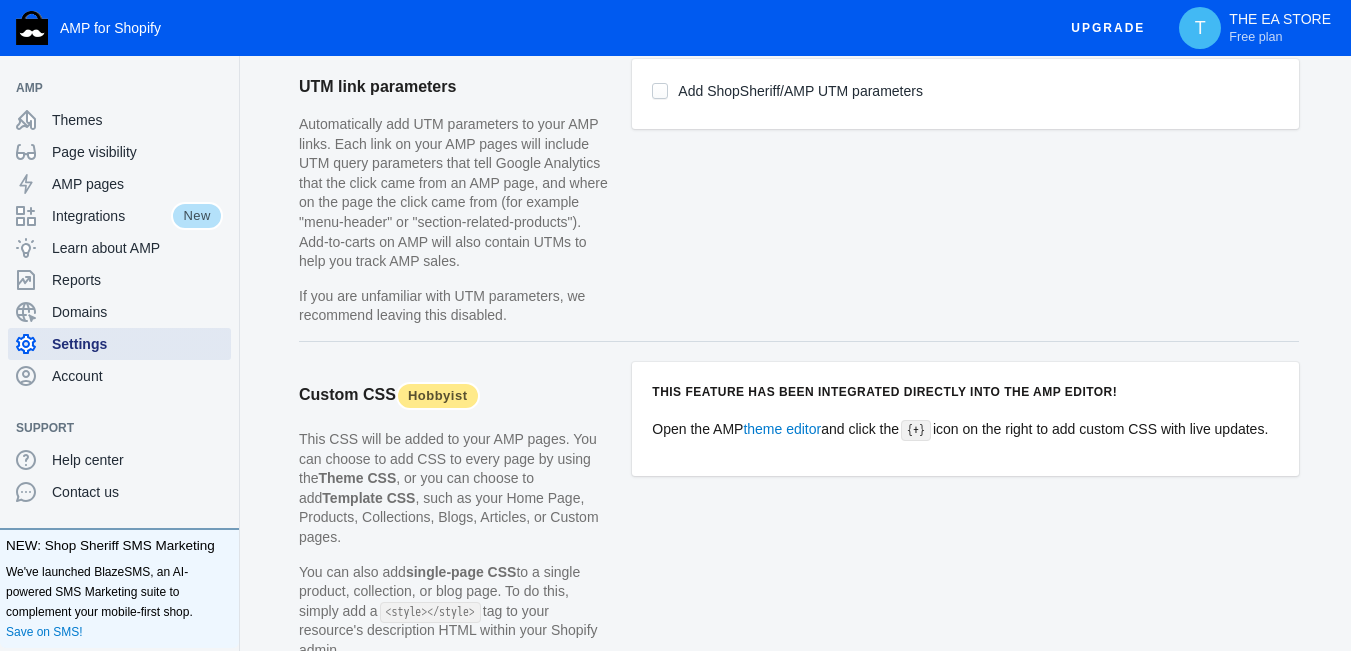 scroll, scrollTop: 1760, scrollLeft: 0, axis: vertical 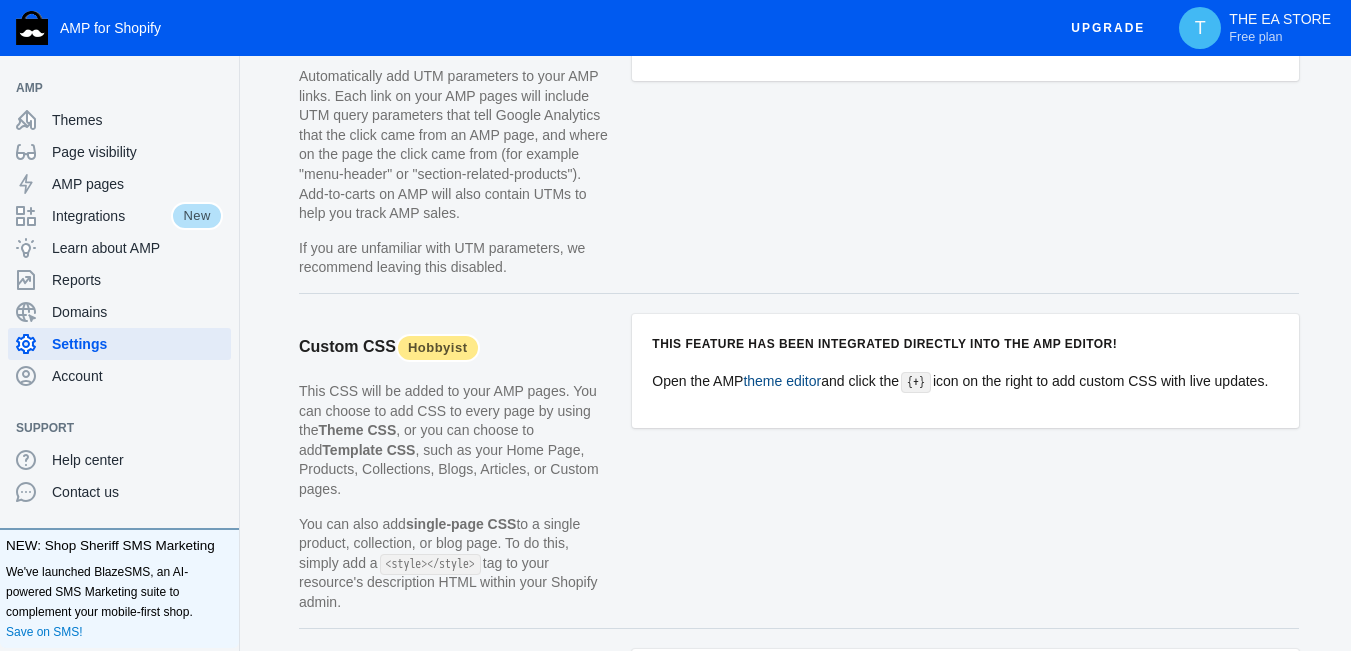 click on "theme editor" 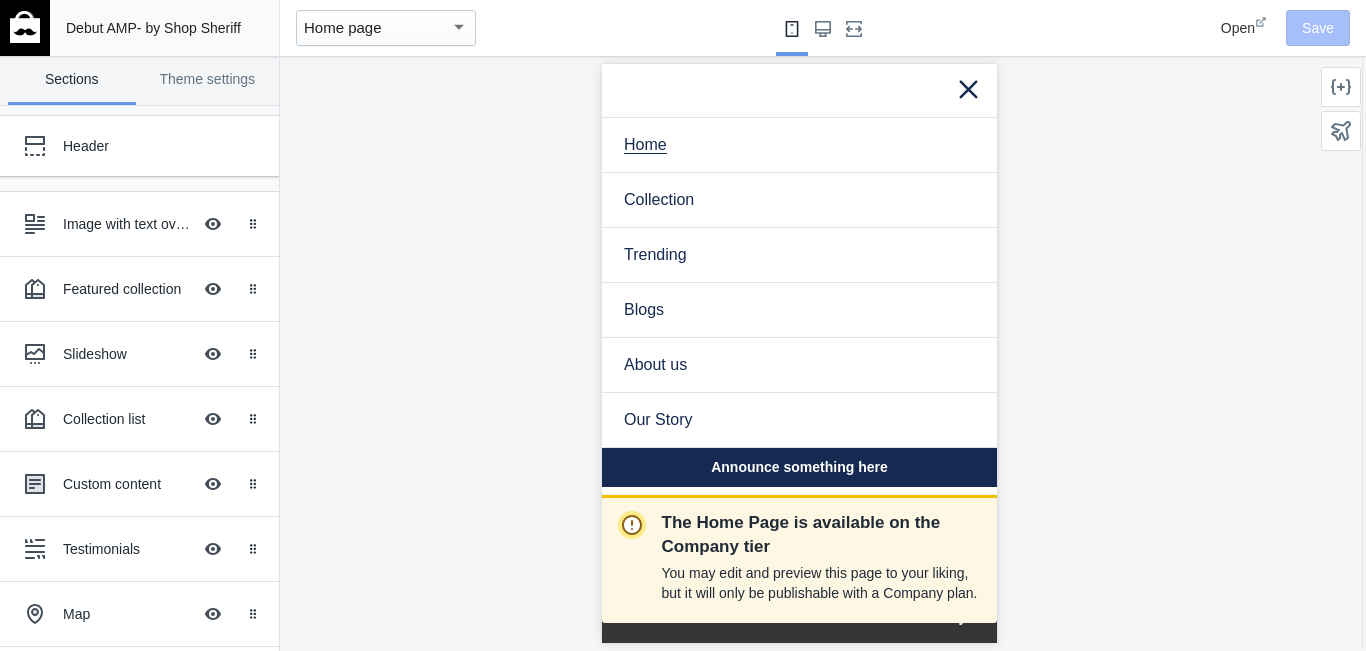 scroll, scrollTop: 0, scrollLeft: 0, axis: both 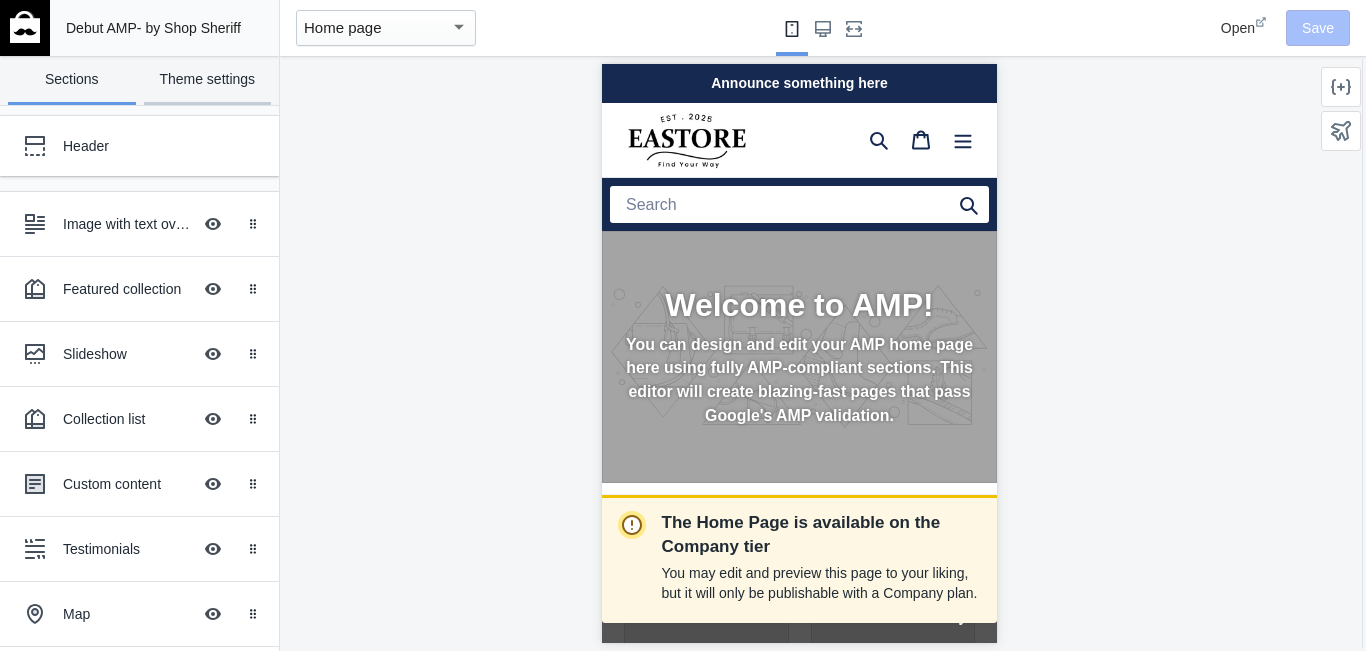click on "Theme settings" at bounding box center (208, 80) 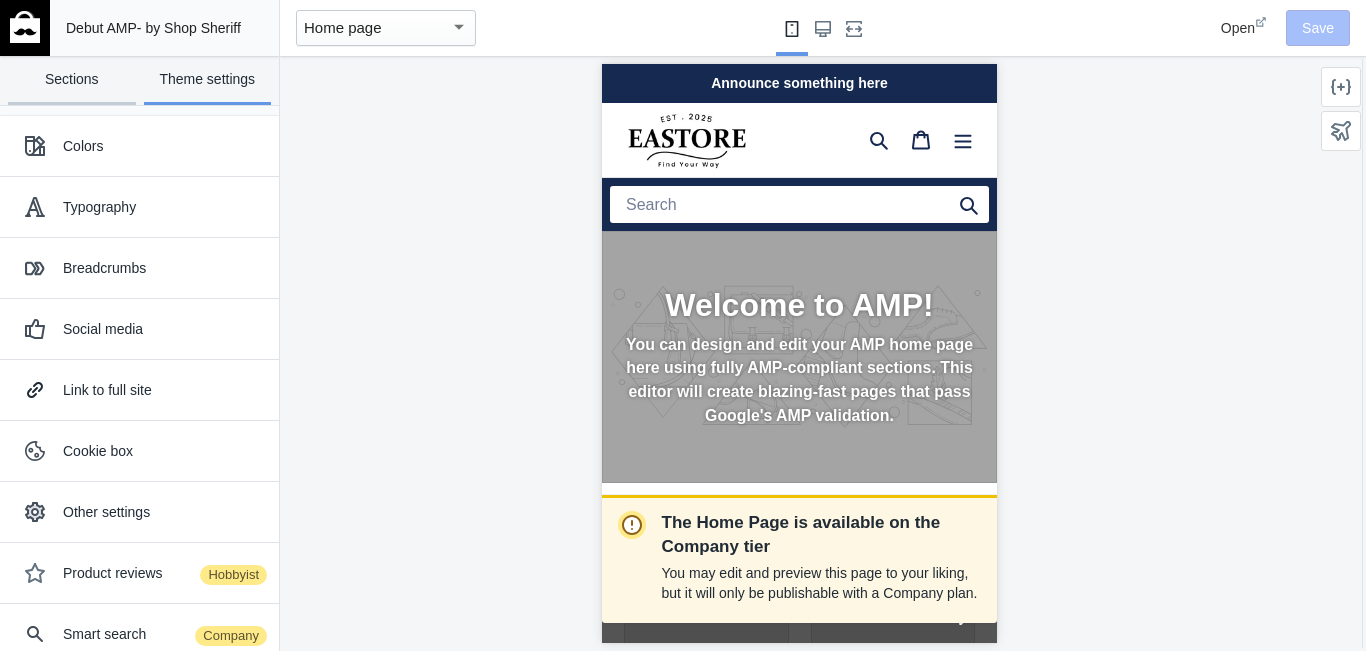 click on "Sections" at bounding box center (72, 80) 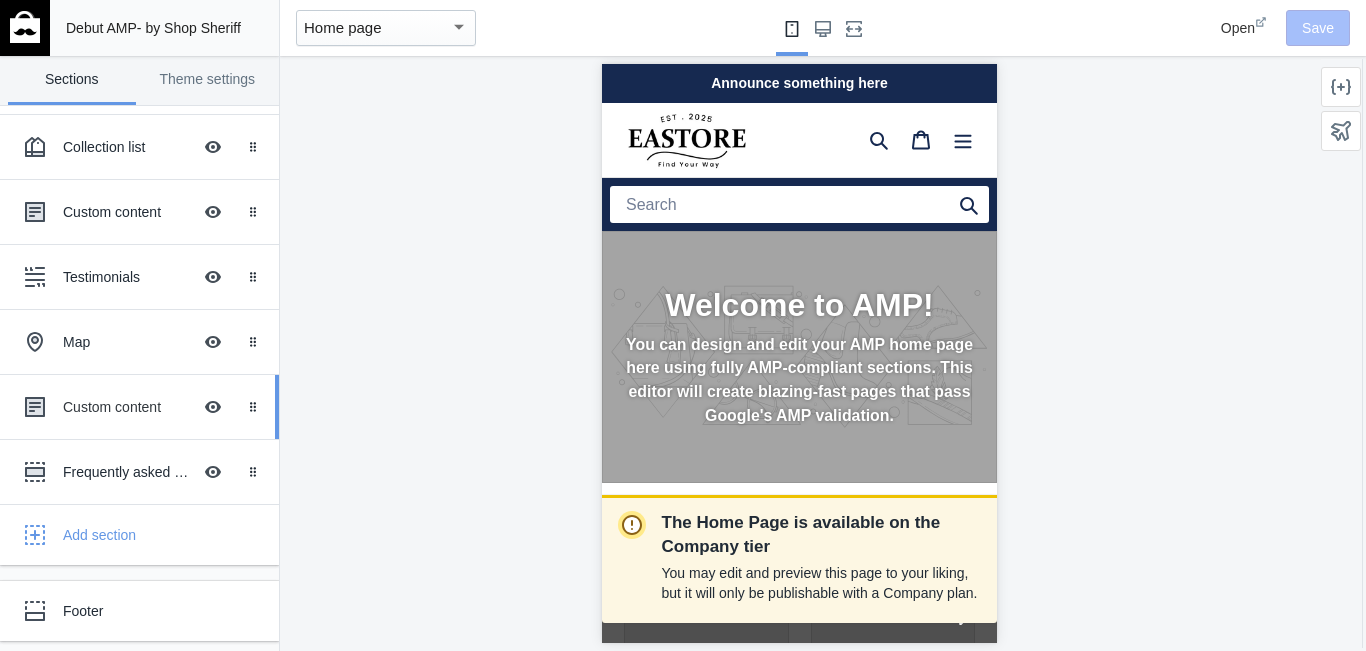 scroll, scrollTop: 0, scrollLeft: 0, axis: both 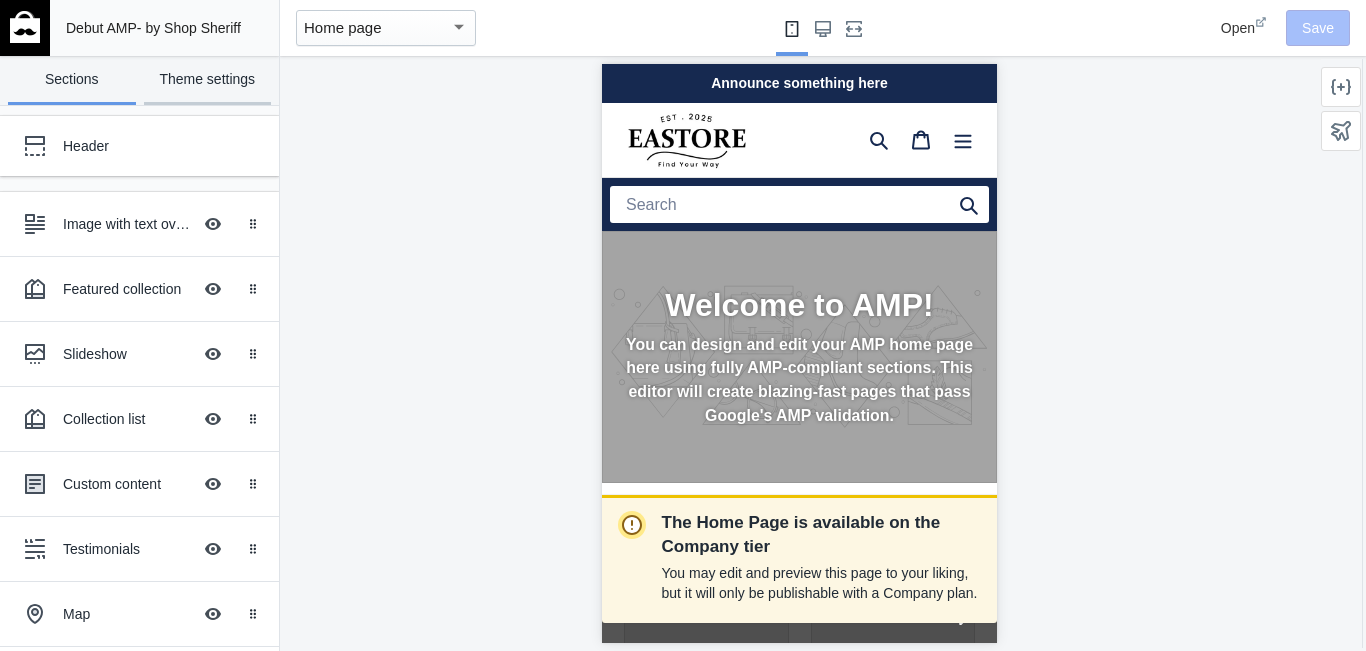 click on "Theme settings" at bounding box center [208, 80] 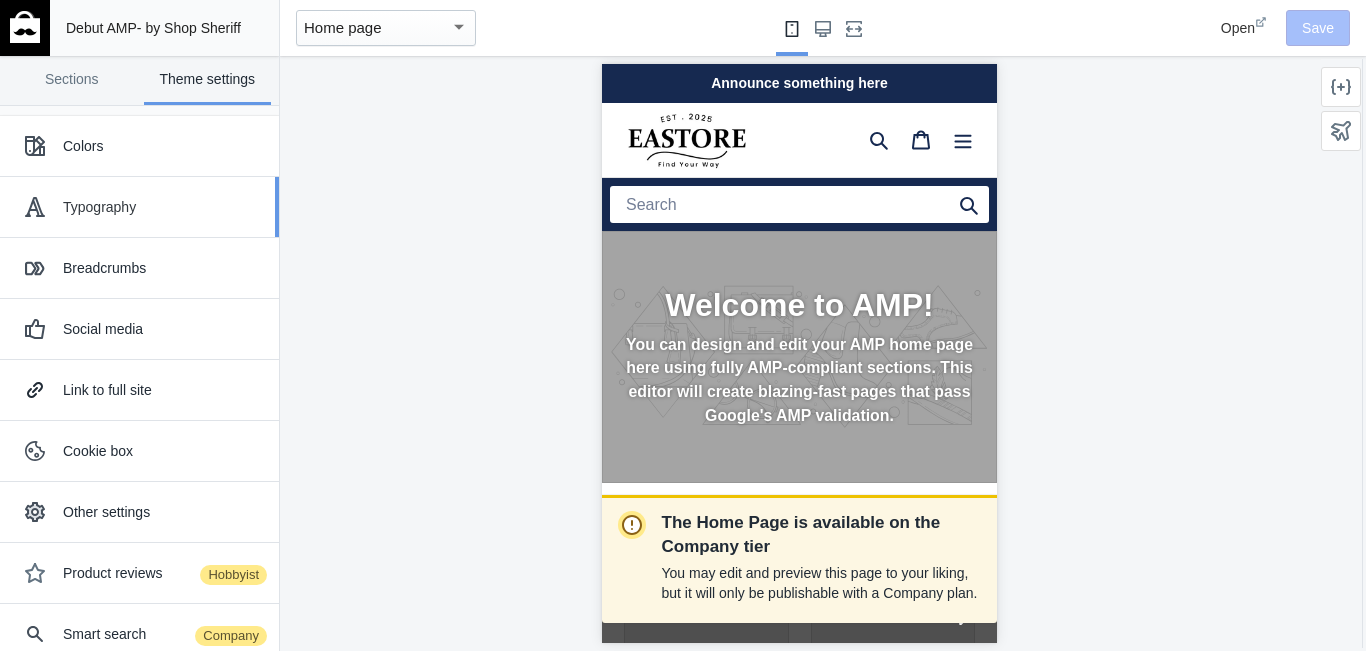 scroll, scrollTop: 0, scrollLeft: 336, axis: horizontal 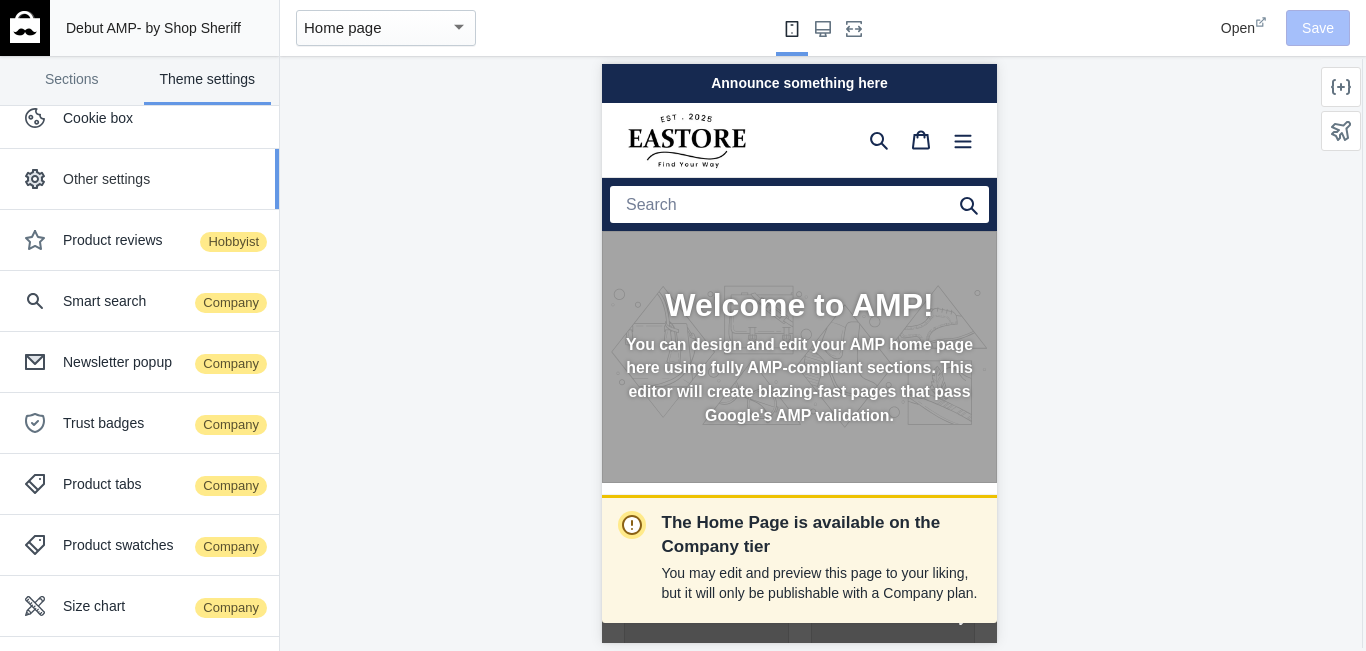 click on "Other settings" at bounding box center (139, 179) 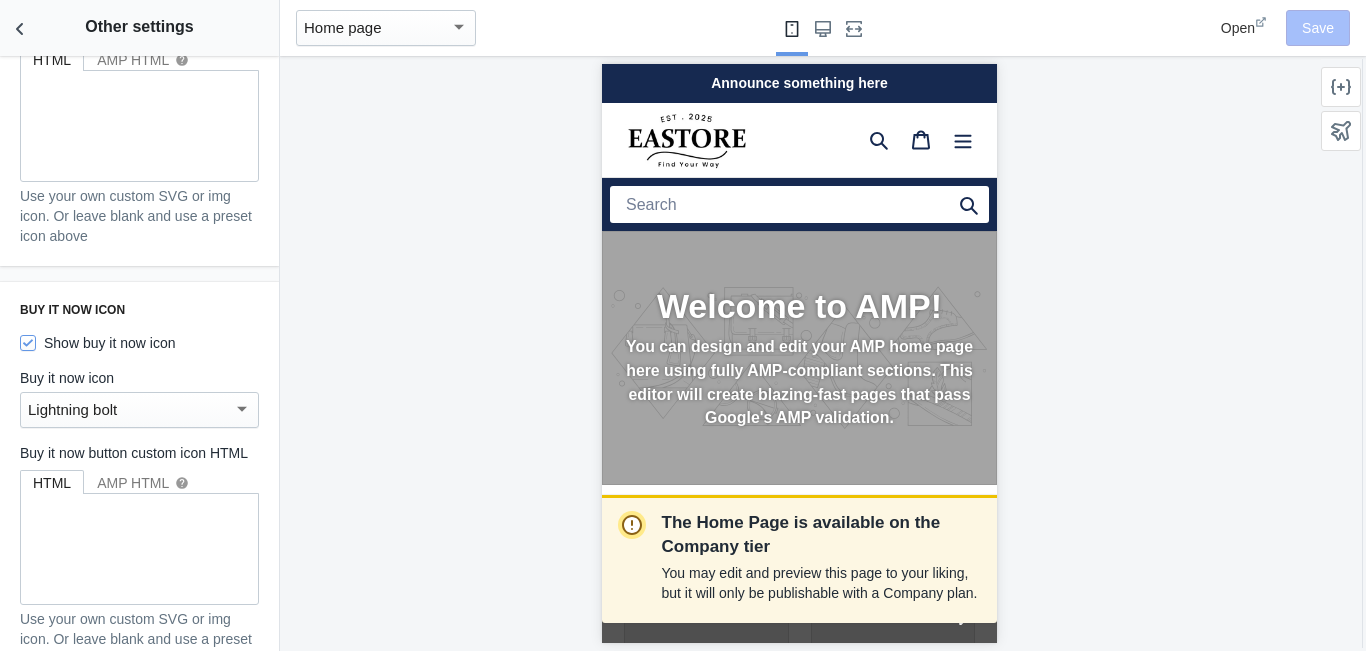scroll, scrollTop: 500, scrollLeft: 0, axis: vertical 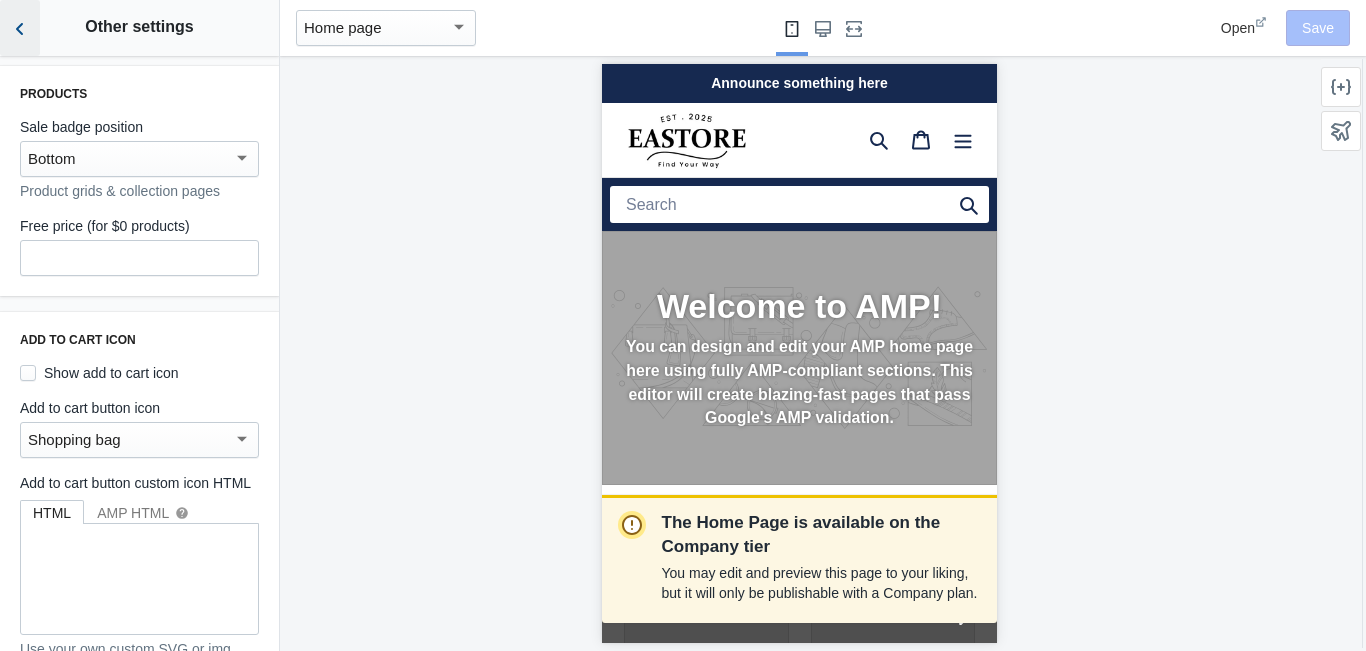 click at bounding box center (20, 28) 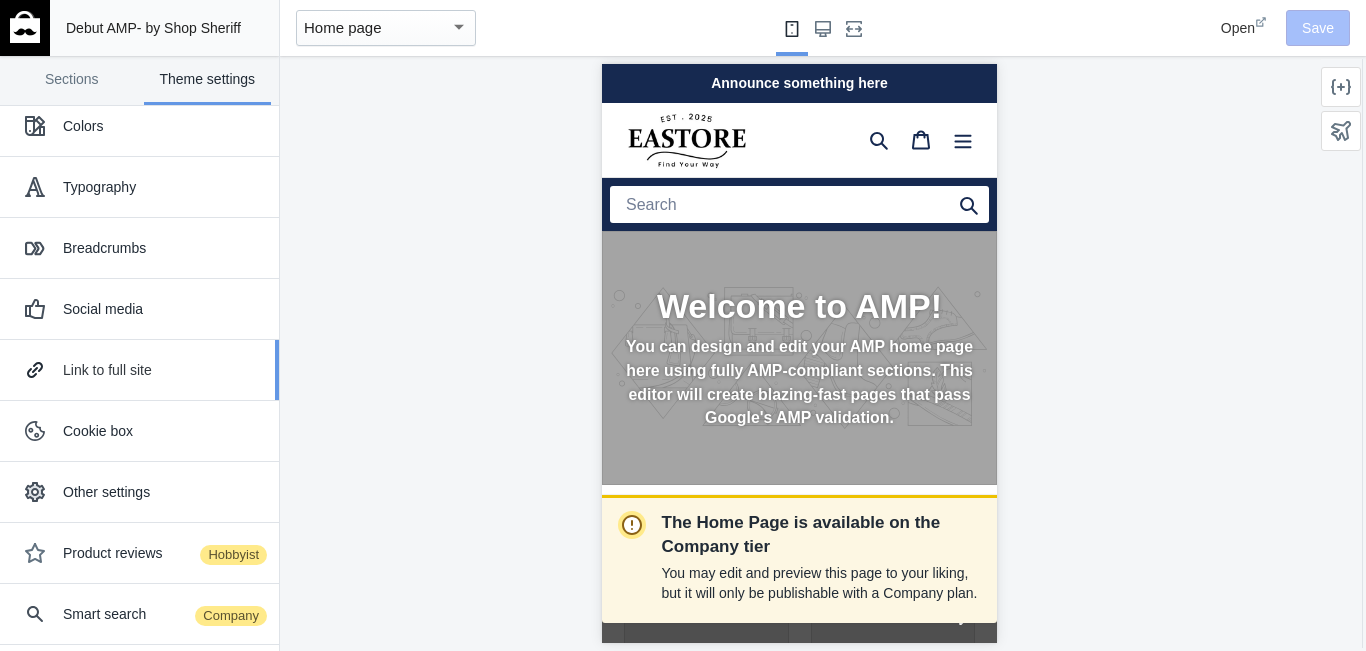 scroll, scrollTop: 0, scrollLeft: 0, axis: both 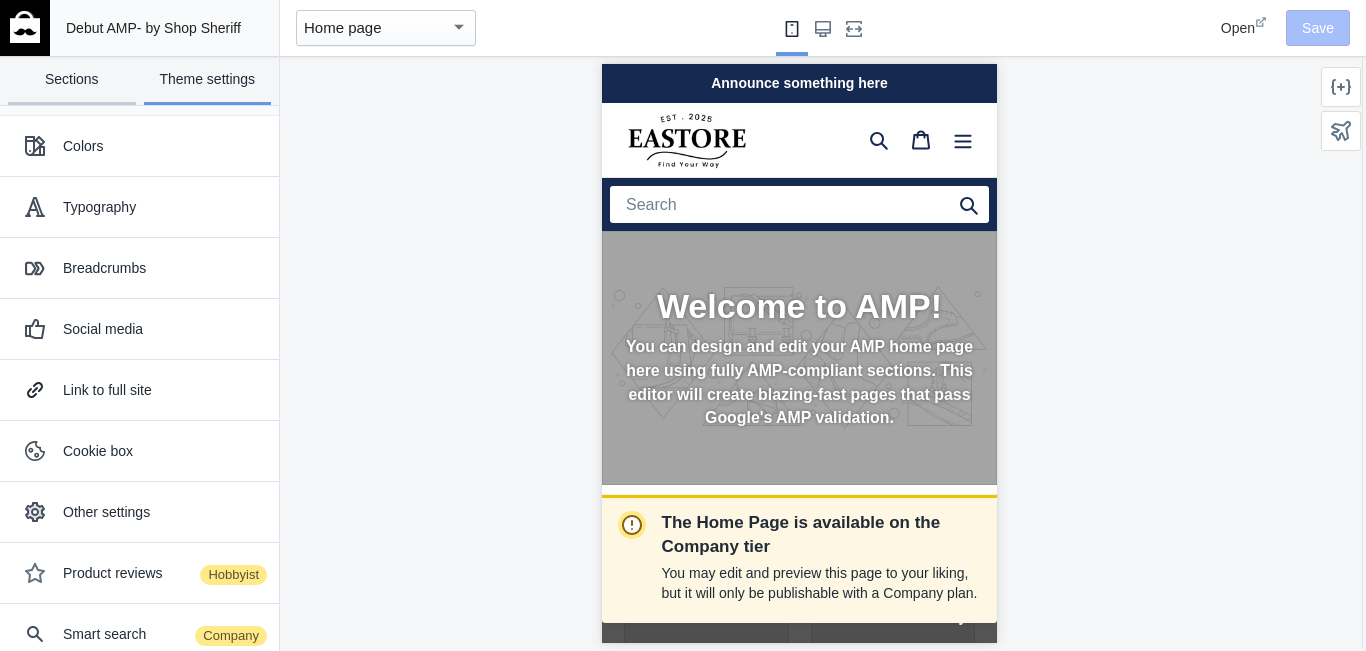 click on "Sections" at bounding box center [72, 80] 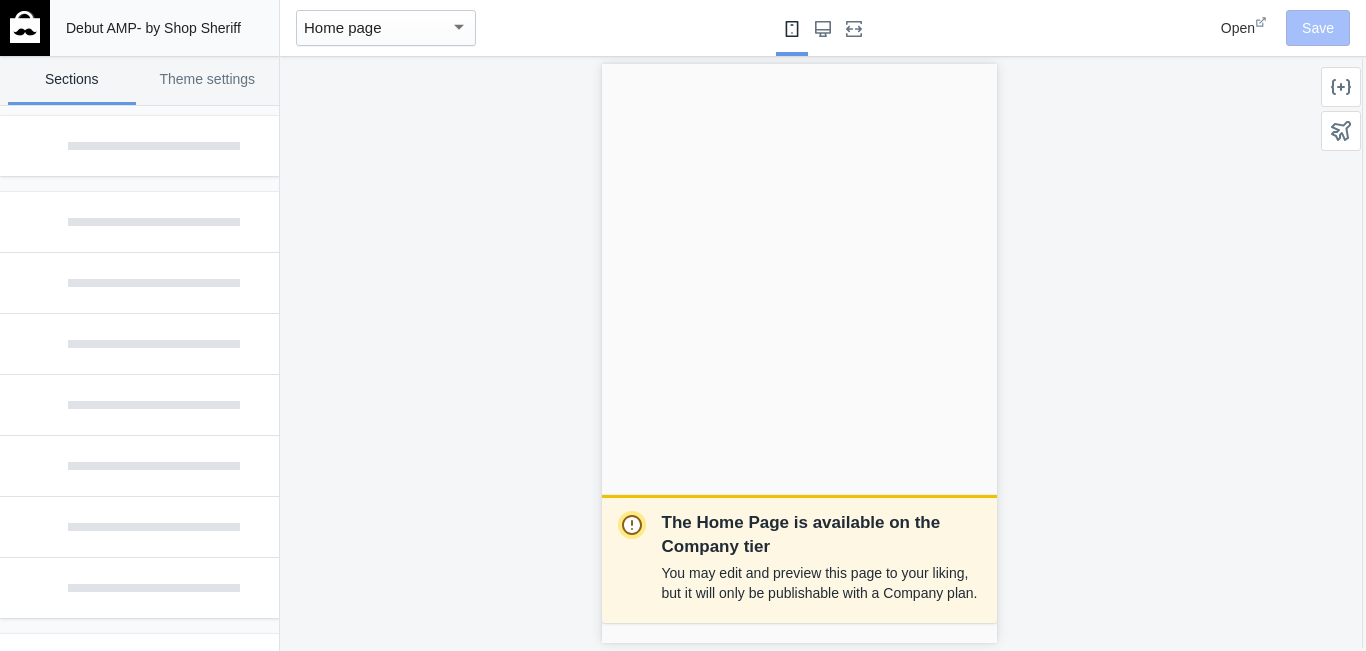 scroll, scrollTop: 0, scrollLeft: 0, axis: both 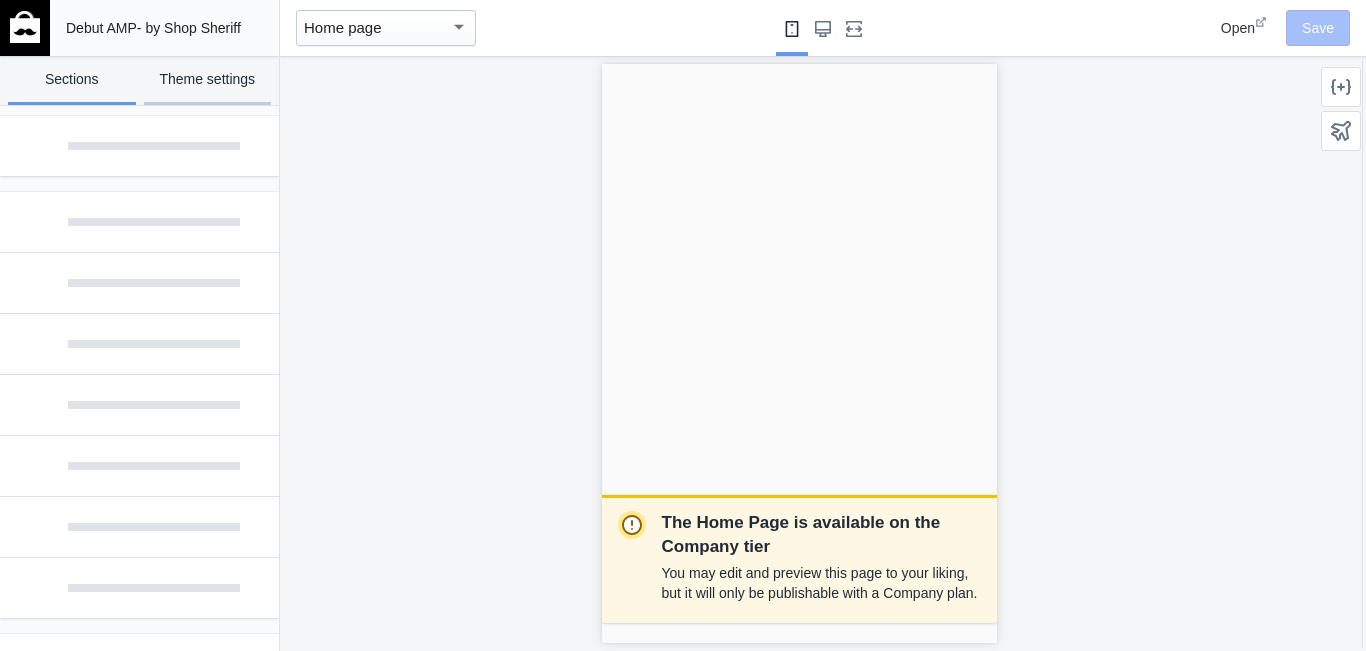 click on "Theme settings" at bounding box center [208, 80] 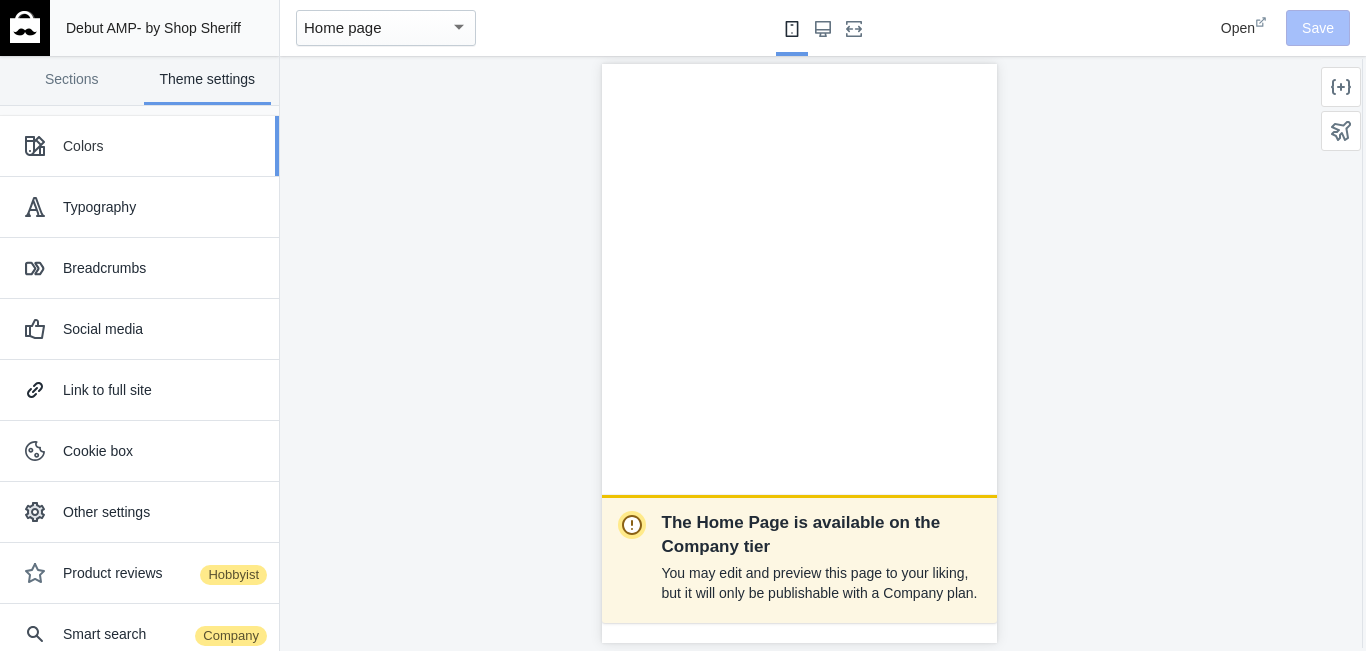 scroll, scrollTop: 155, scrollLeft: 0, axis: vertical 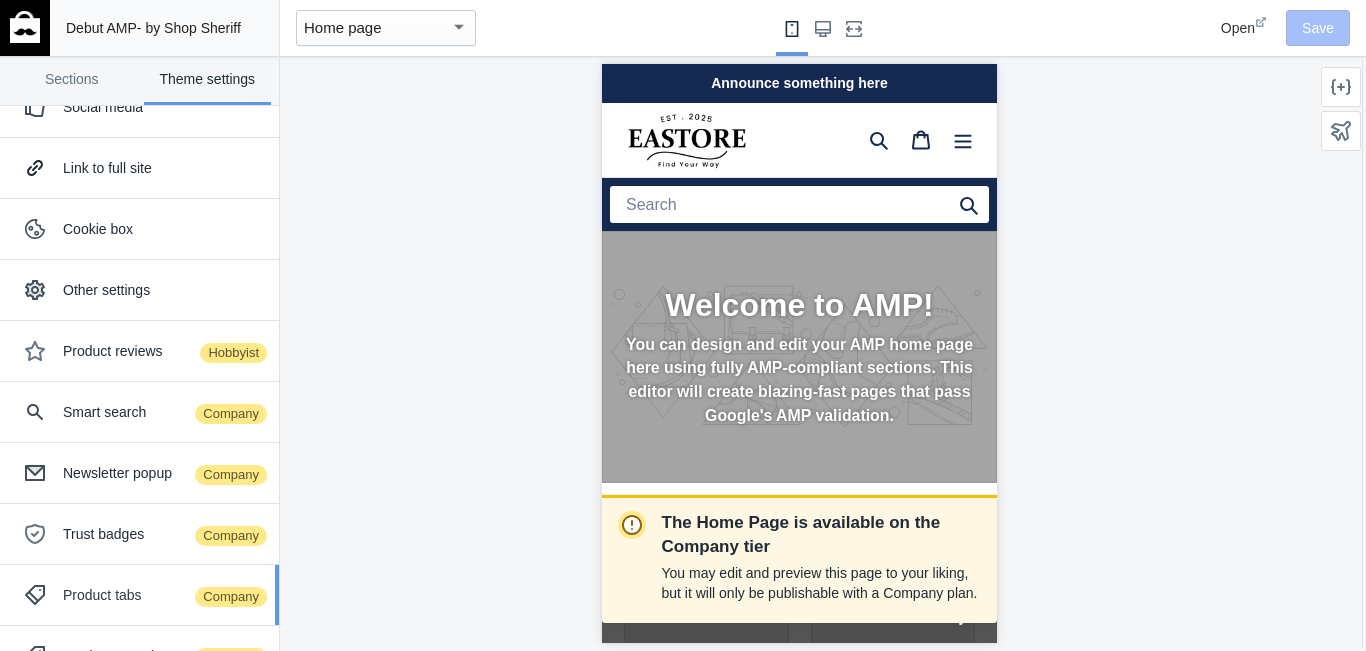 click on "Product tabs   Company" at bounding box center (163, 595) 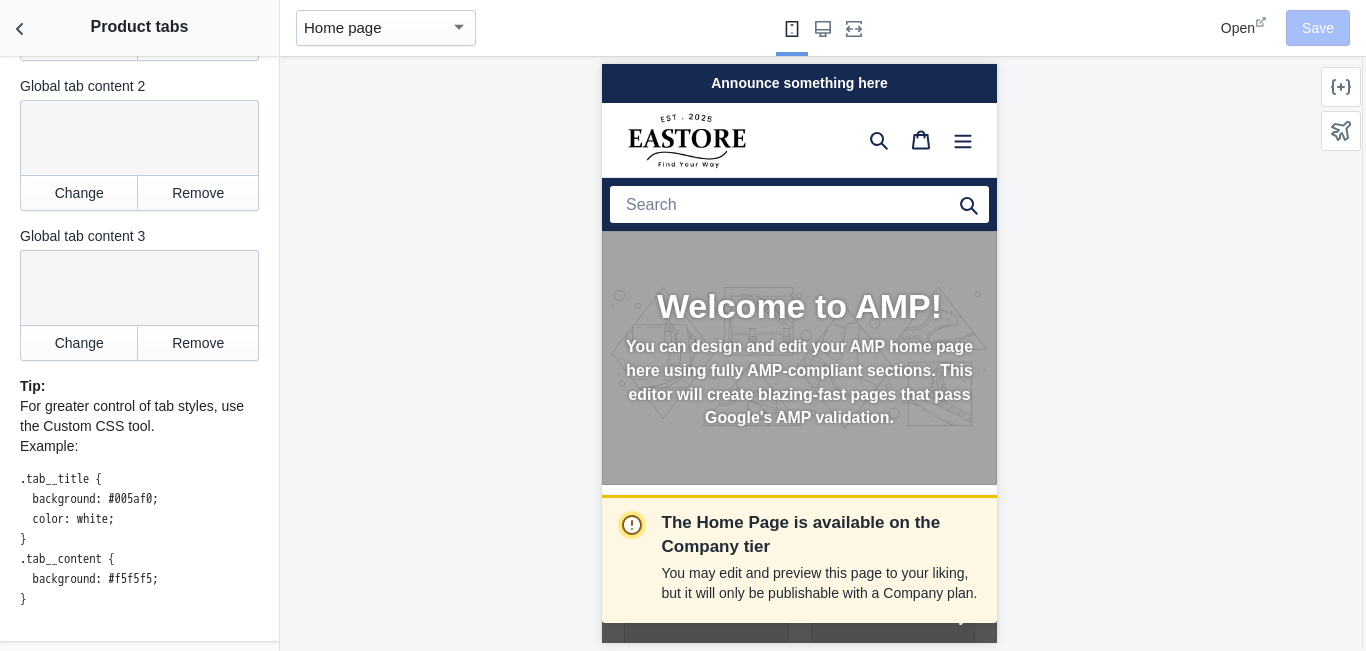 scroll, scrollTop: 375, scrollLeft: 0, axis: vertical 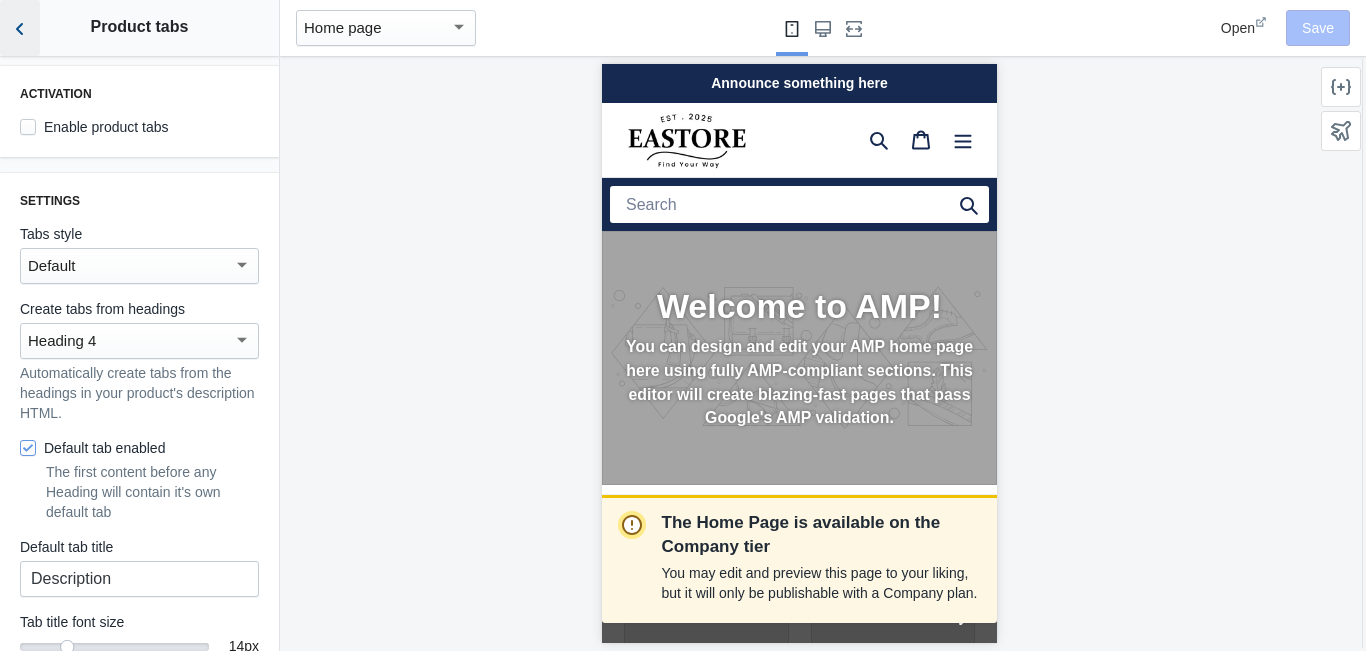 click 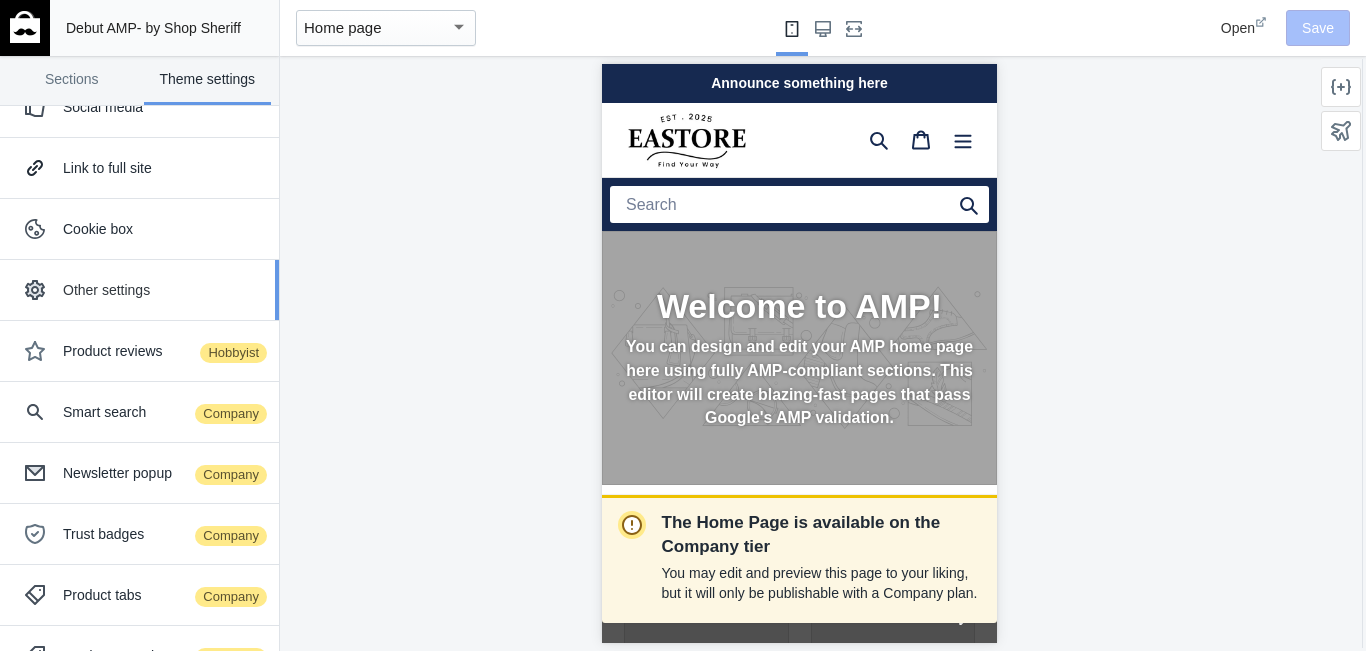 scroll, scrollTop: 56, scrollLeft: 0, axis: vertical 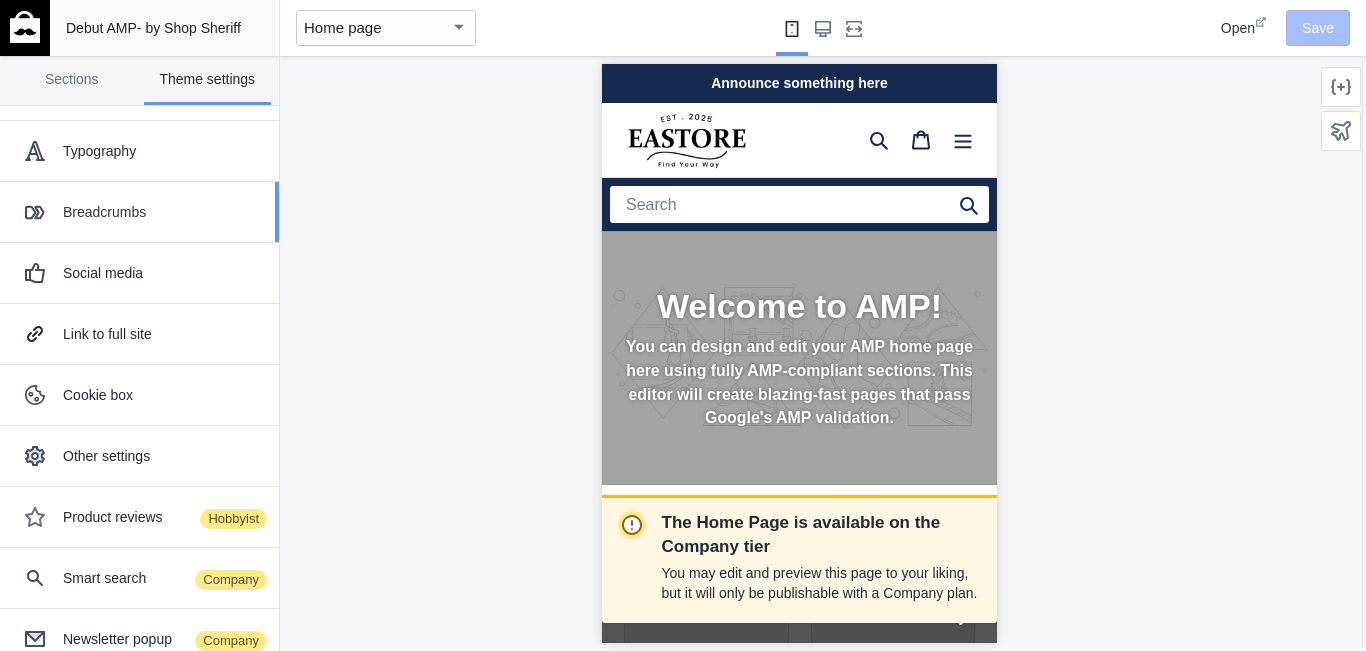 click on "Breadcrumbs" at bounding box center [139, 212] 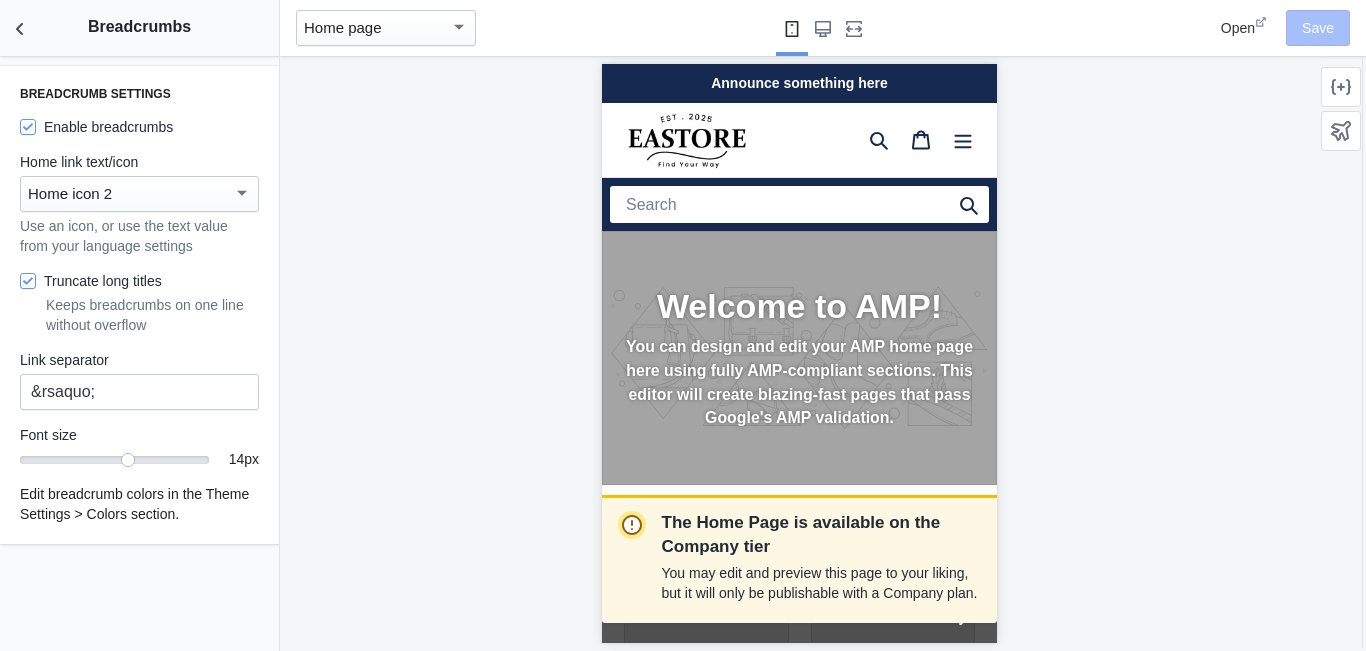 scroll, scrollTop: 0, scrollLeft: 0, axis: both 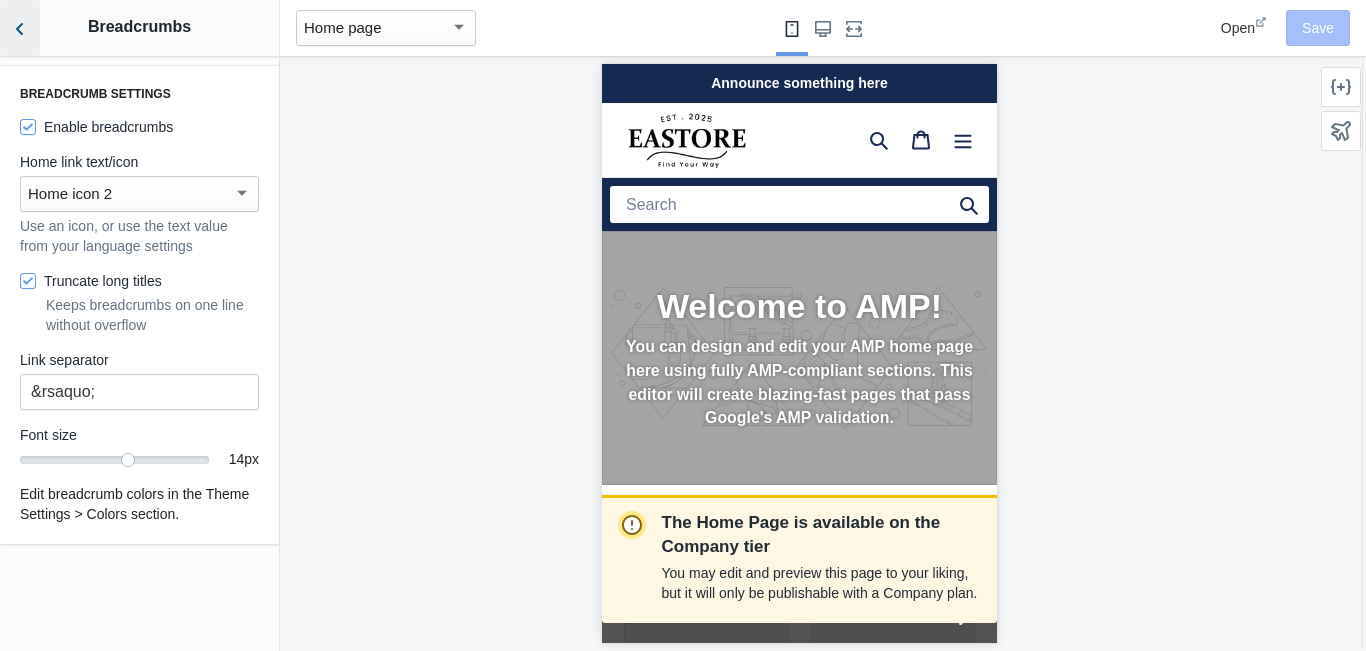 click 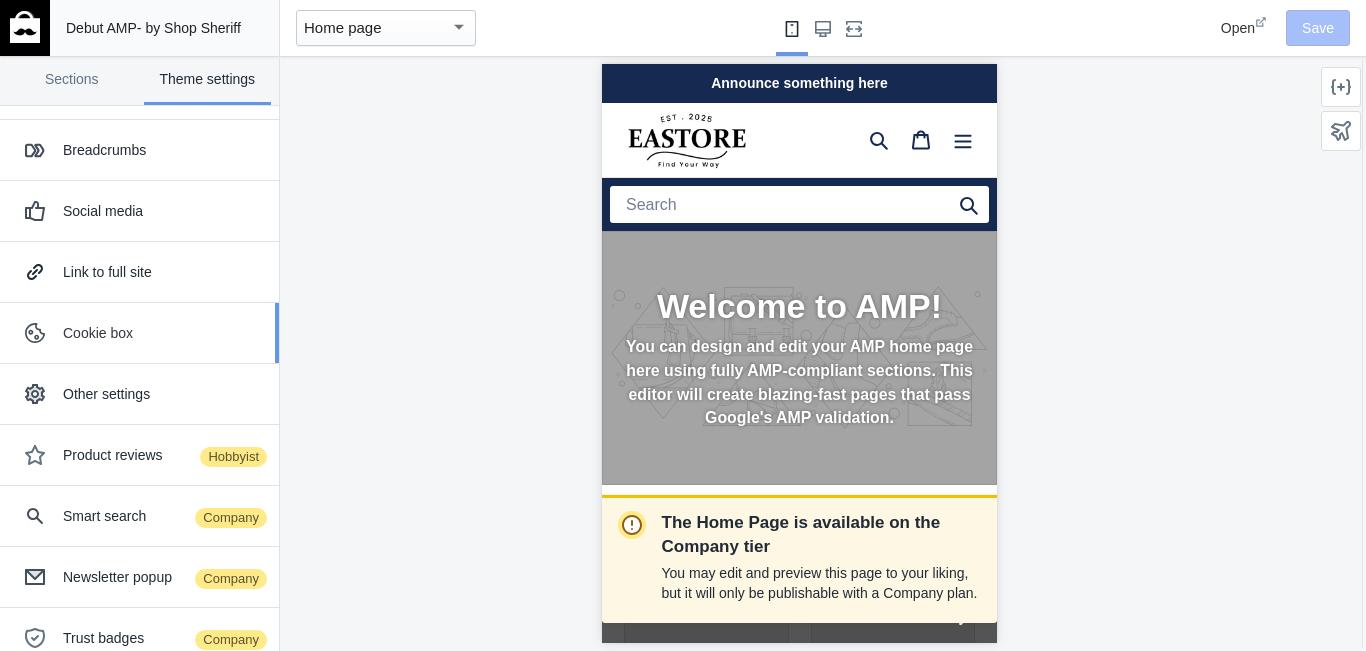 scroll, scrollTop: 167, scrollLeft: 0, axis: vertical 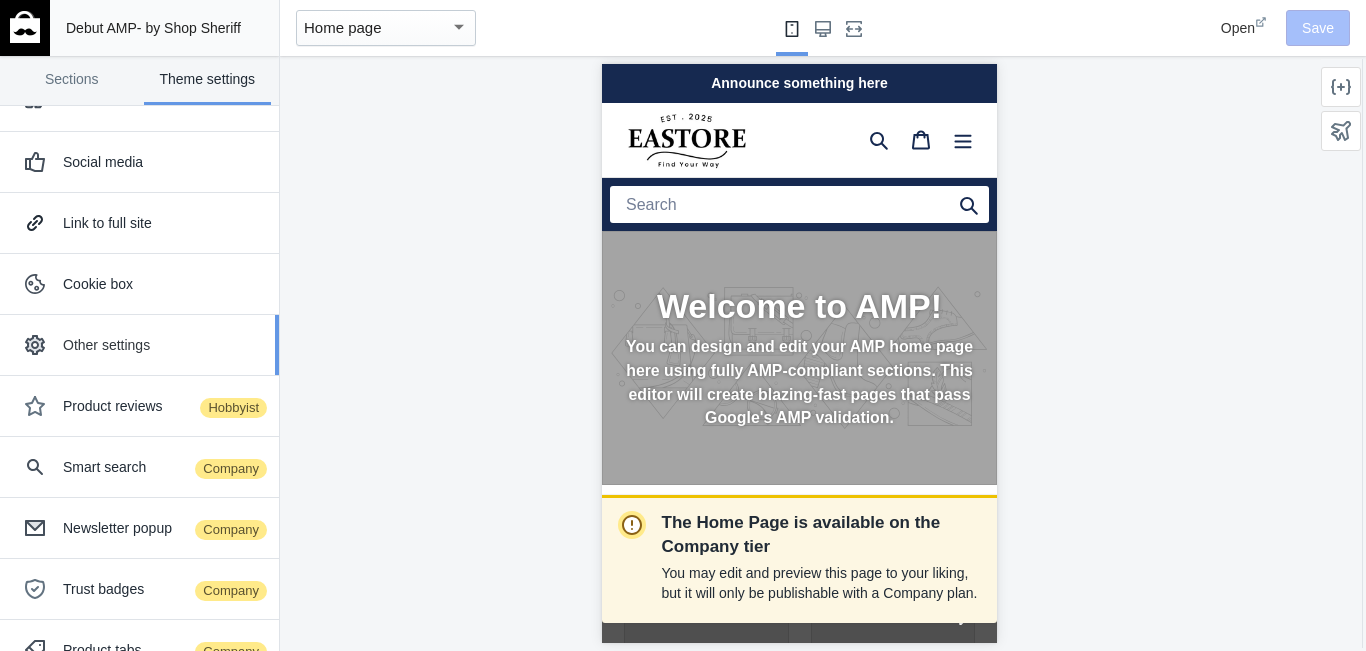 click on "Other settings" at bounding box center (163, 345) 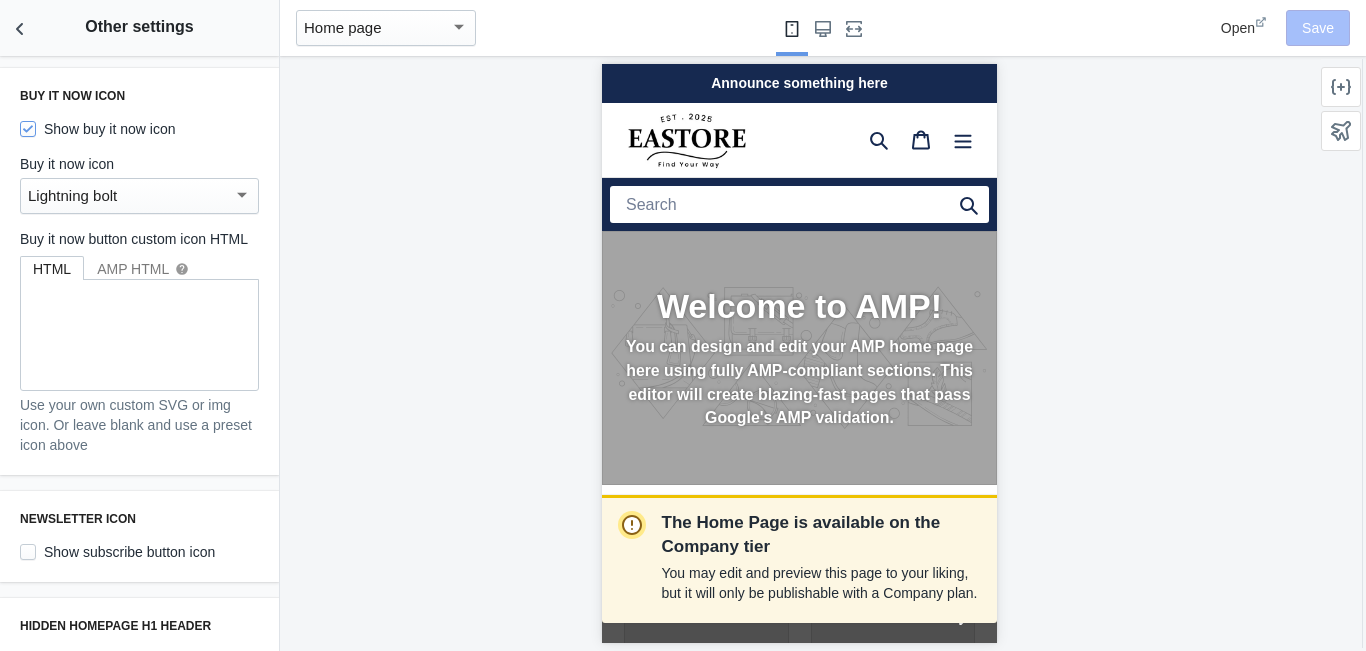 scroll, scrollTop: 833, scrollLeft: 0, axis: vertical 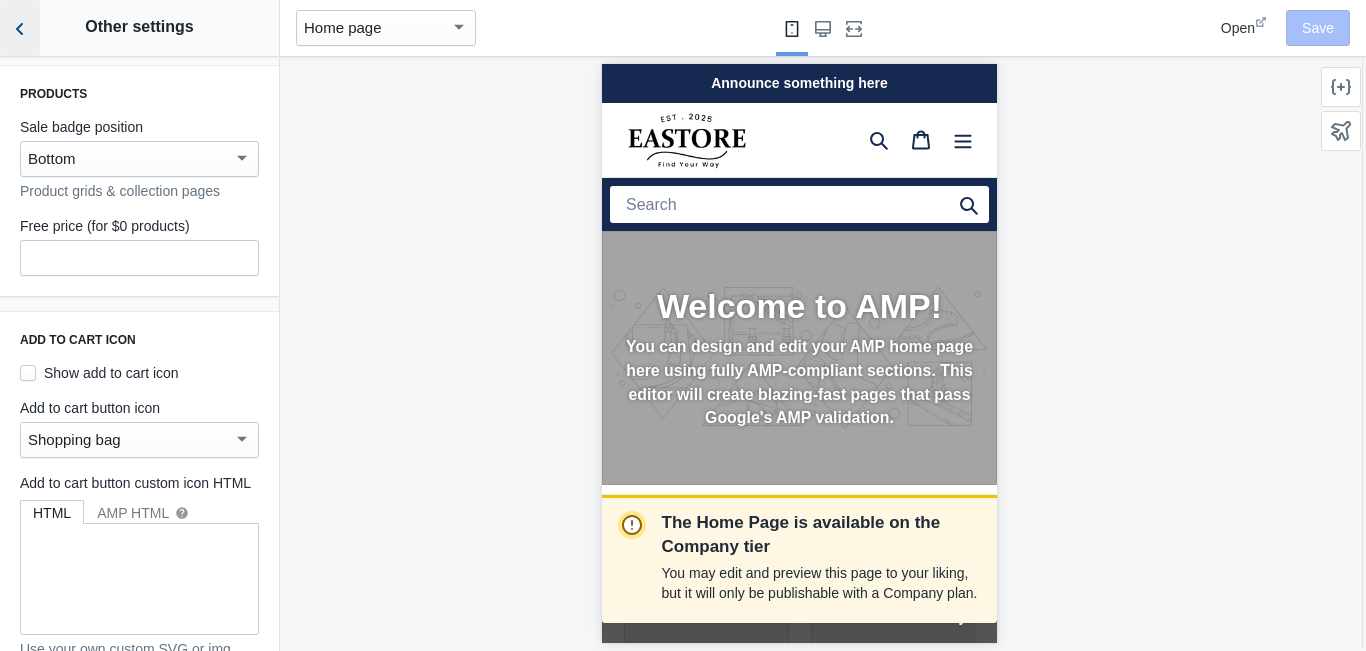 click at bounding box center (20, 28) 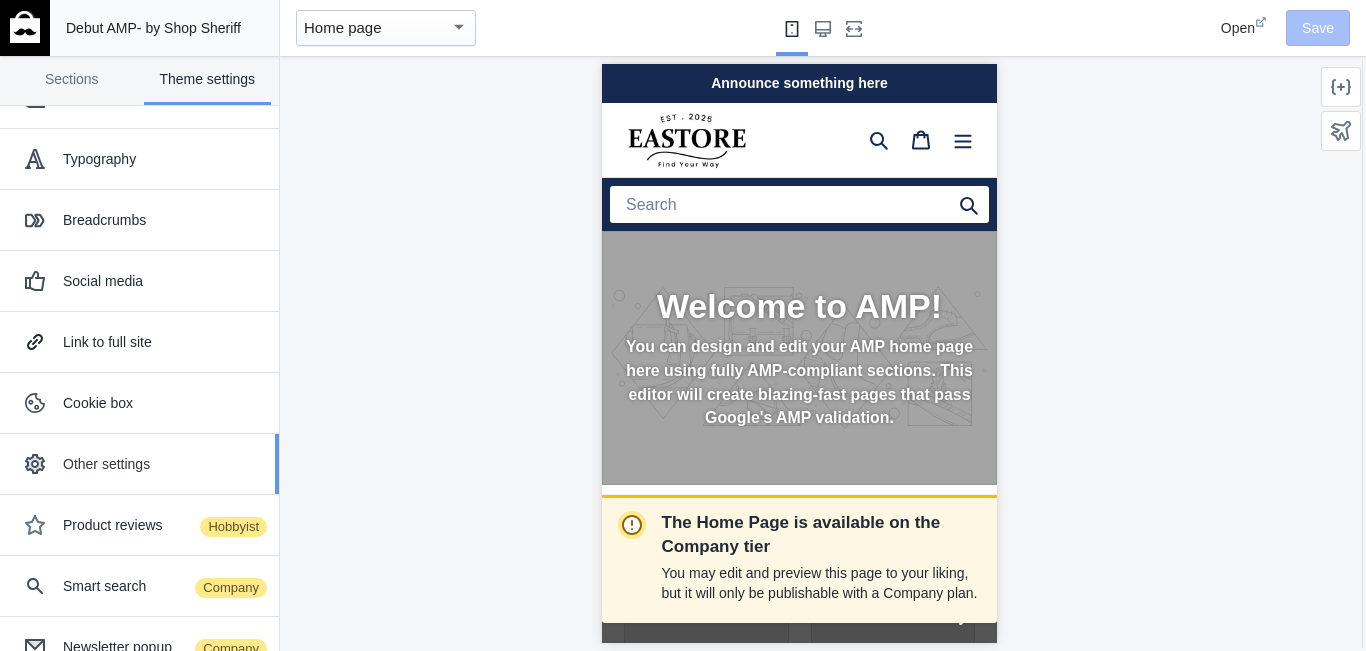 scroll, scrollTop: 0, scrollLeft: 0, axis: both 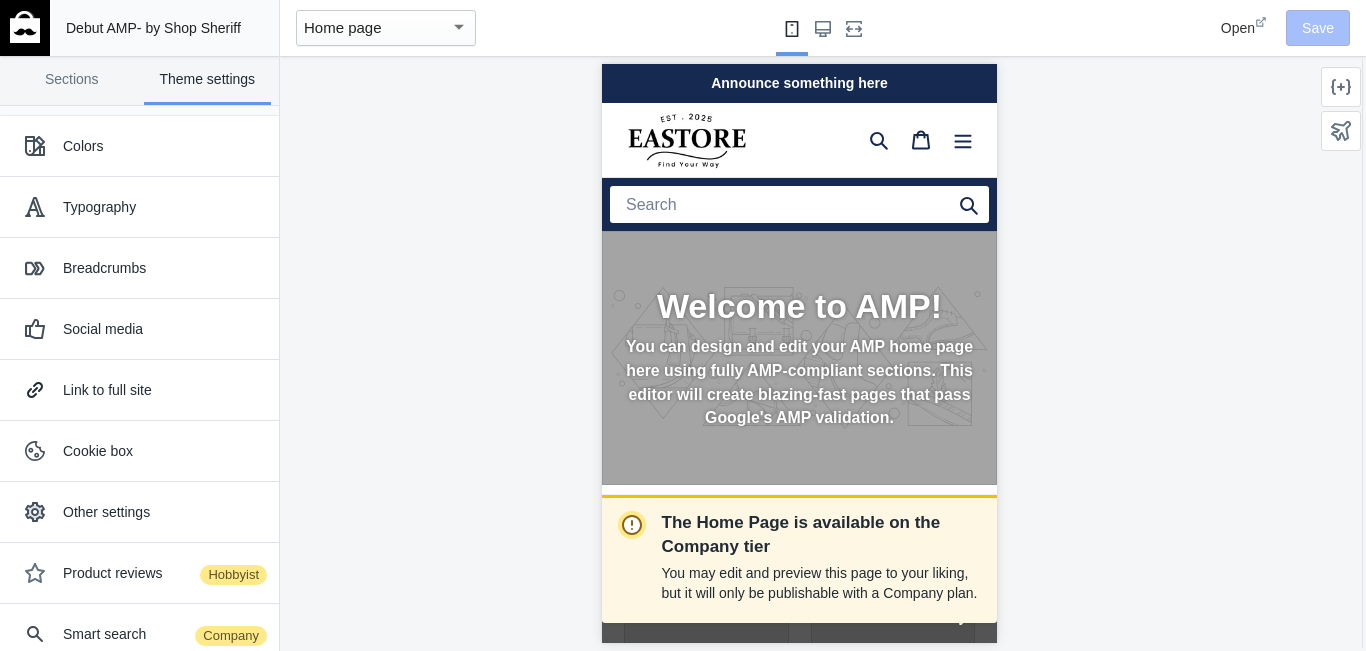 click on "Home page" at bounding box center [343, 27] 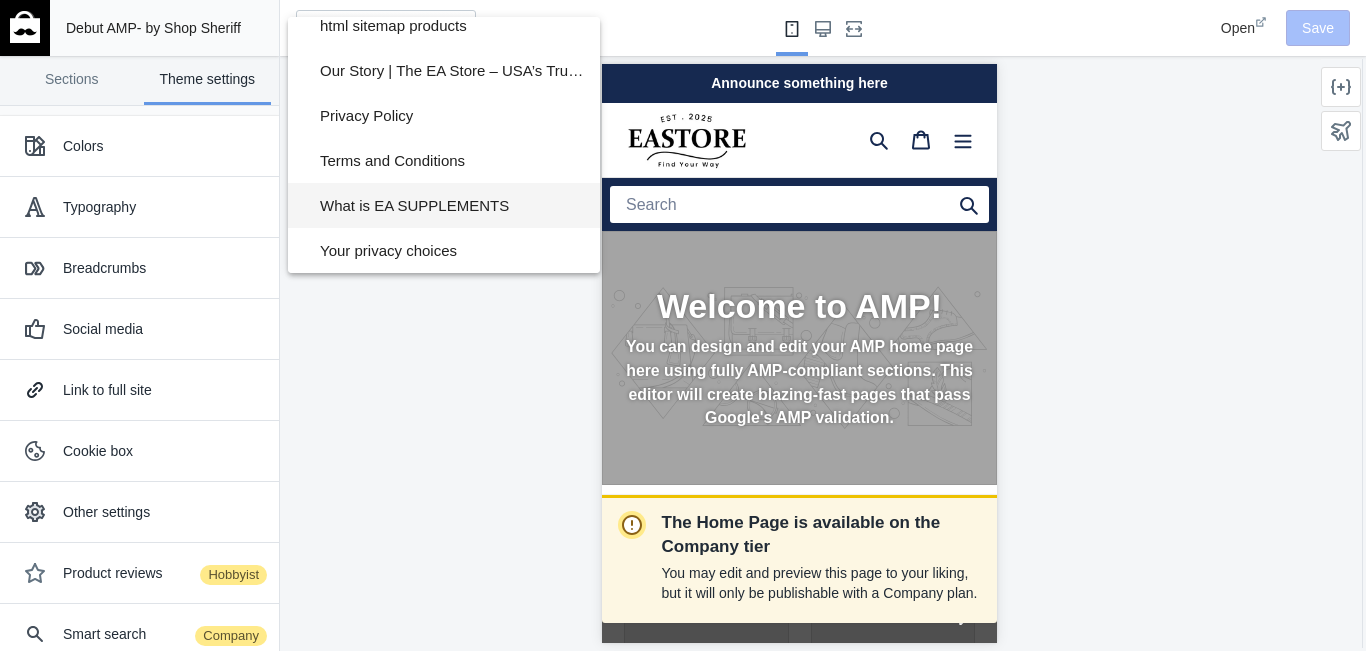 scroll, scrollTop: 0, scrollLeft: 0, axis: both 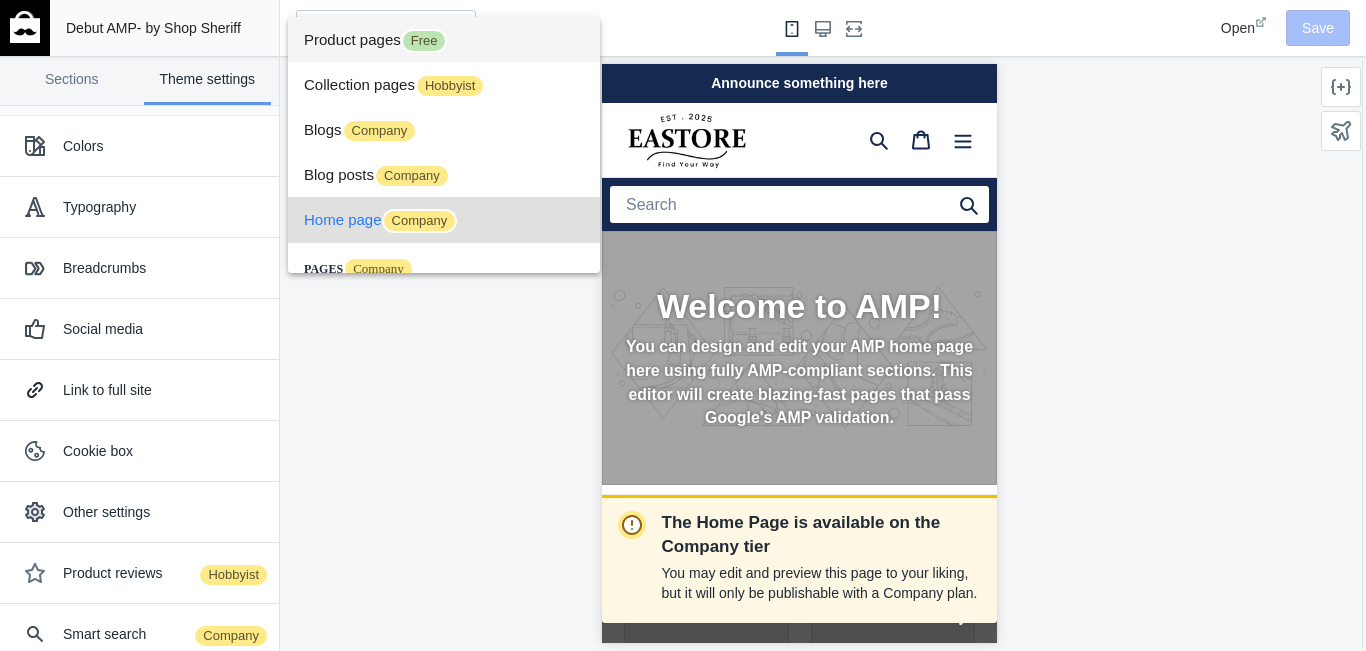 click on "Product pages   Free" at bounding box center (444, 39) 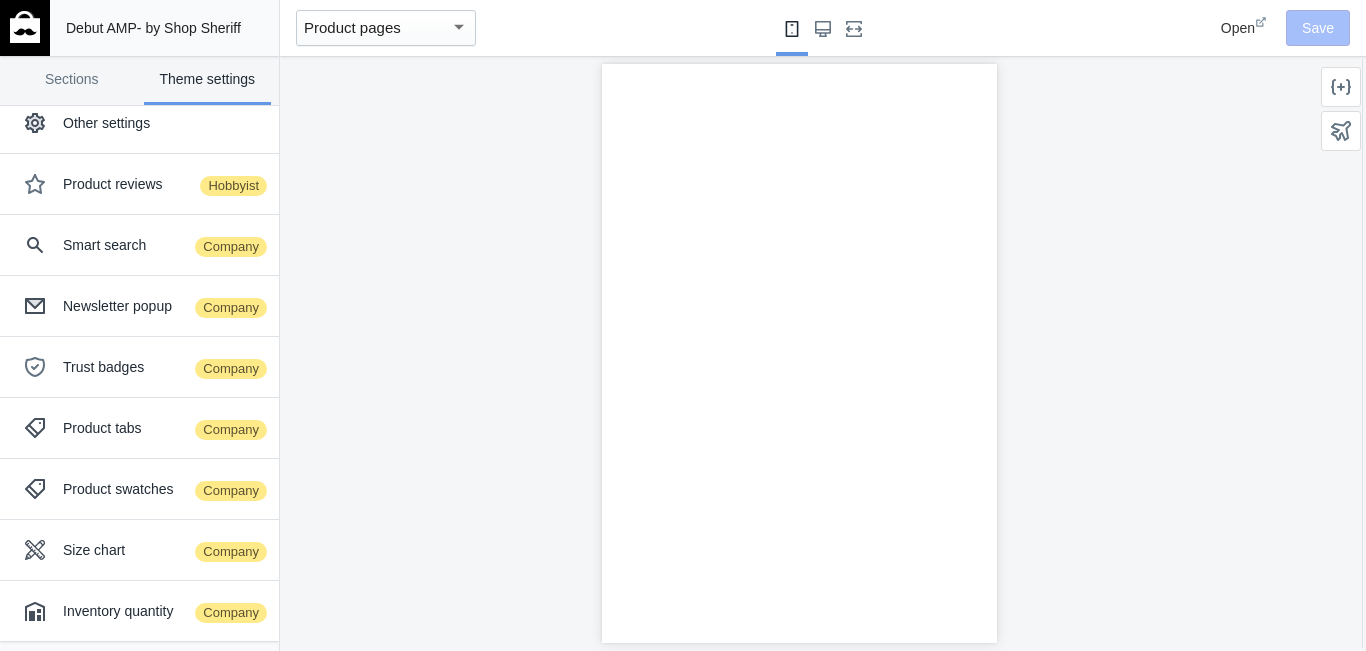 scroll, scrollTop: 0, scrollLeft: 0, axis: both 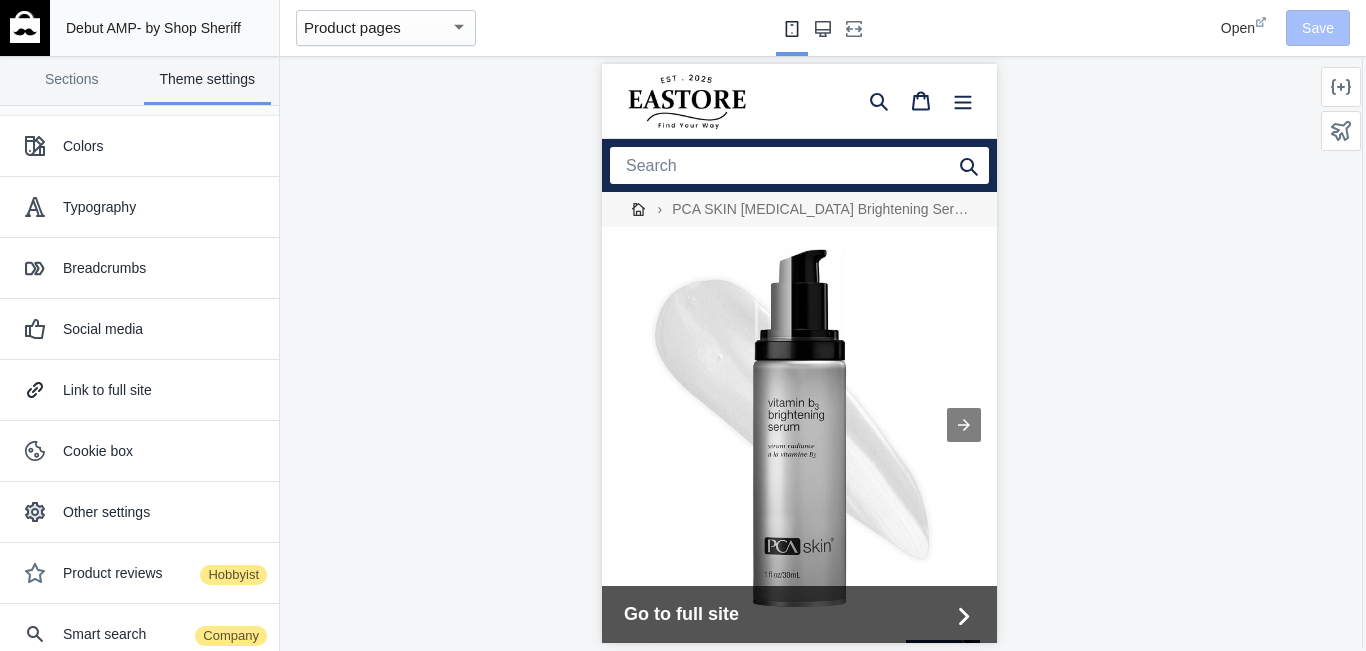 click 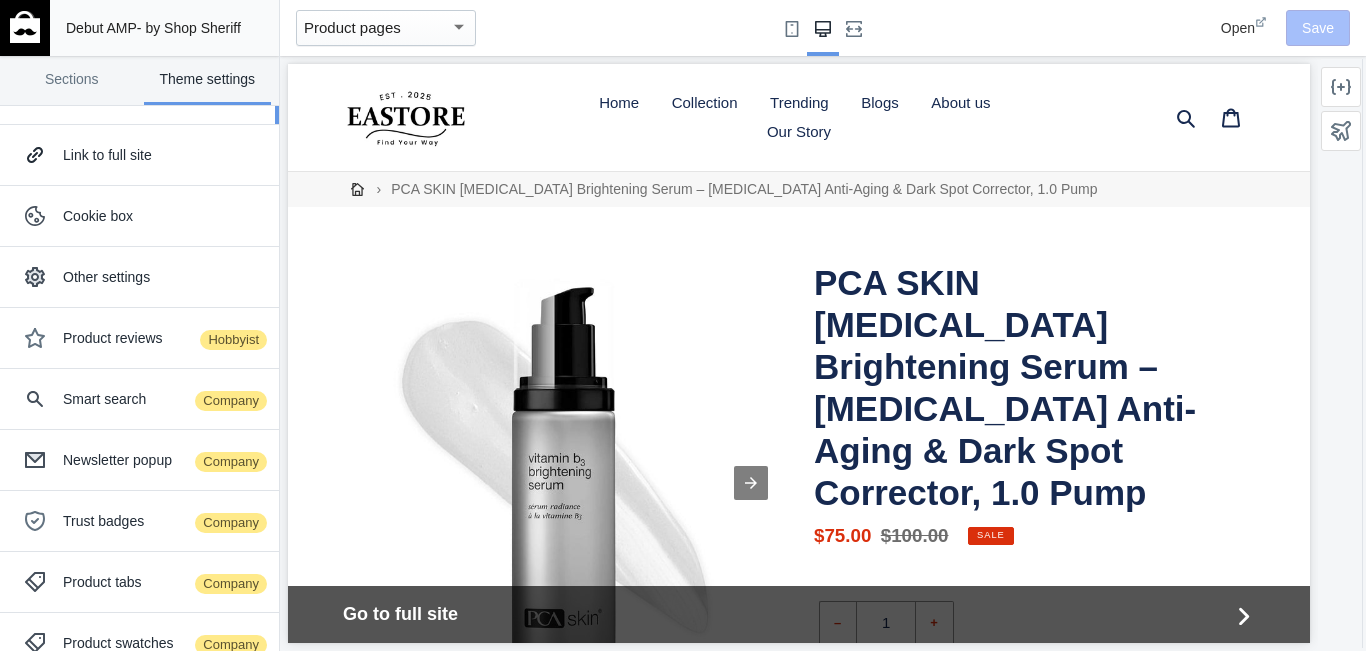 scroll, scrollTop: 0, scrollLeft: 0, axis: both 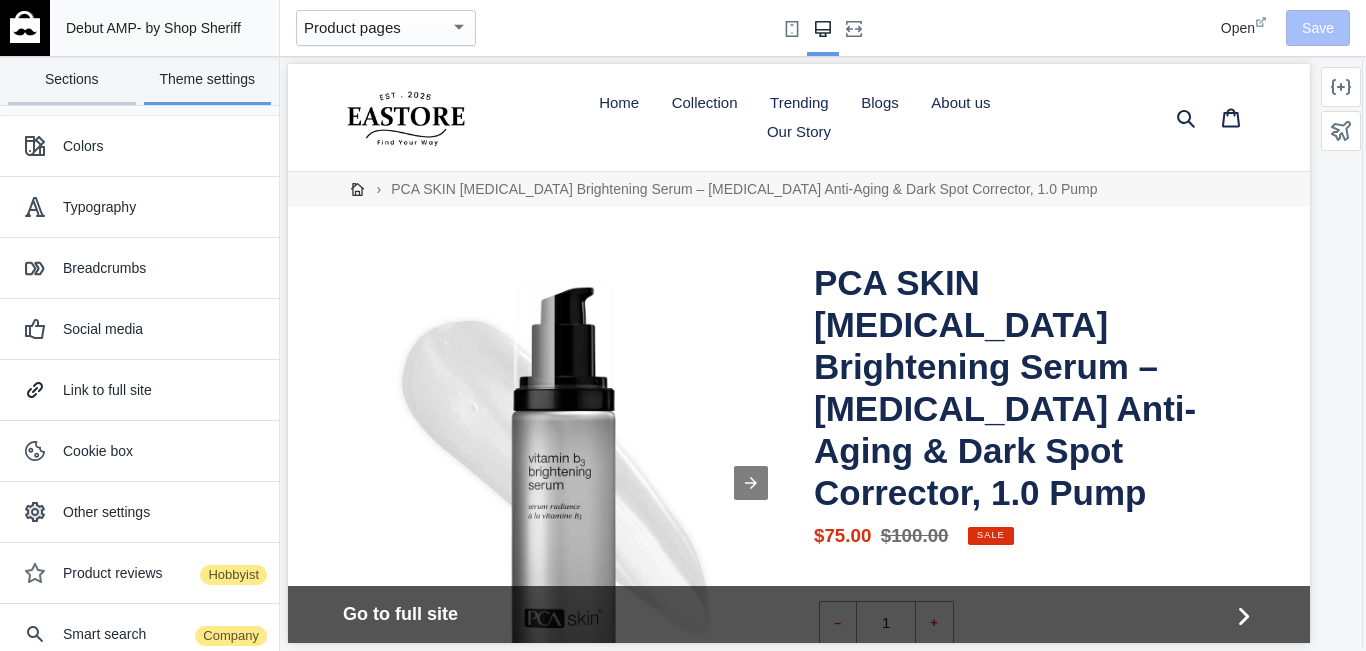 click on "Sections" at bounding box center [72, 80] 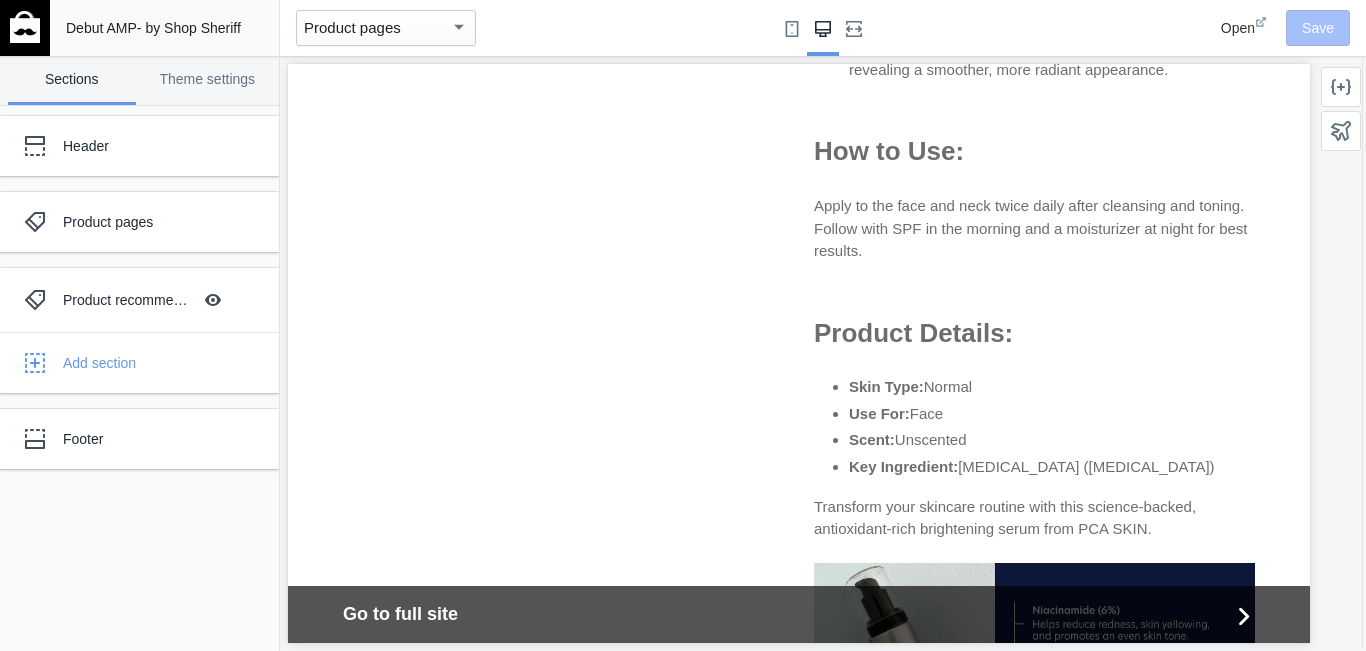 scroll, scrollTop: 2000, scrollLeft: 0, axis: vertical 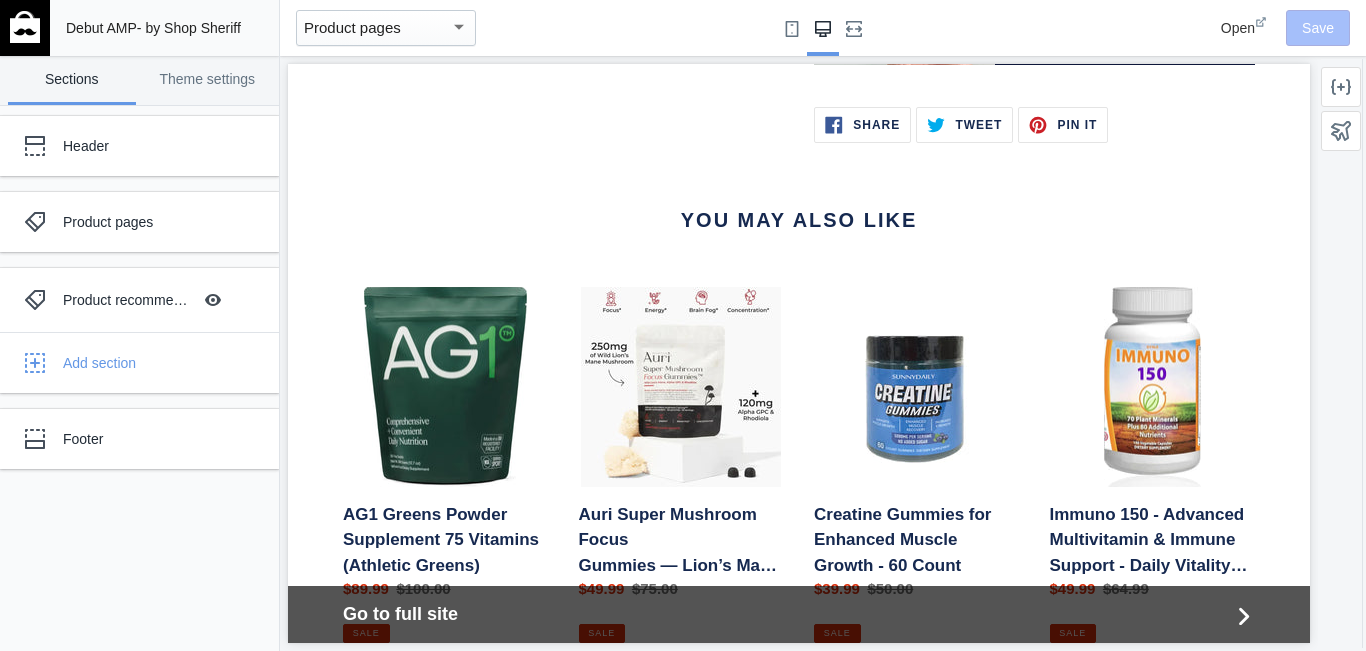 click on "Go to full site" at bounding box center (786, 614) 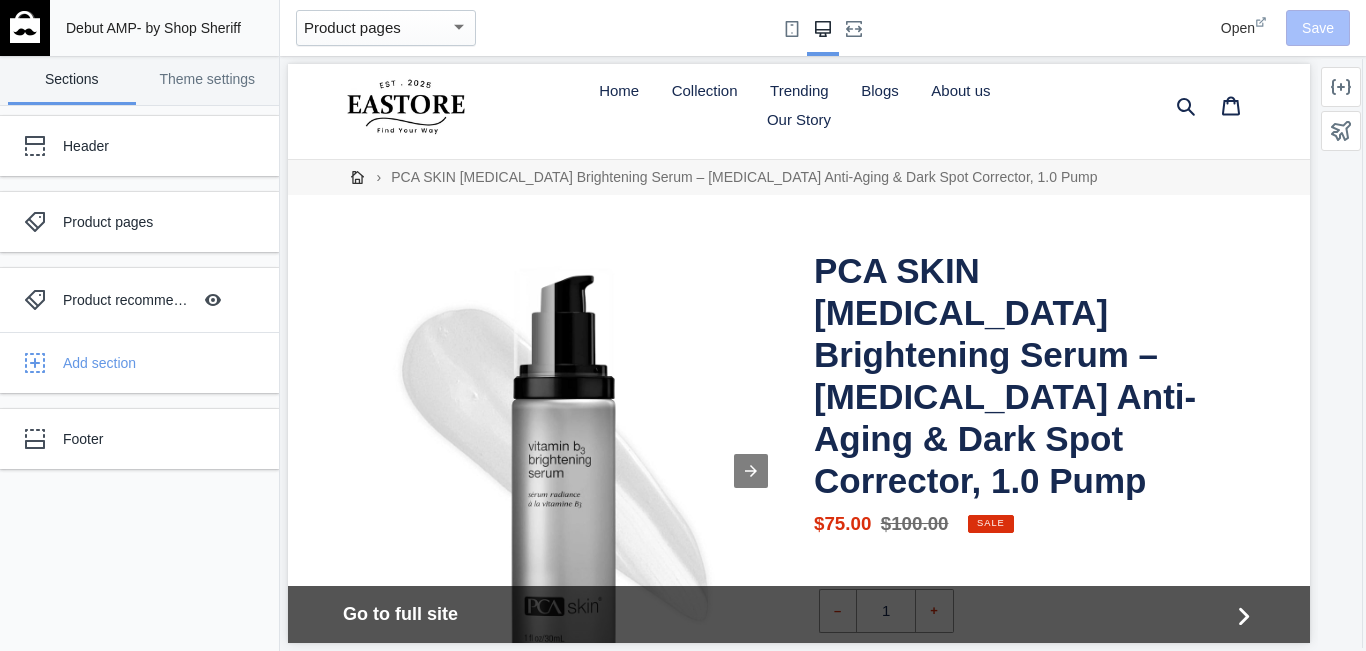 scroll, scrollTop: 0, scrollLeft: 0, axis: both 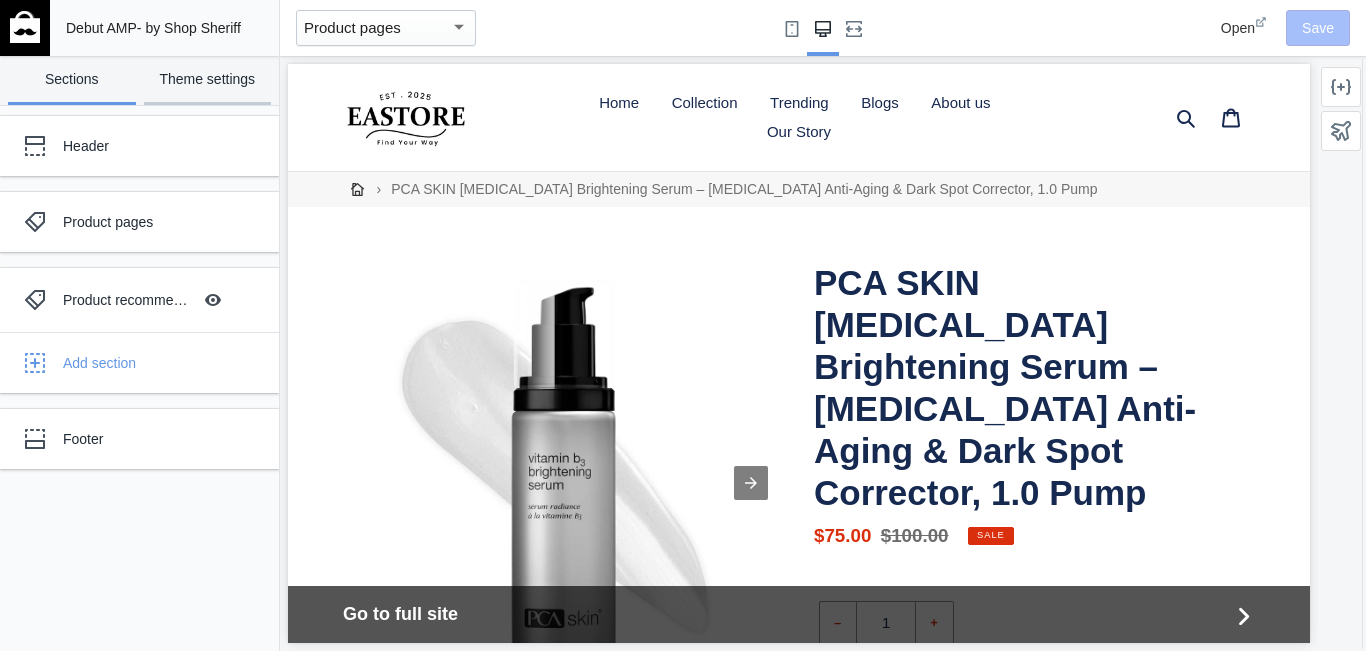 click on "Theme settings" at bounding box center [208, 80] 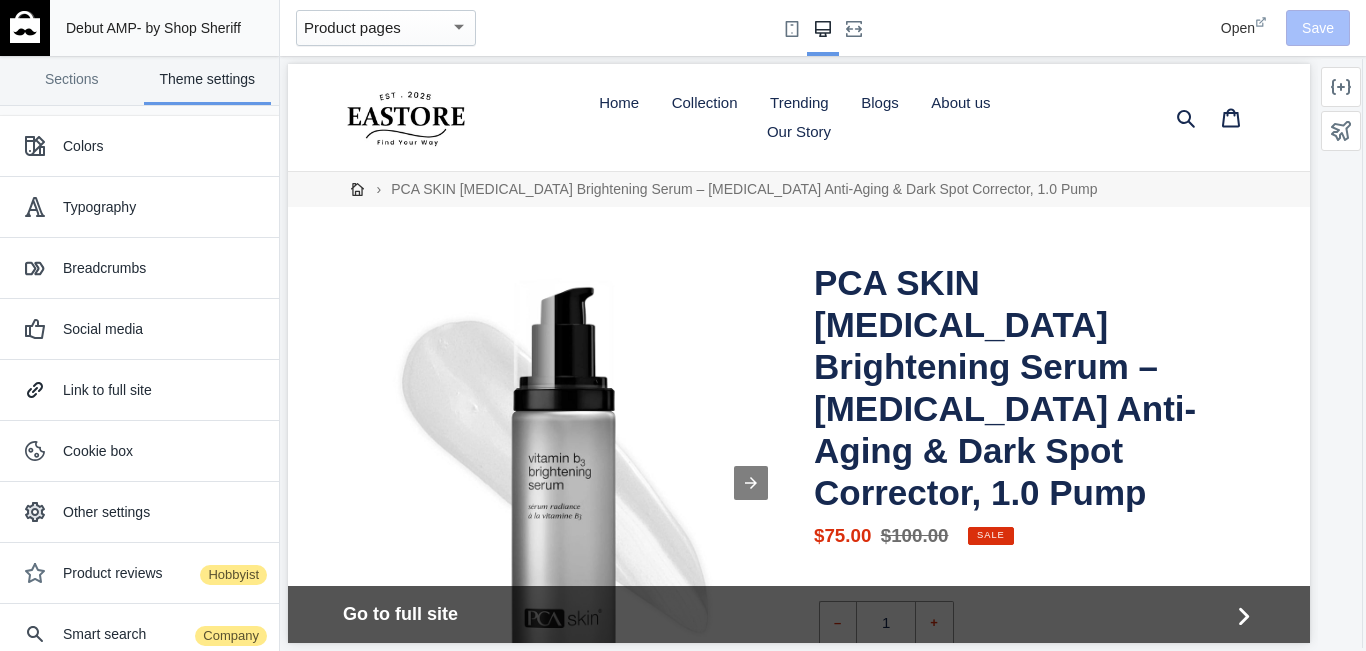 click at bounding box center [25, 27] 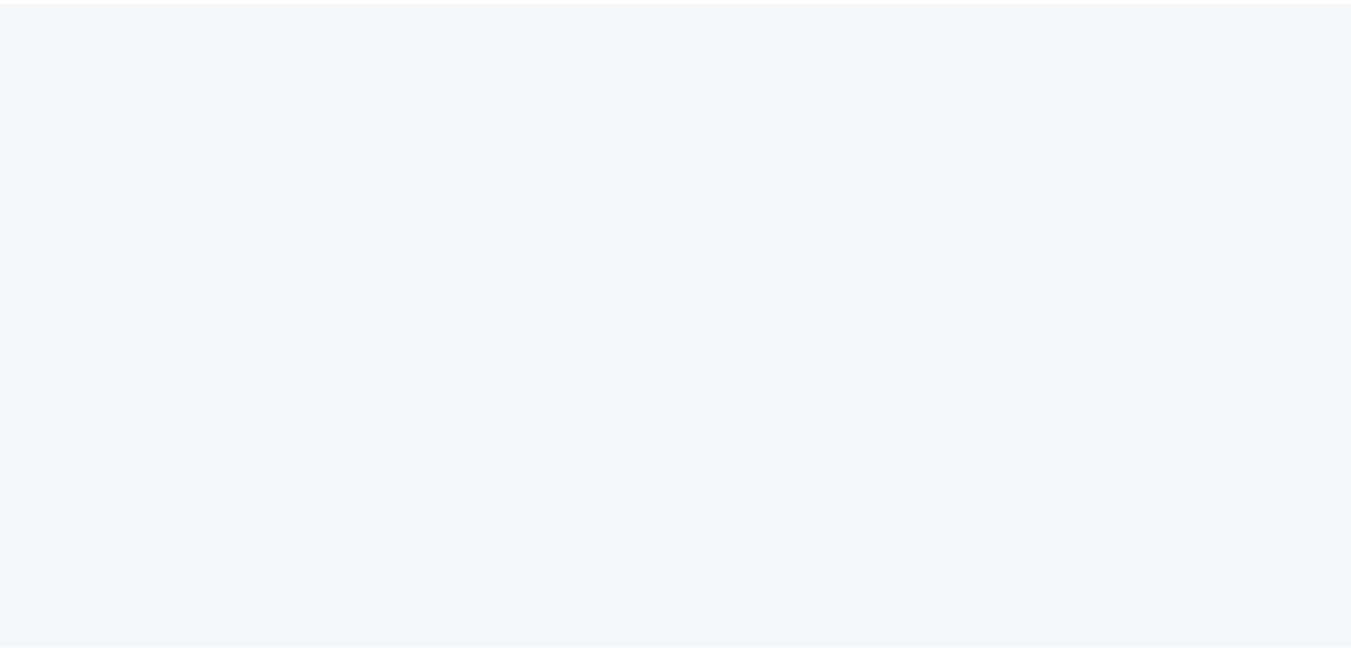 scroll, scrollTop: 0, scrollLeft: 0, axis: both 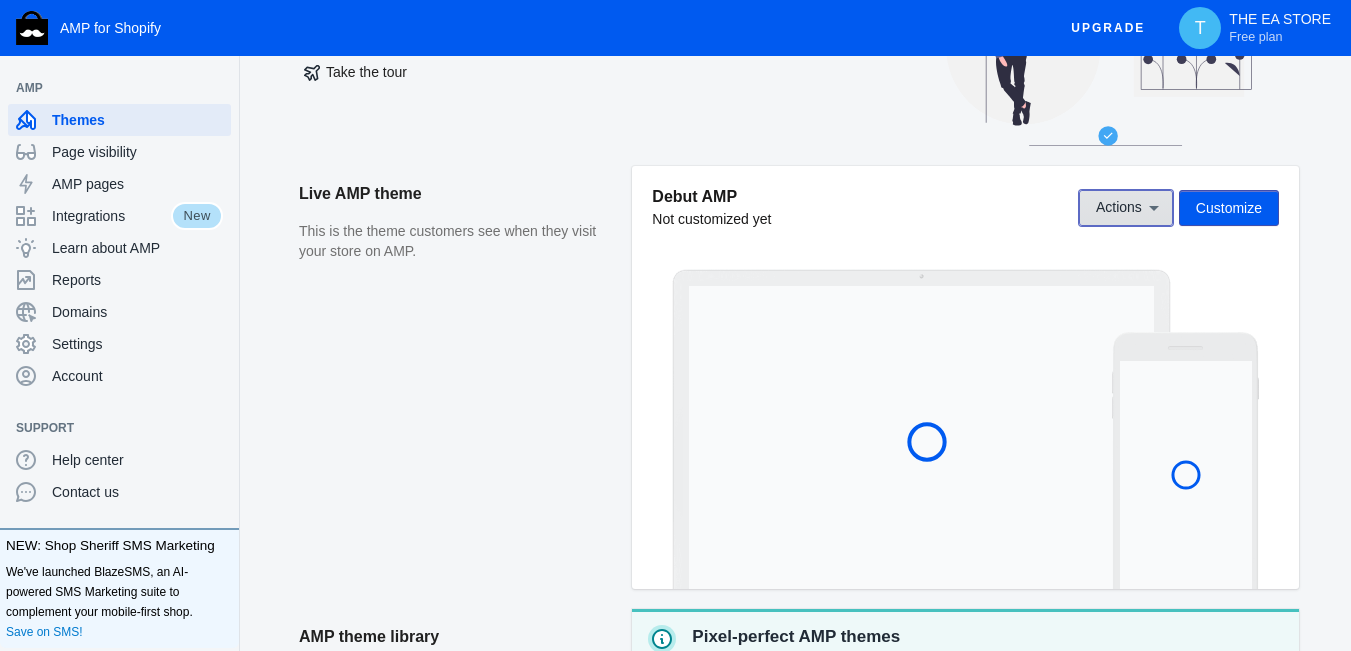 click on "Actions" at bounding box center [1119, 208] 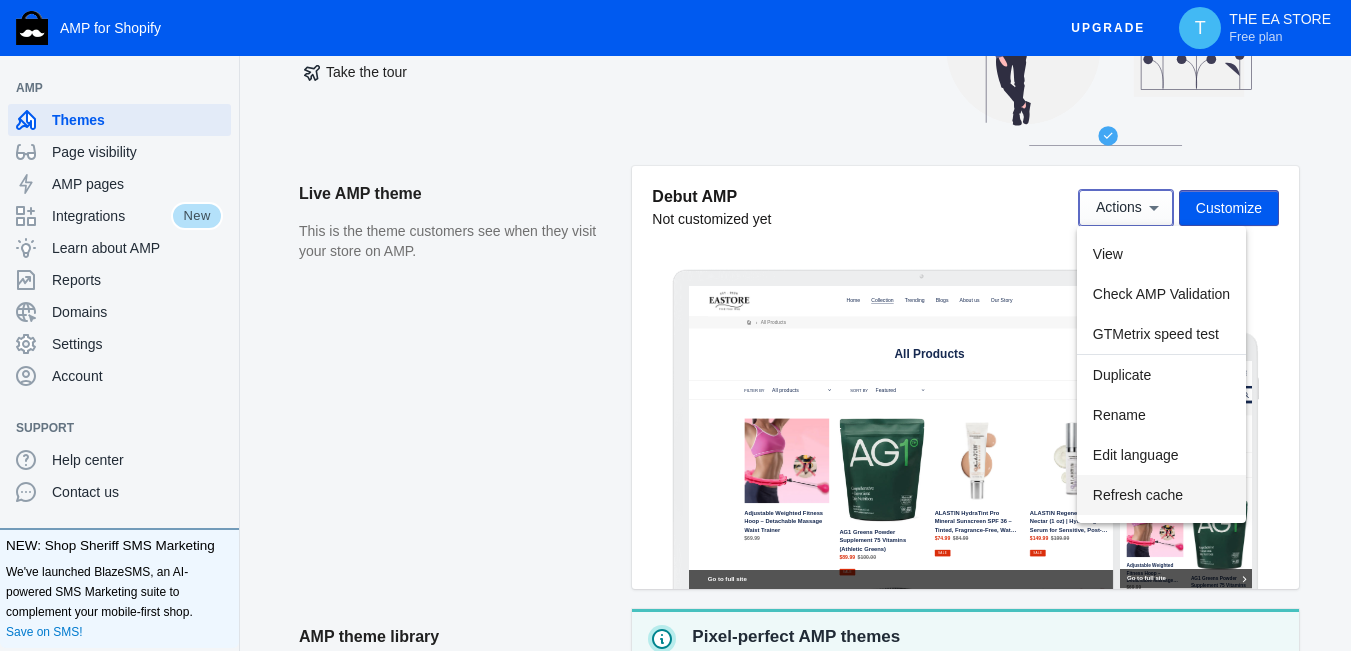 scroll, scrollTop: 0, scrollLeft: 0, axis: both 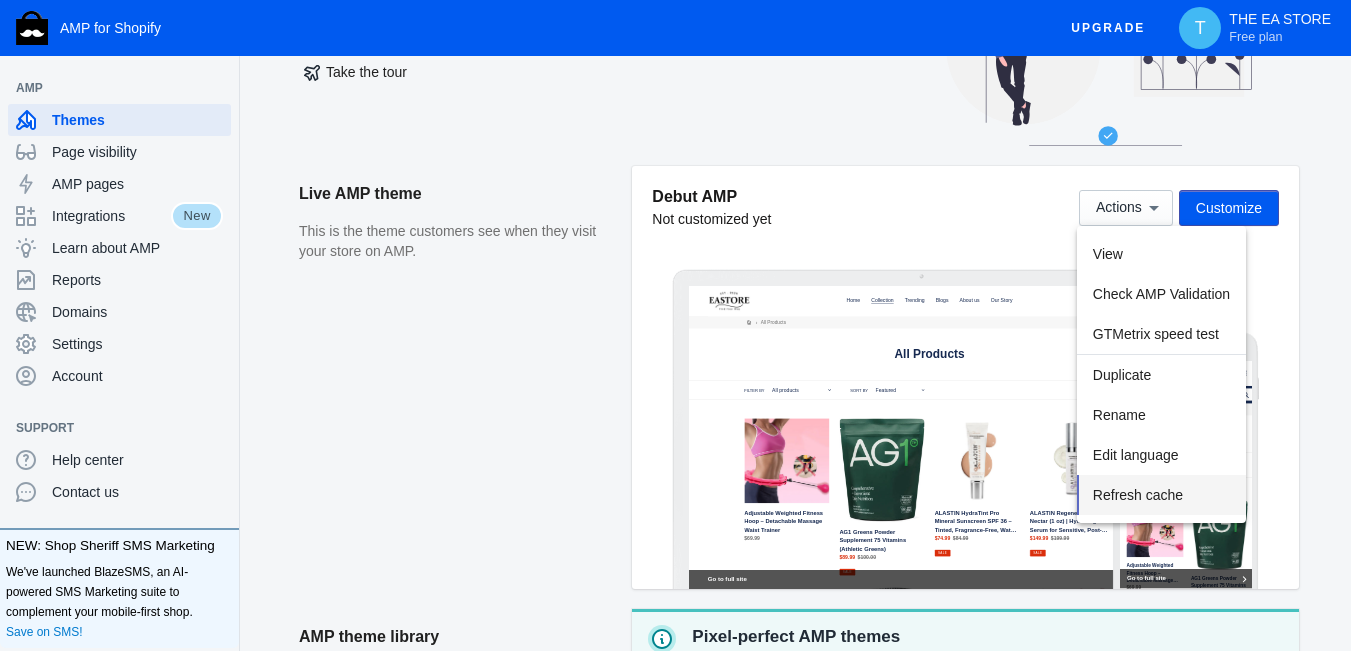 click on "Refresh cache" at bounding box center [1138, 495] 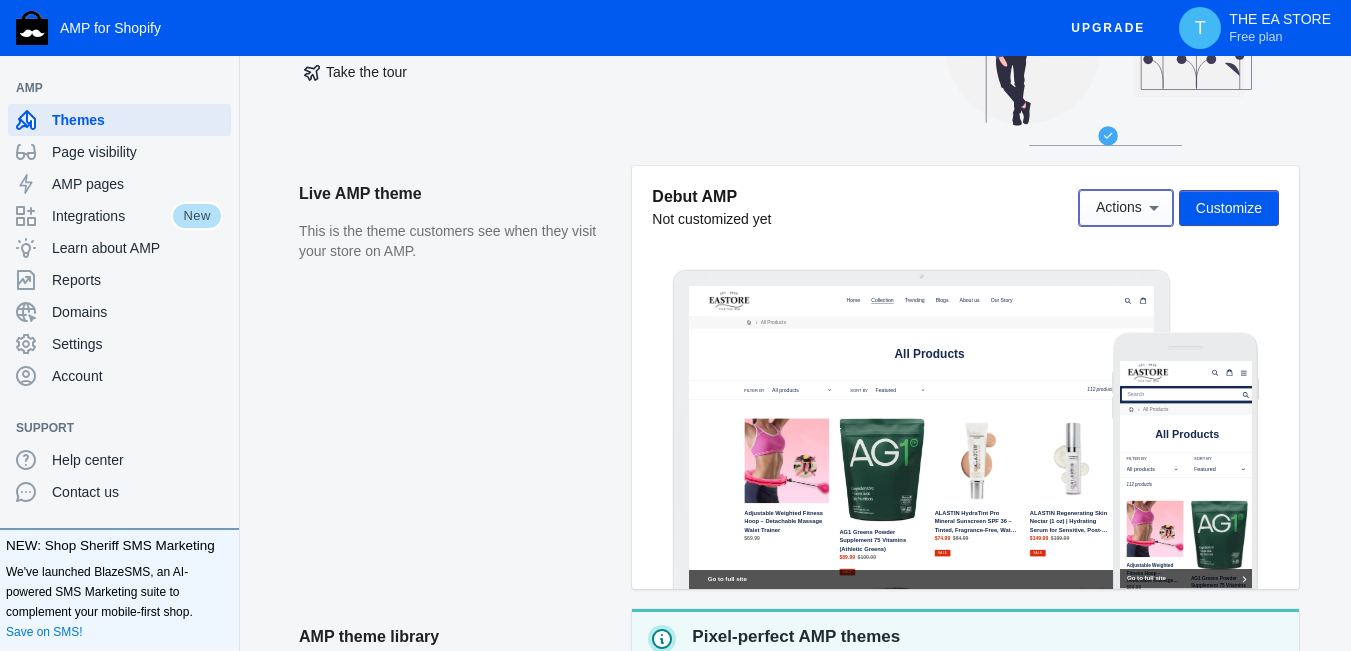 type 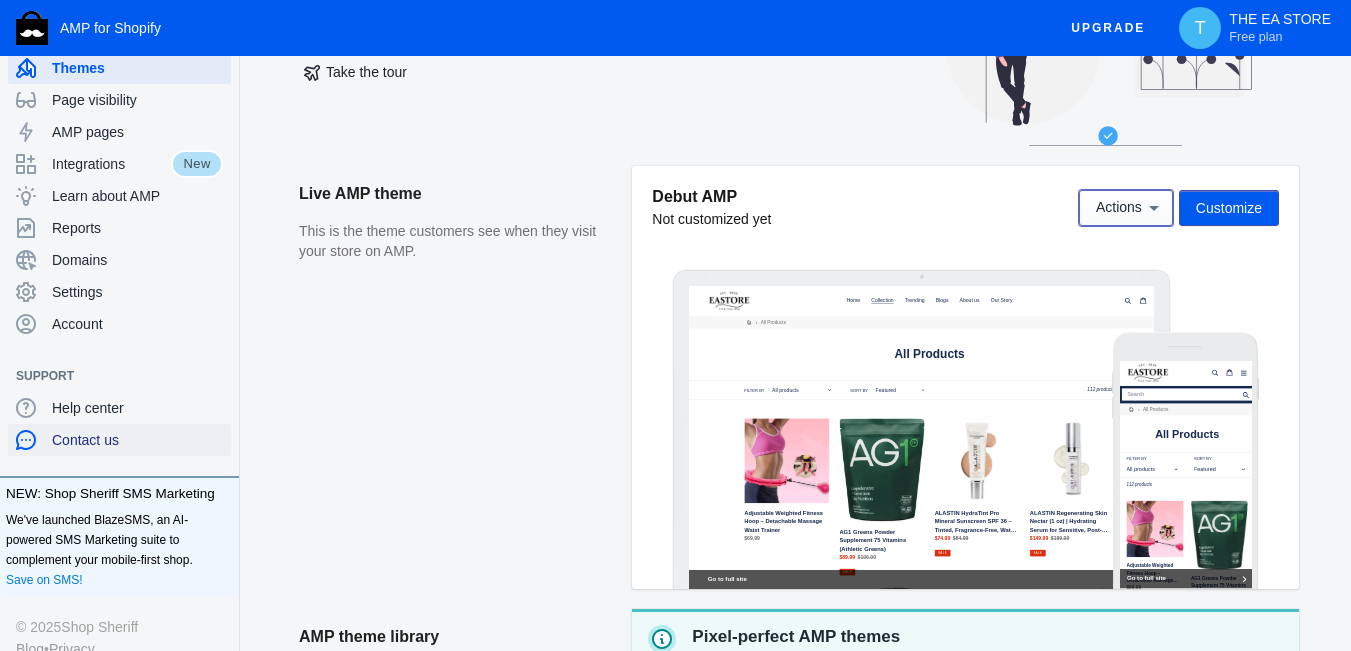 scroll, scrollTop: 80, scrollLeft: 0, axis: vertical 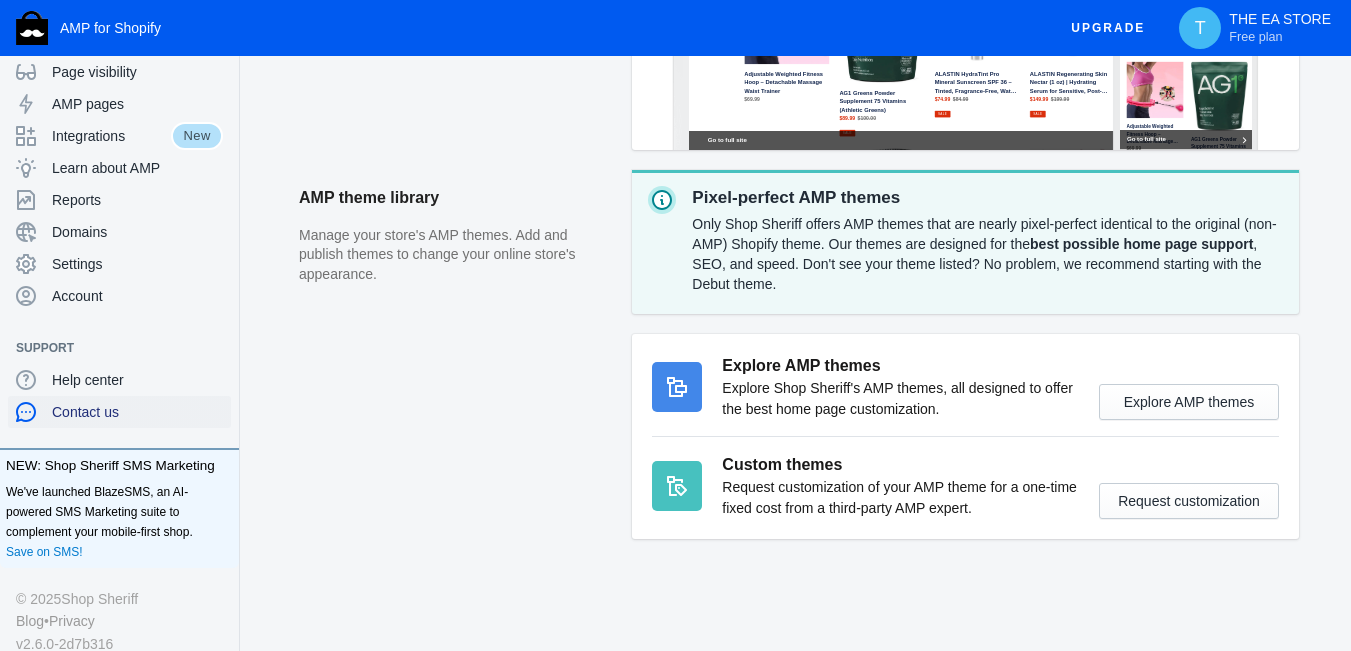 click on "Contact us" at bounding box center (137, 412) 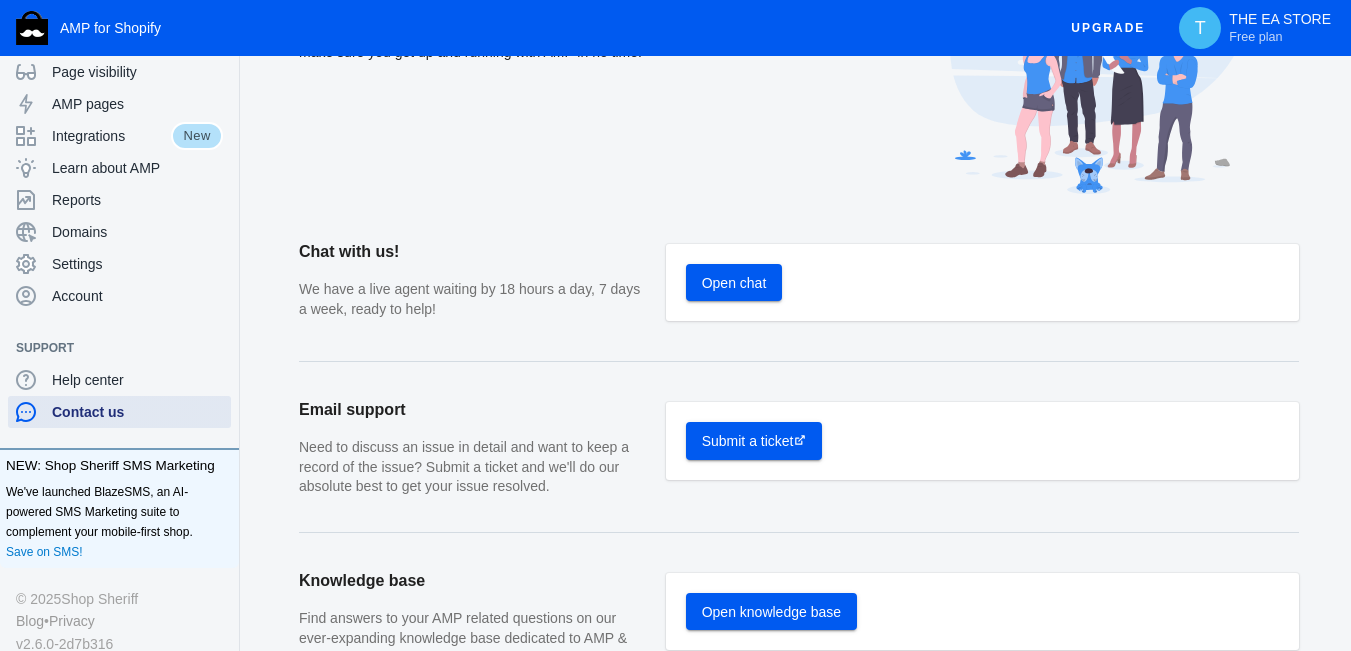 scroll, scrollTop: 167, scrollLeft: 0, axis: vertical 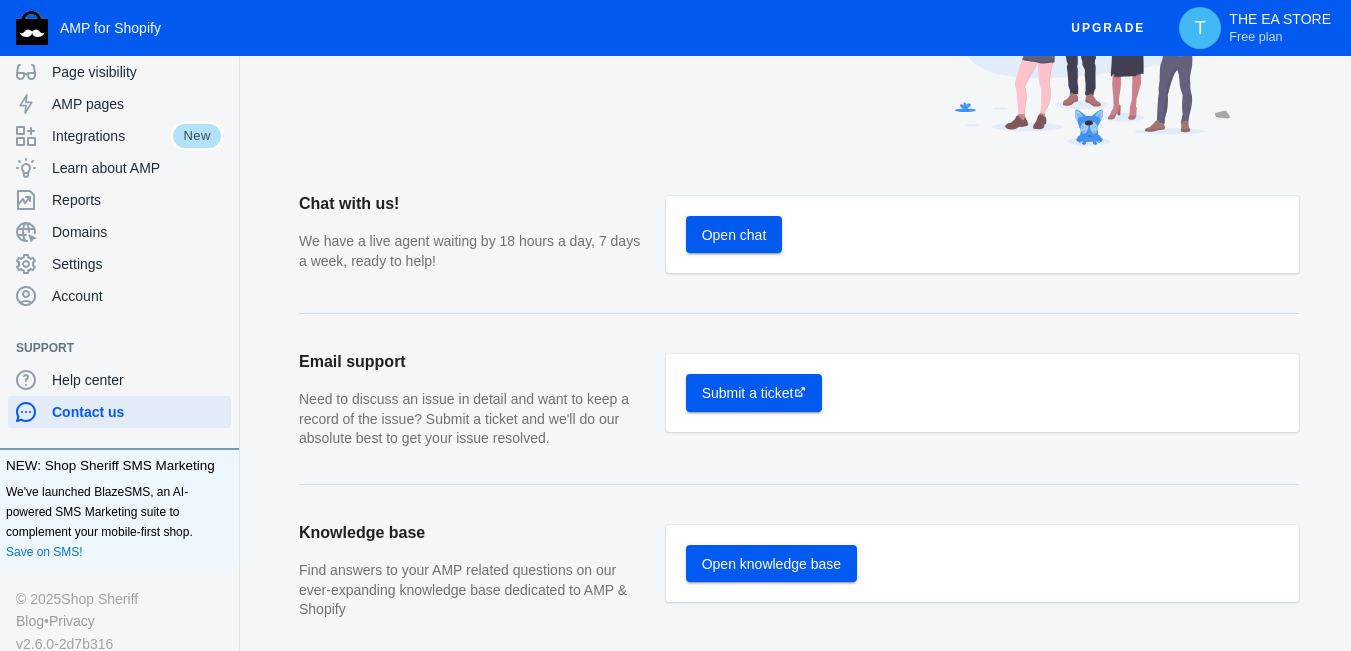 click on "Open chat" 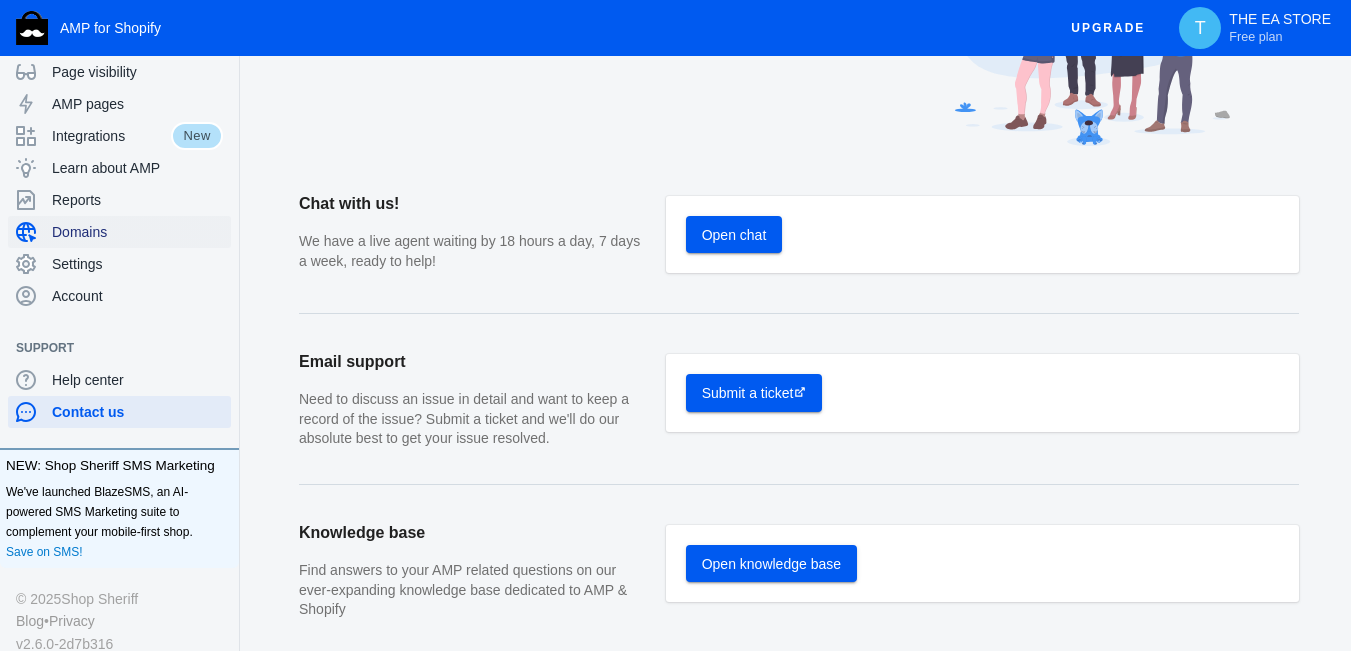 scroll, scrollTop: 0, scrollLeft: 0, axis: both 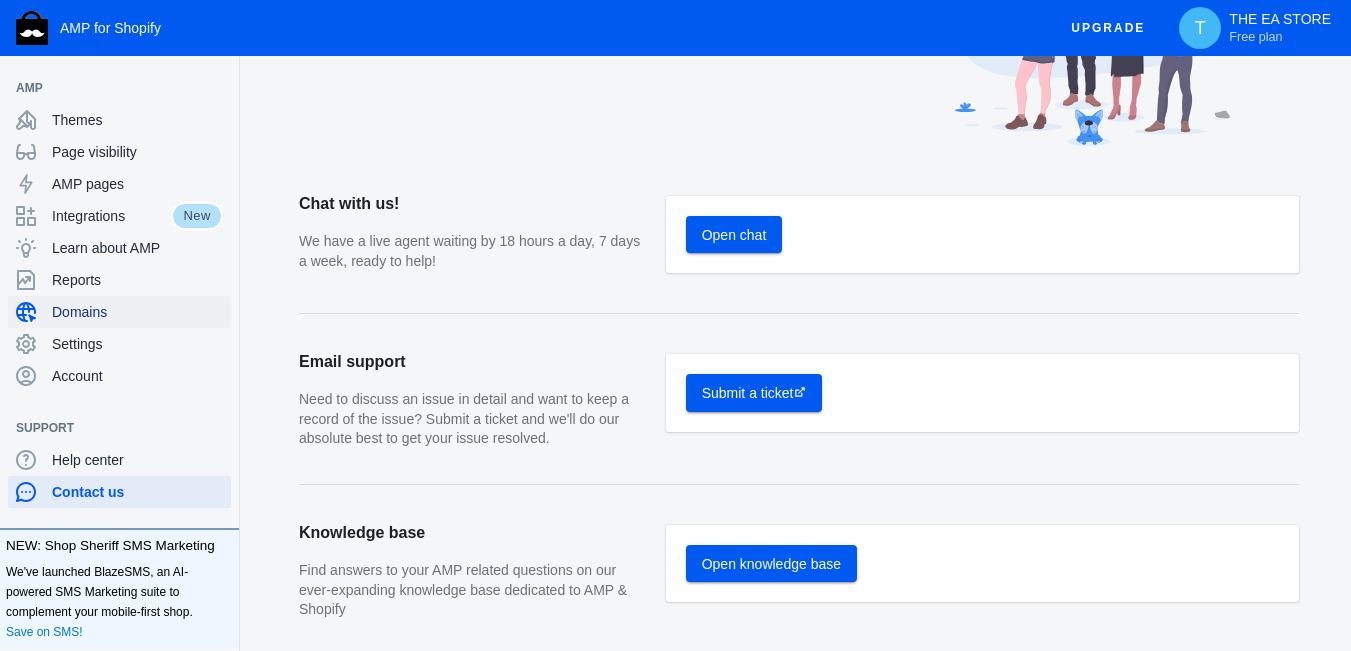 click on "Domains" at bounding box center [137, 312] 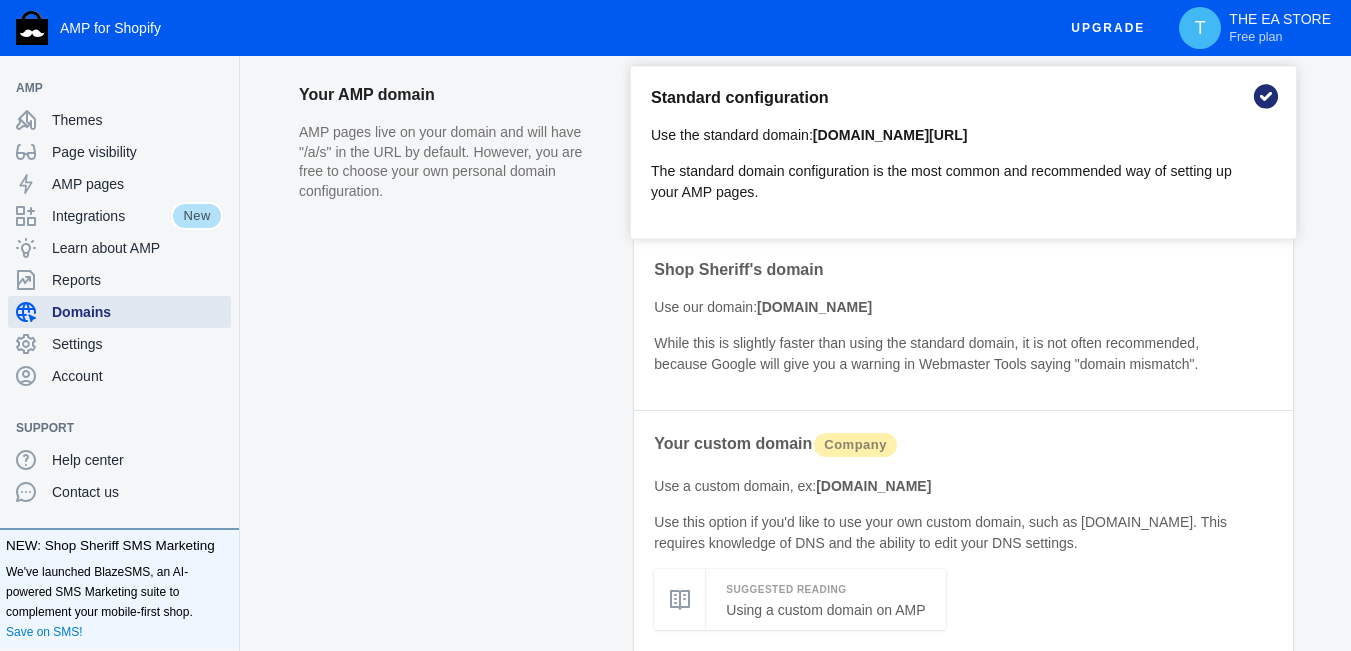 scroll, scrollTop: 0, scrollLeft: 0, axis: both 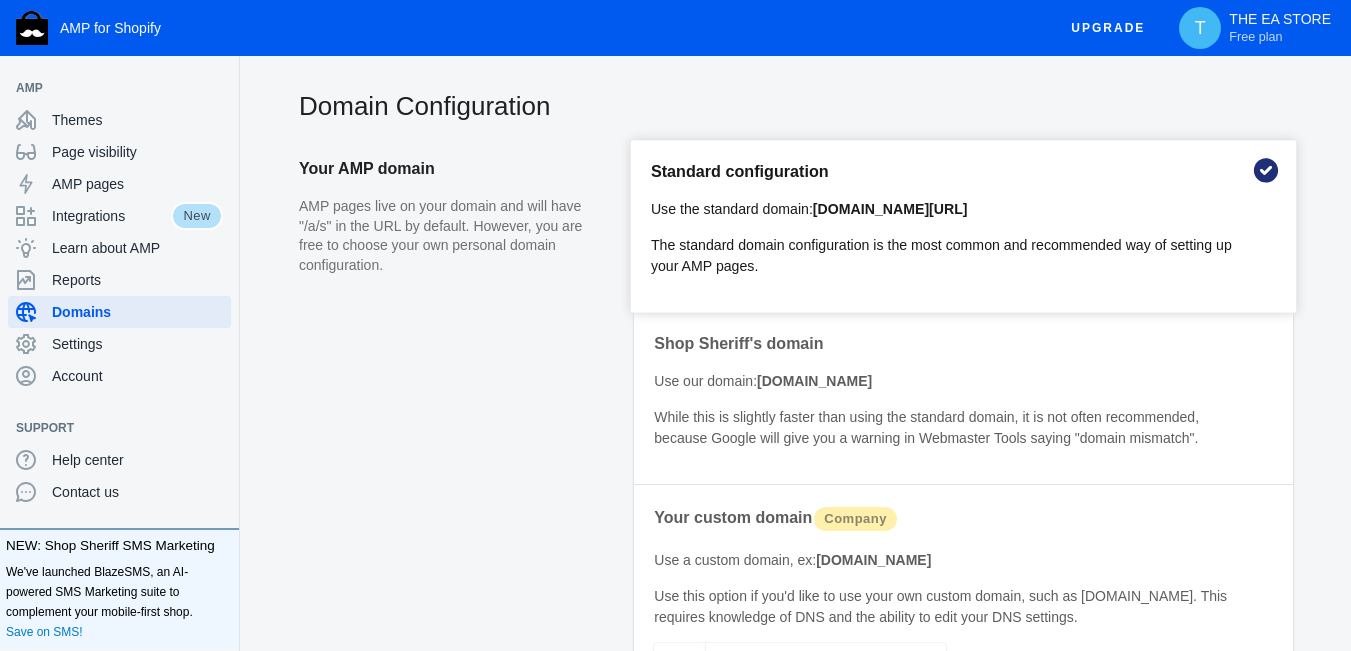 click on "Use the standard domain:  www.theeastores.com/a/s/" 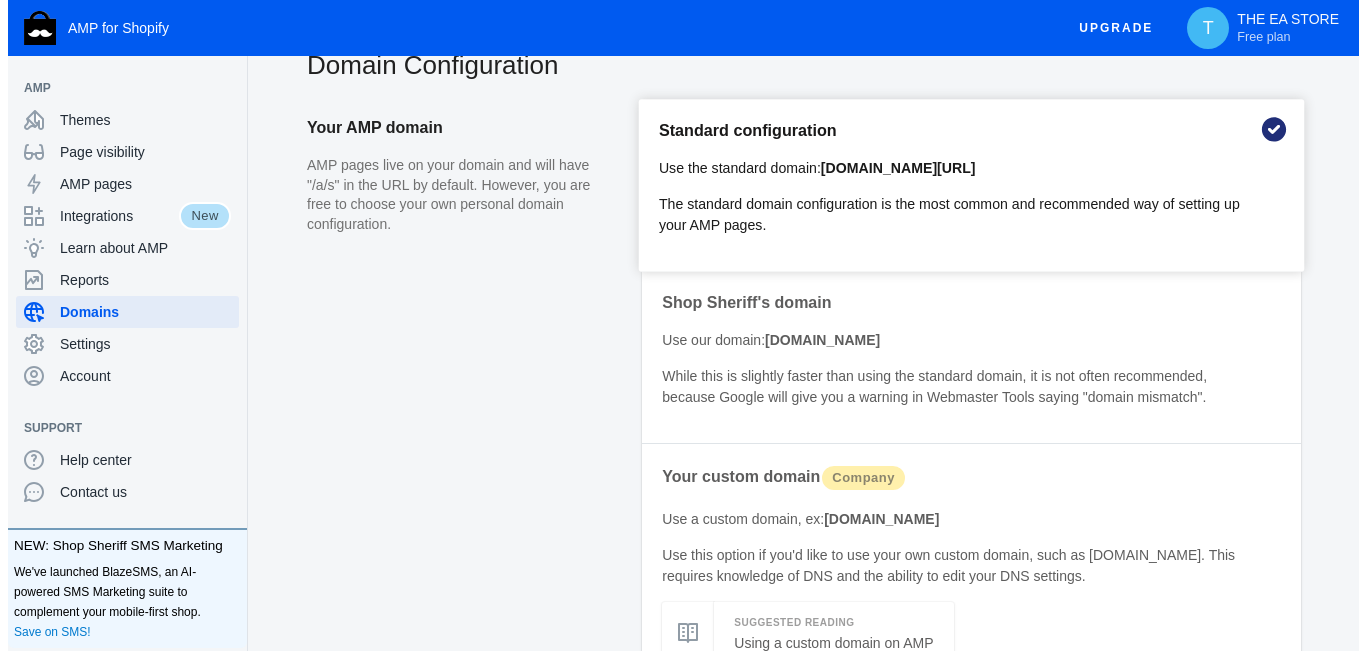 scroll, scrollTop: 0, scrollLeft: 0, axis: both 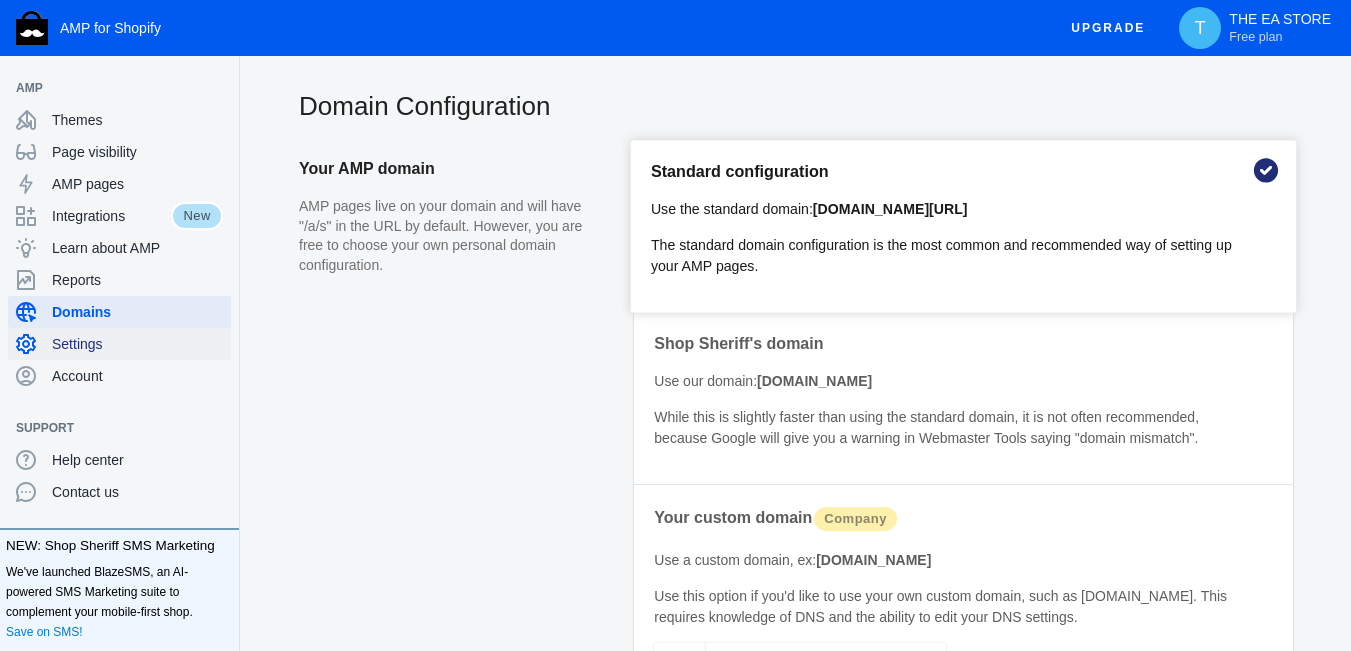 click on "Settings" at bounding box center (137, 344) 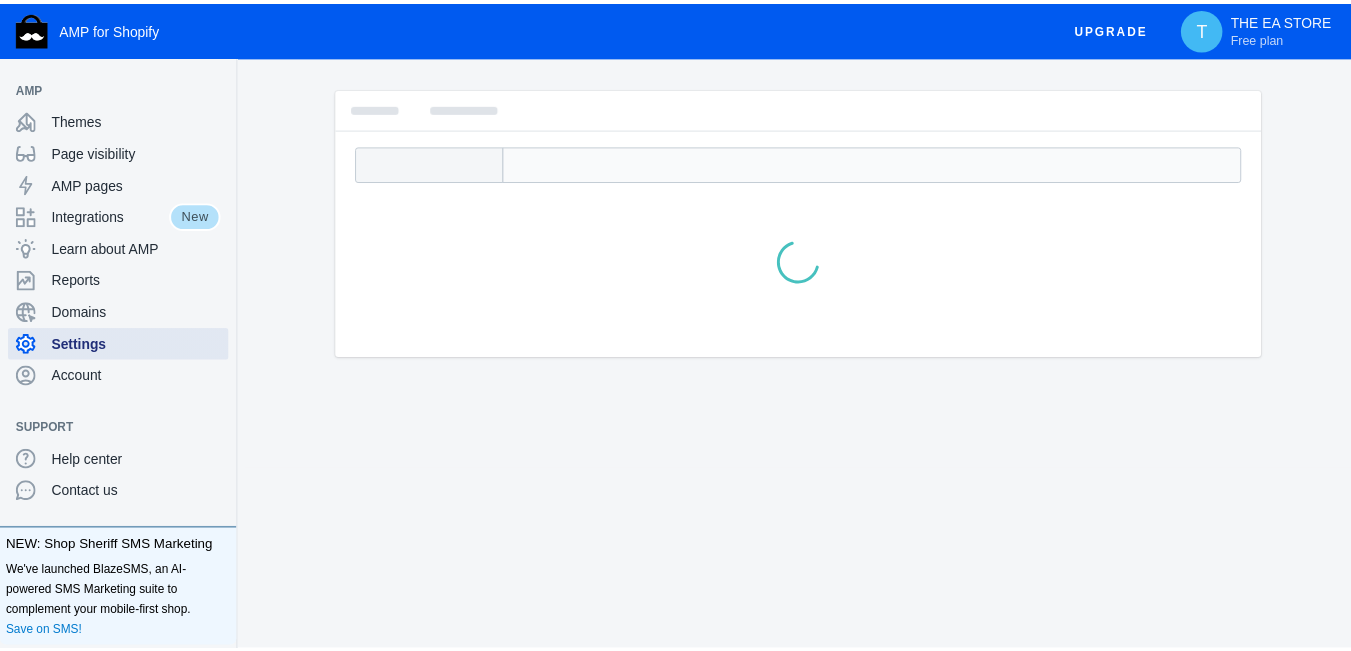 scroll, scrollTop: 80, scrollLeft: 0, axis: vertical 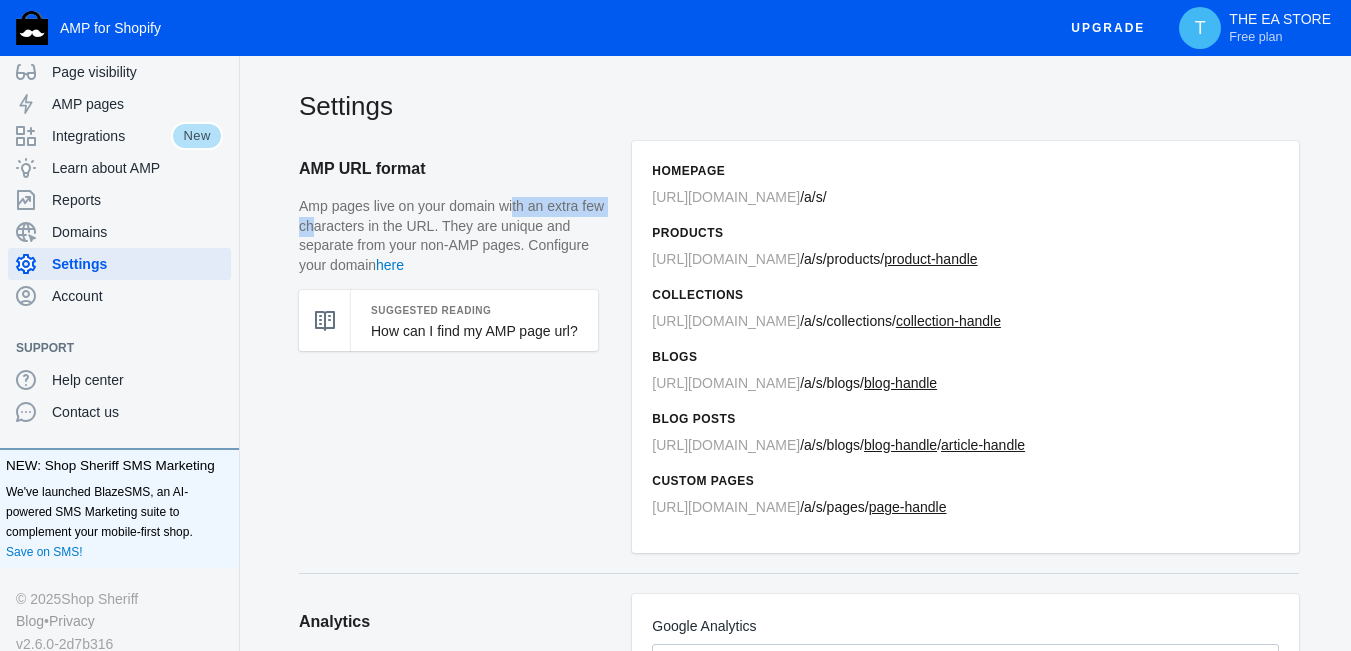 drag, startPoint x: 309, startPoint y: 218, endPoint x: 510, endPoint y: 211, distance: 201.12186 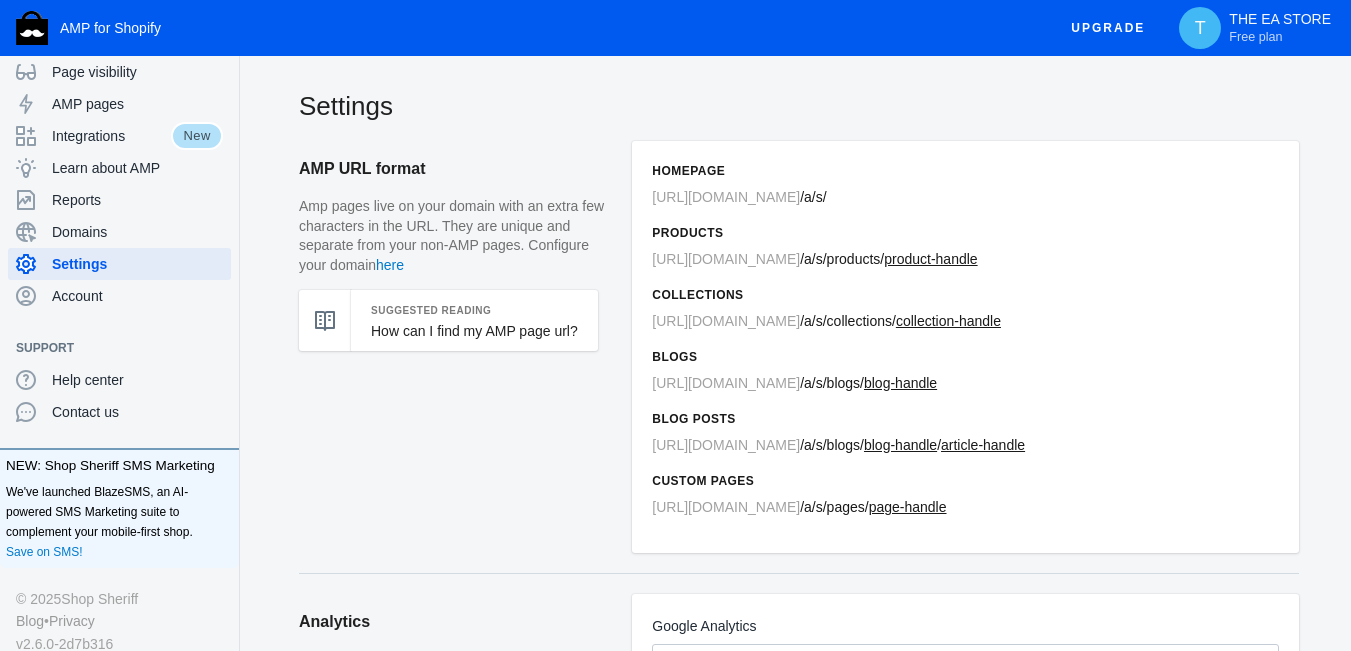 click on "Amp pages live on your domain with an extra few characters in the URL. They are unique and separate from your non-AMP pages. Configure your domain  here" 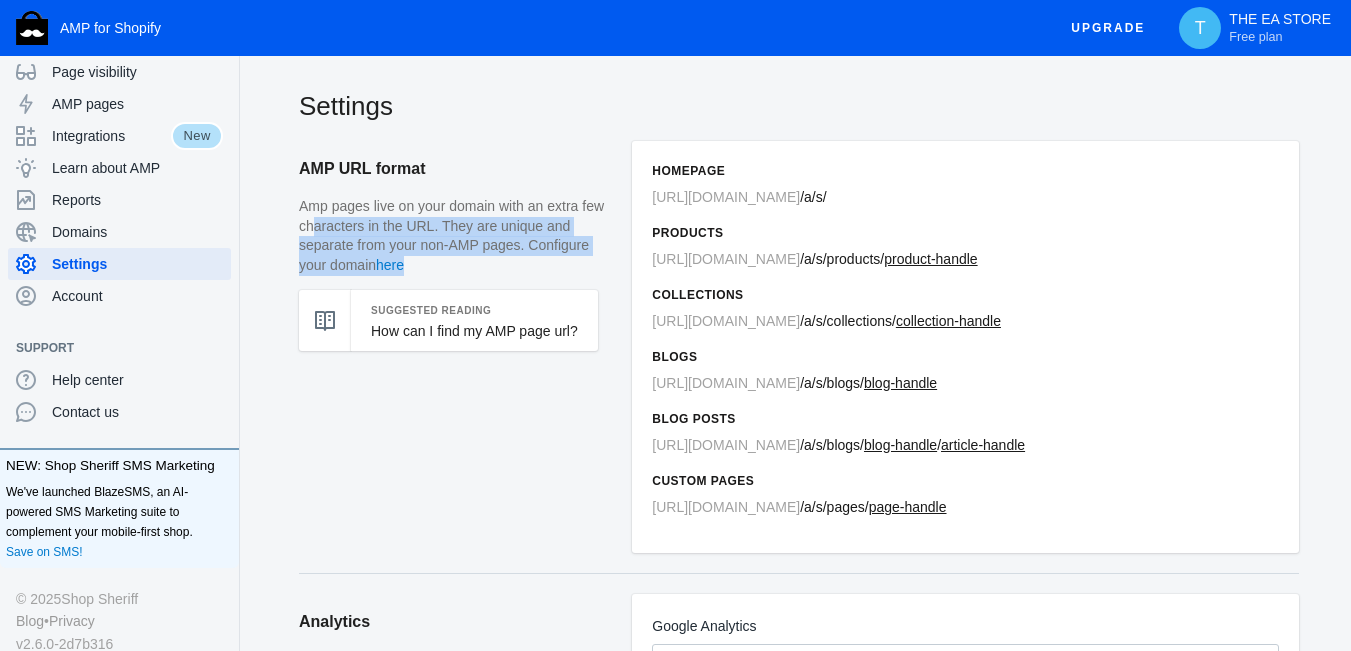 drag, startPoint x: 309, startPoint y: 235, endPoint x: 538, endPoint y: 255, distance: 229.8717 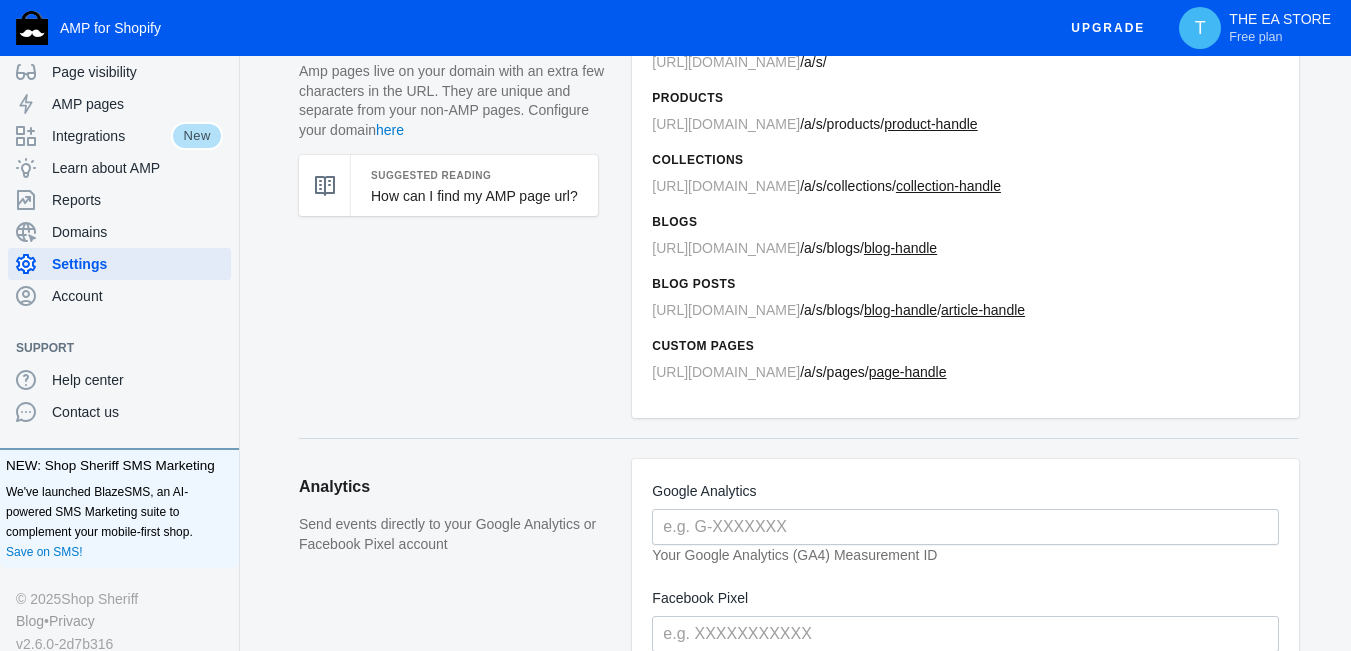 scroll, scrollTop: 0, scrollLeft: 0, axis: both 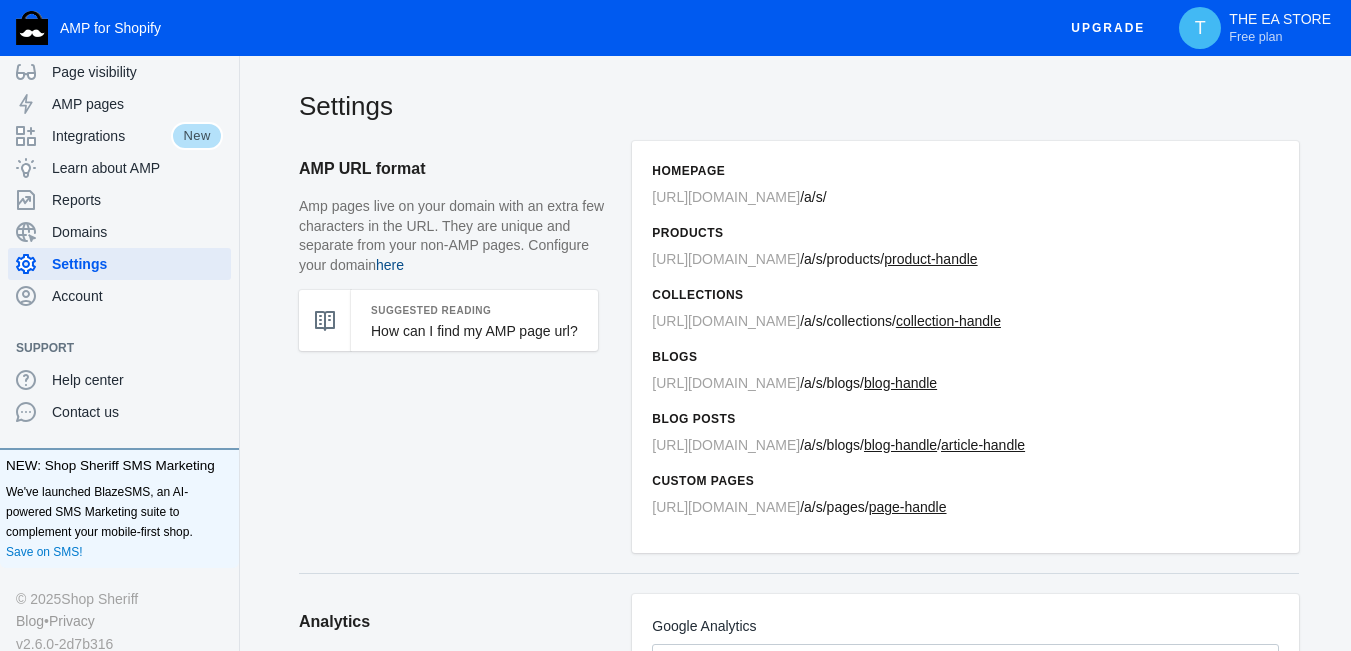 click on "here" 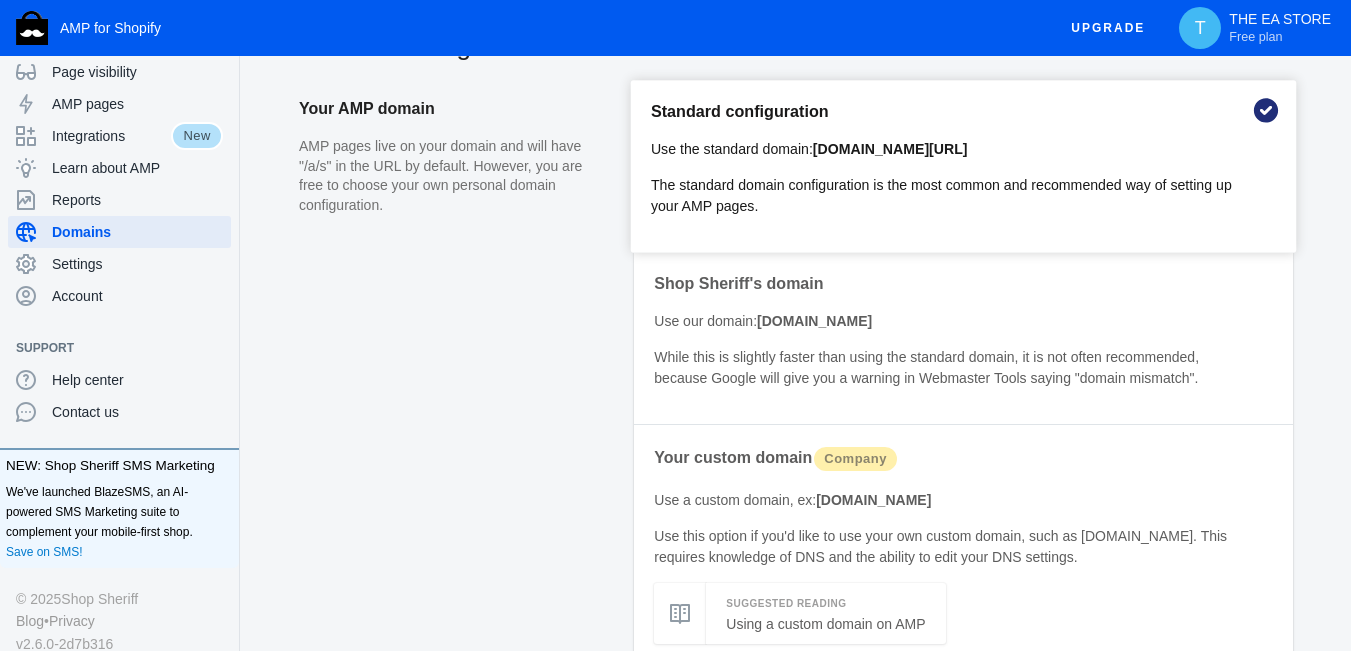 scroll, scrollTop: 0, scrollLeft: 0, axis: both 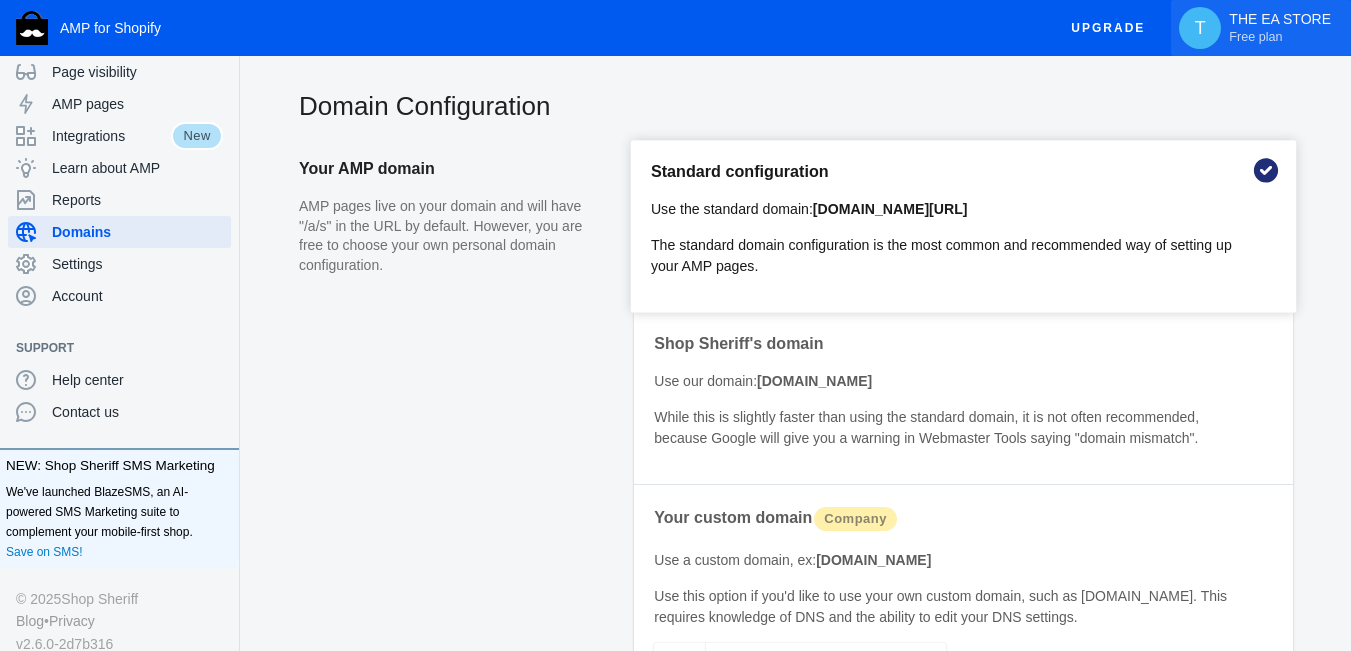 click on "Free plan" at bounding box center (1255, 37) 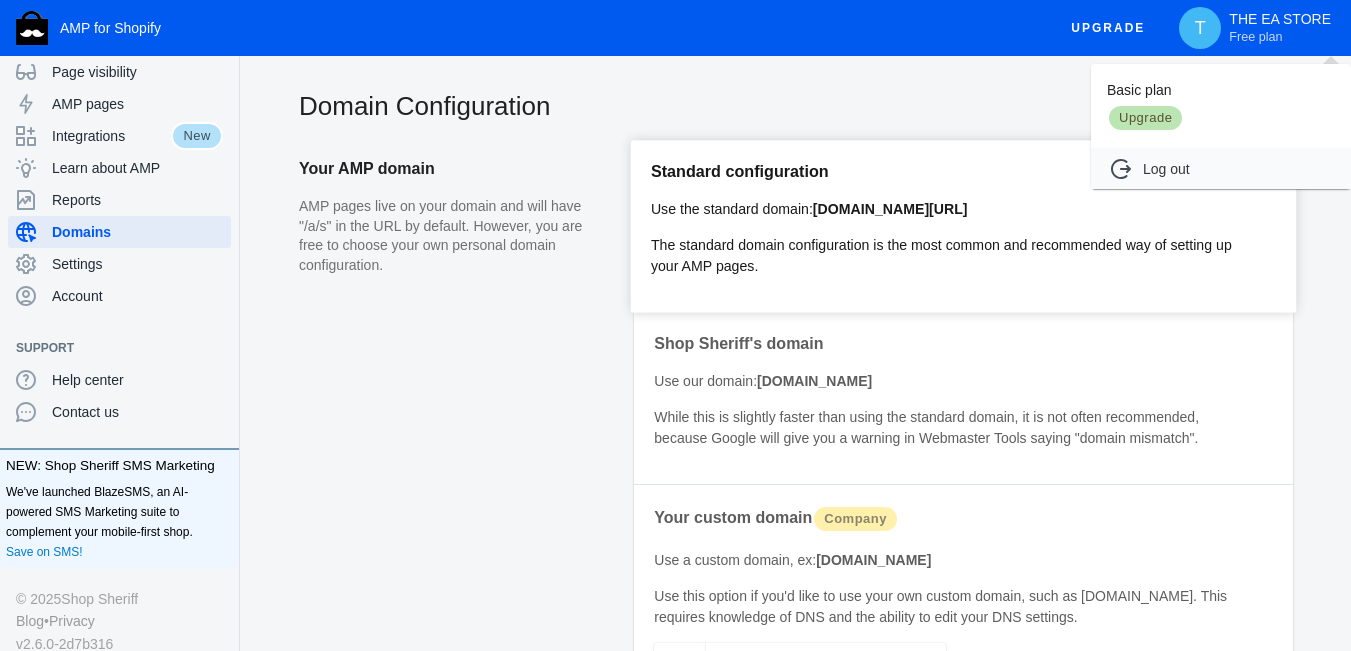click at bounding box center [675, 325] 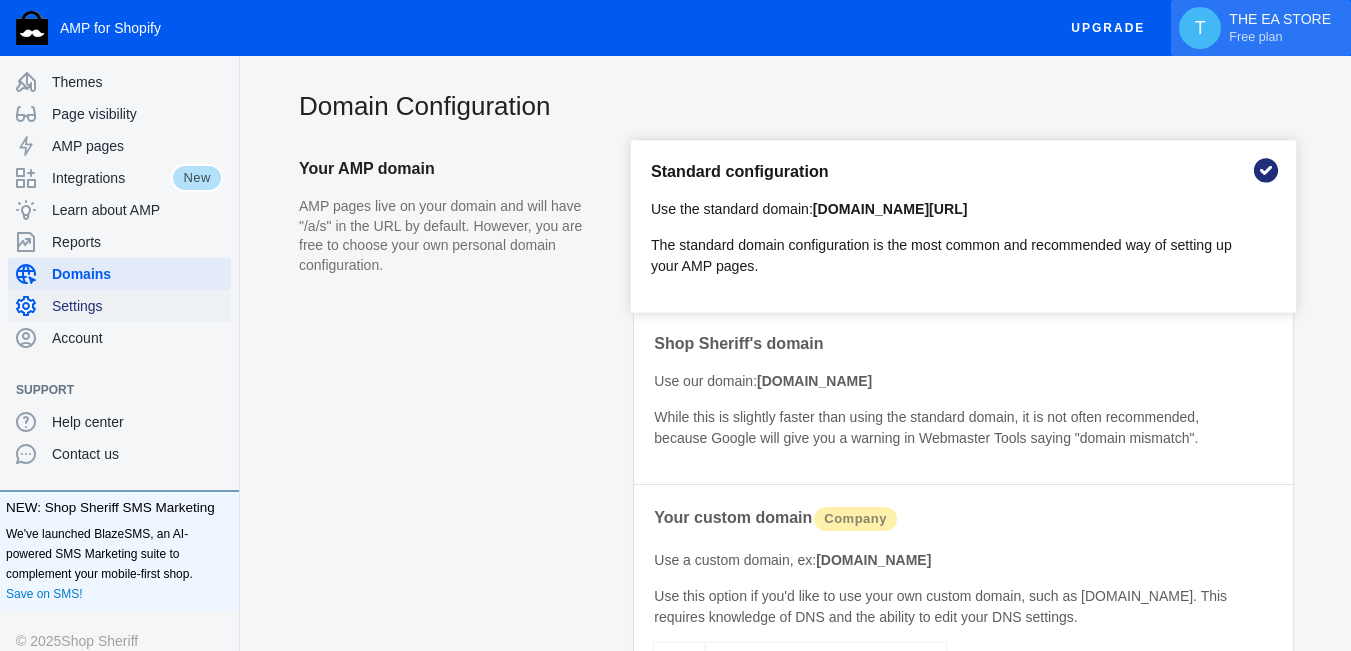 scroll, scrollTop: 0, scrollLeft: 0, axis: both 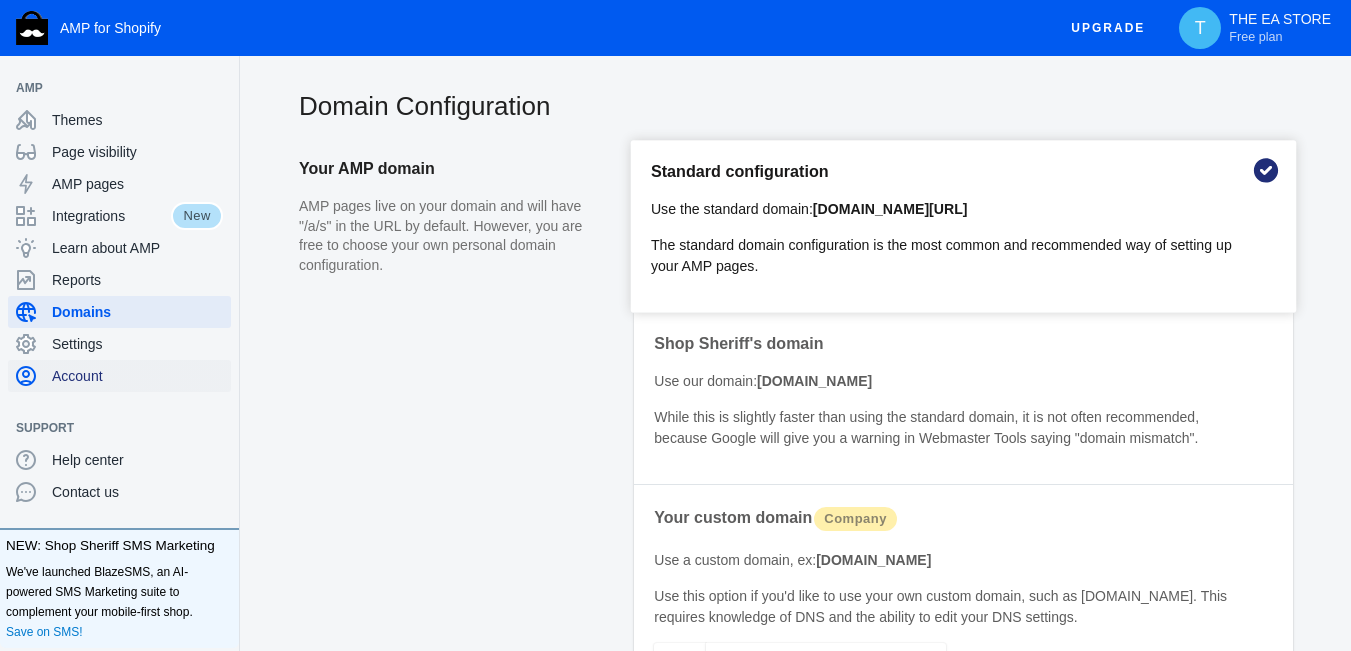 click on "Account" at bounding box center (119, 376) 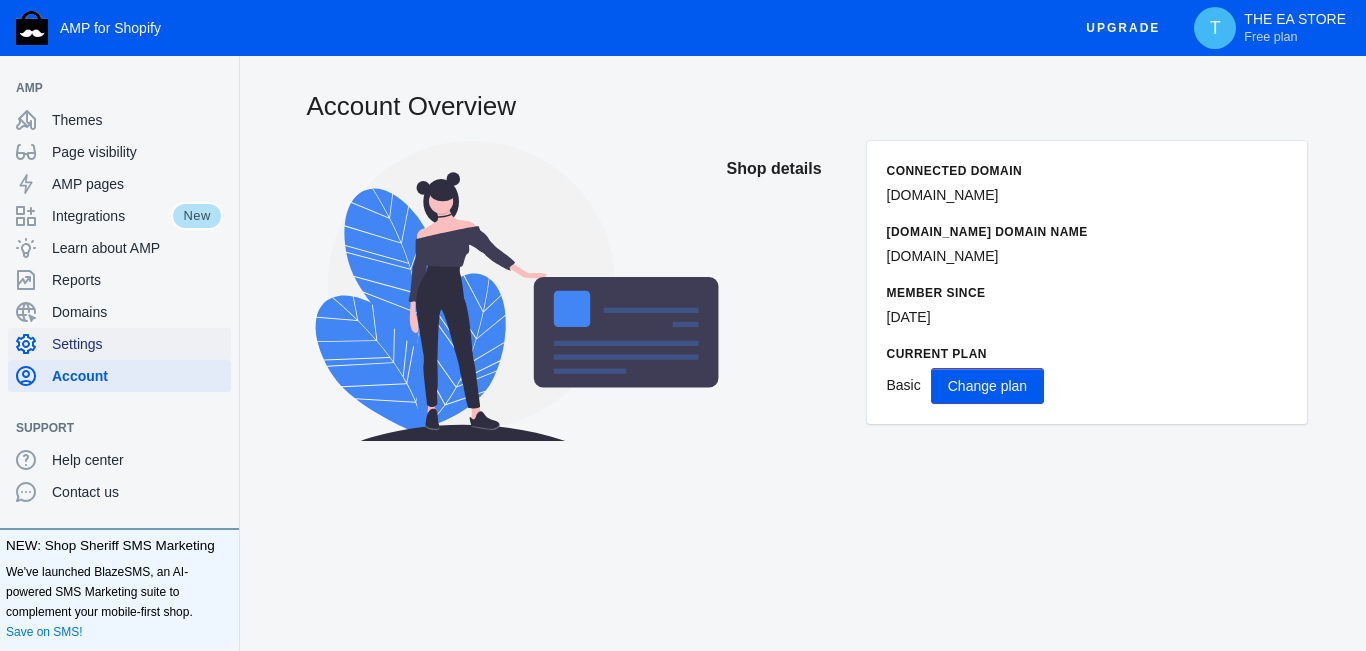 click on "Settings" at bounding box center (137, 344) 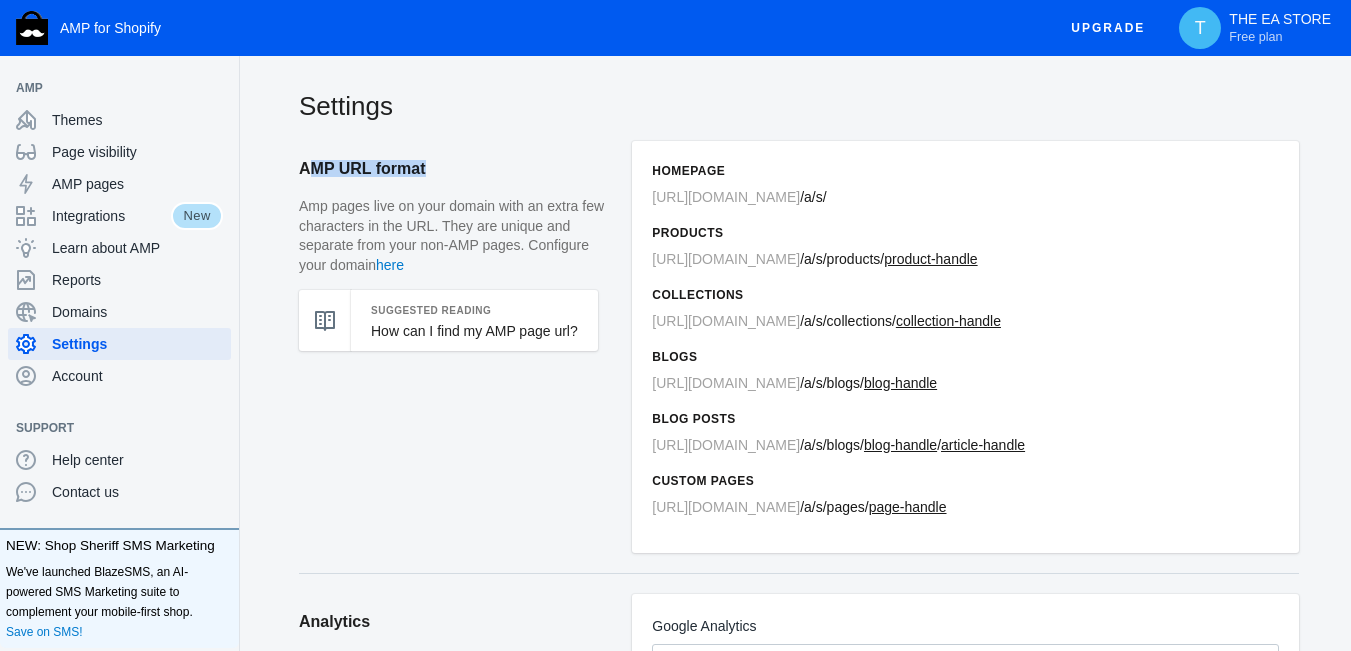 drag, startPoint x: 315, startPoint y: 167, endPoint x: 448, endPoint y: 168, distance: 133.00375 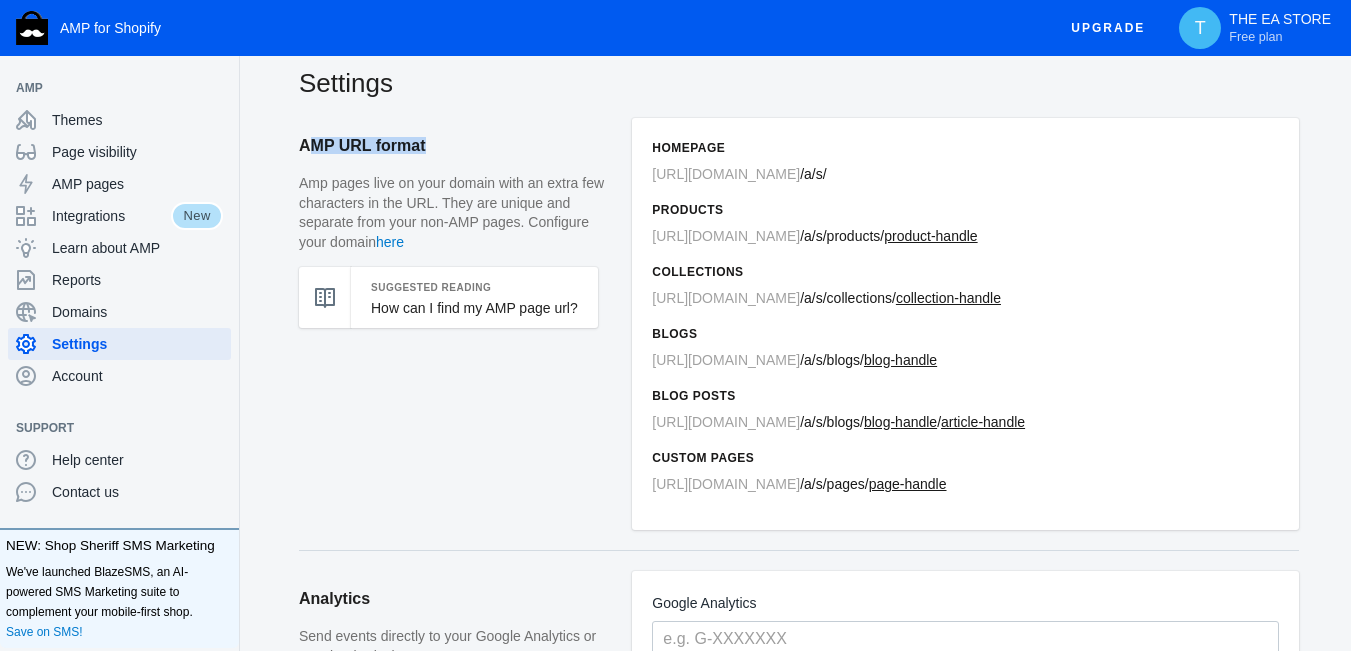 scroll, scrollTop: 0, scrollLeft: 0, axis: both 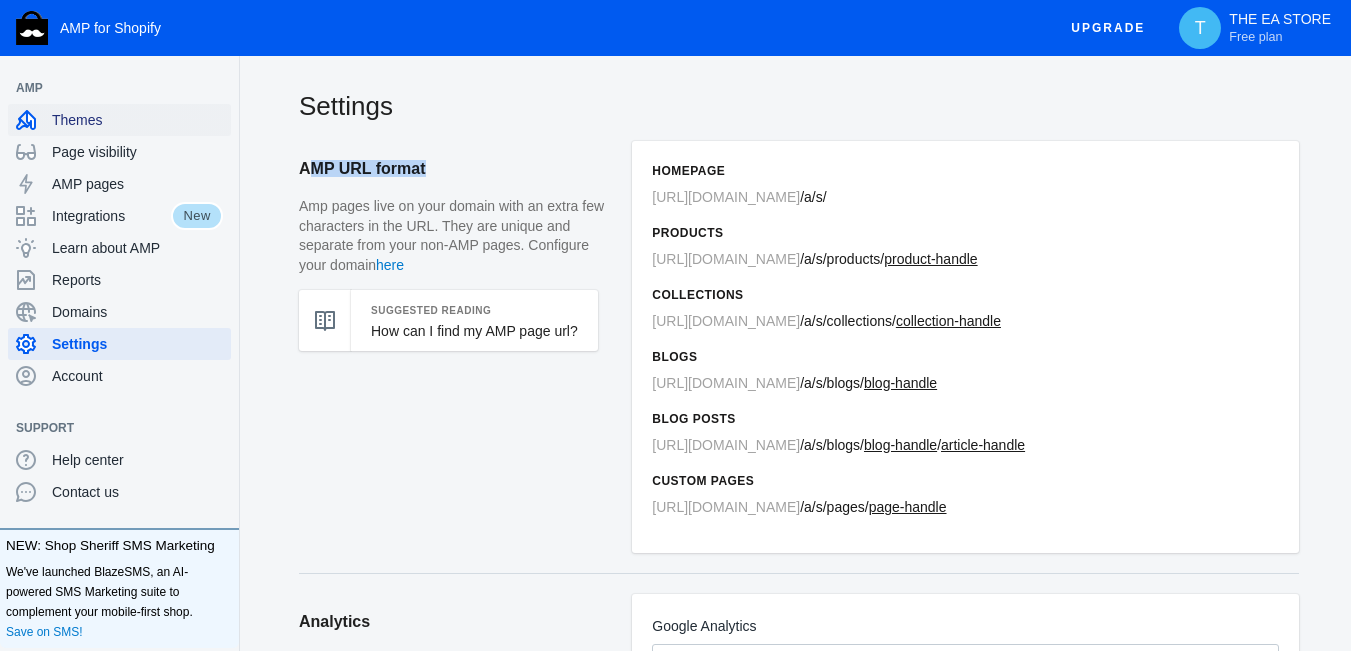 click on "Themes" 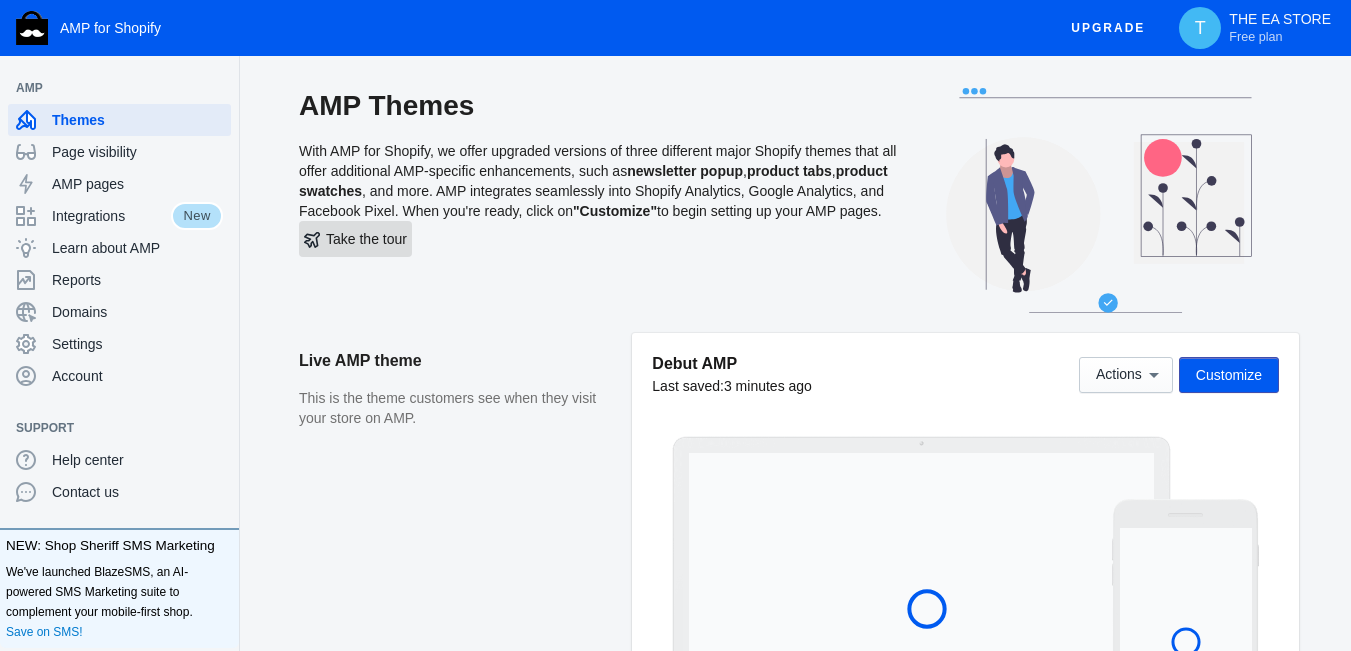 drag, startPoint x: 337, startPoint y: 262, endPoint x: 442, endPoint y: 258, distance: 105.076164 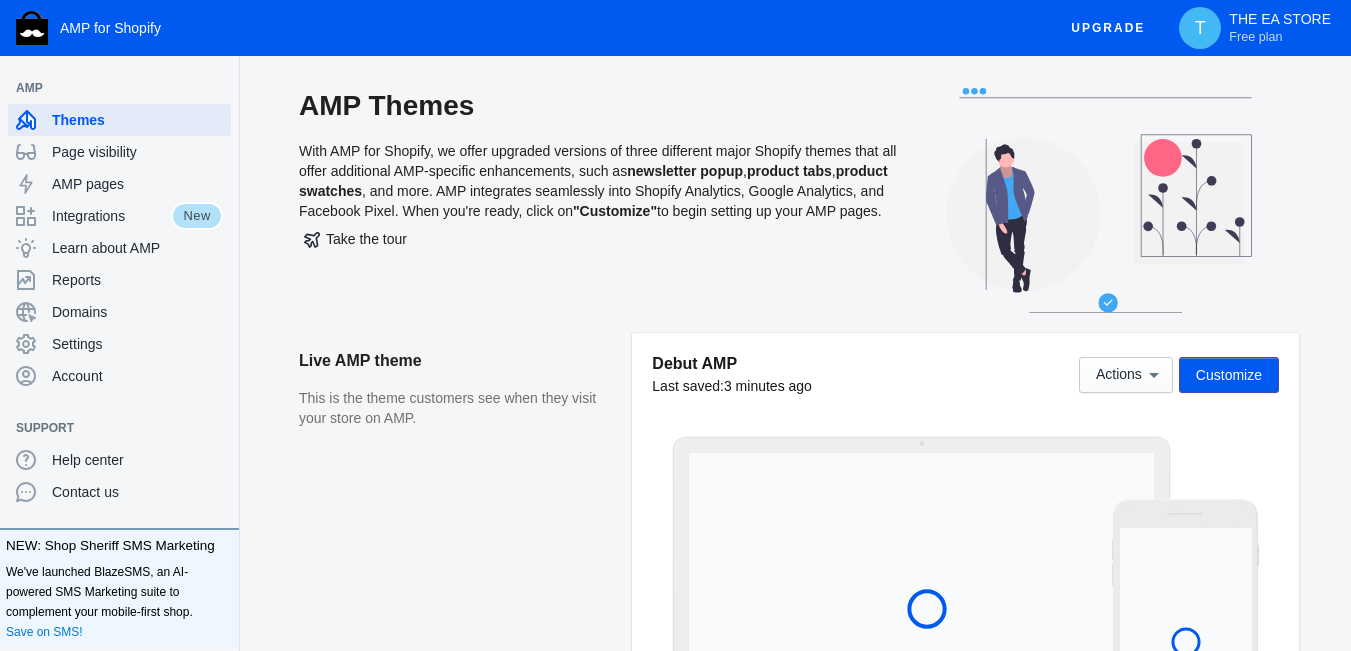 click on "Take the tour" 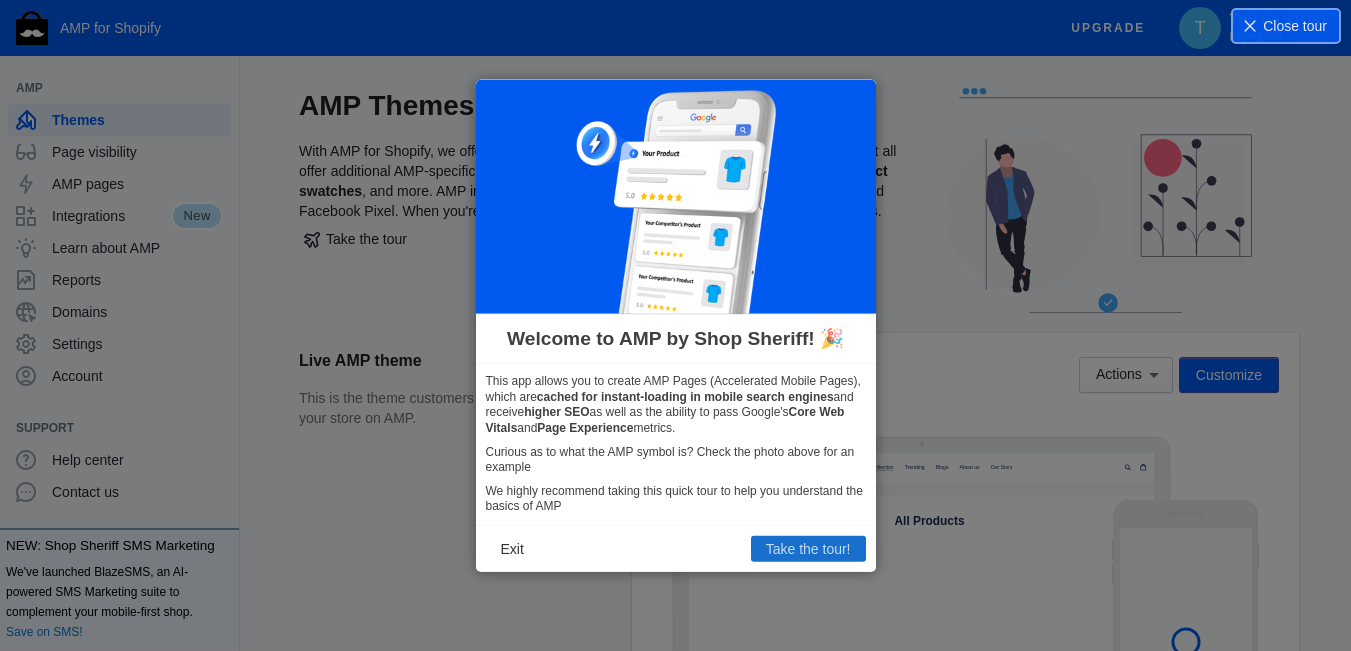 click on "Take the tour!" at bounding box center (808, 549) 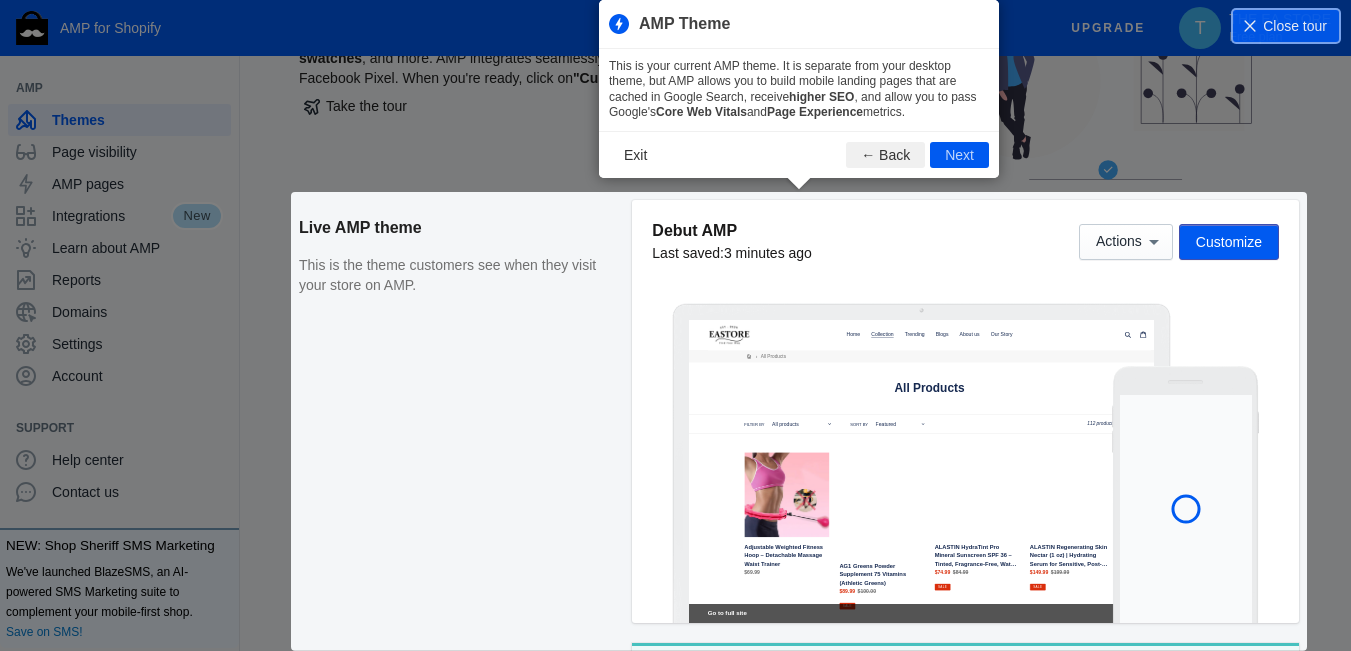 scroll, scrollTop: 0, scrollLeft: 0, axis: both 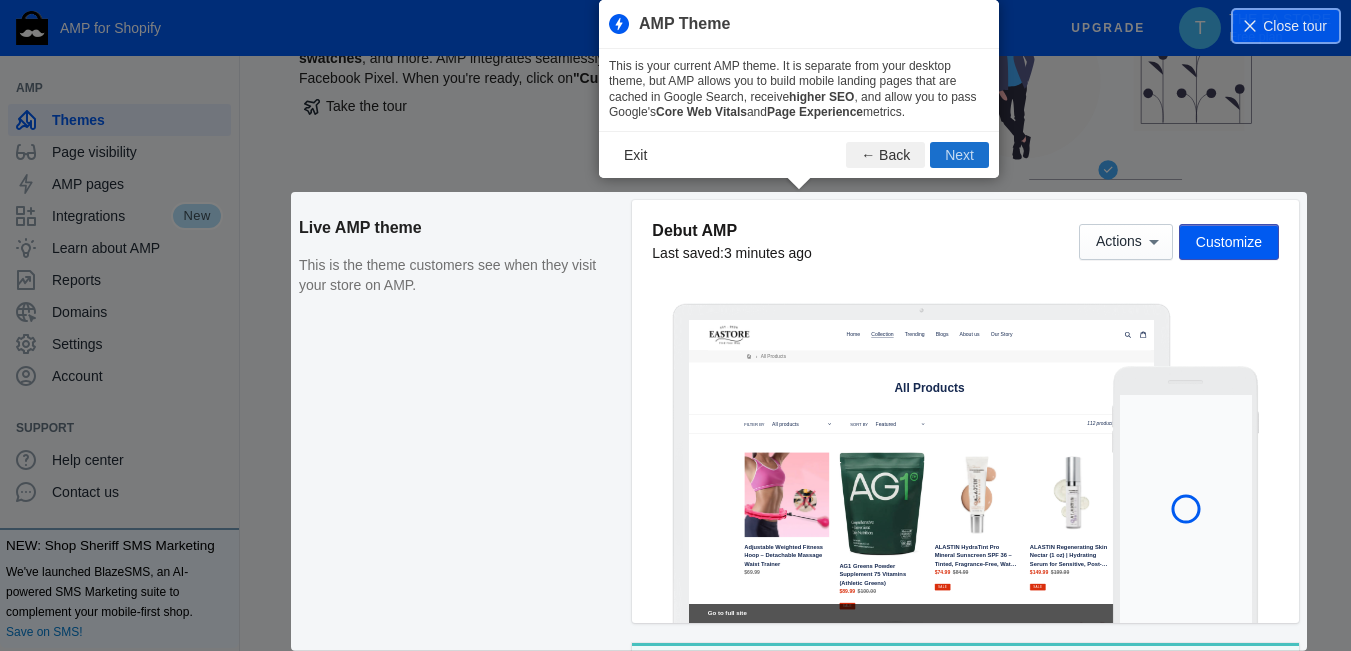 click on "Next" at bounding box center (959, 155) 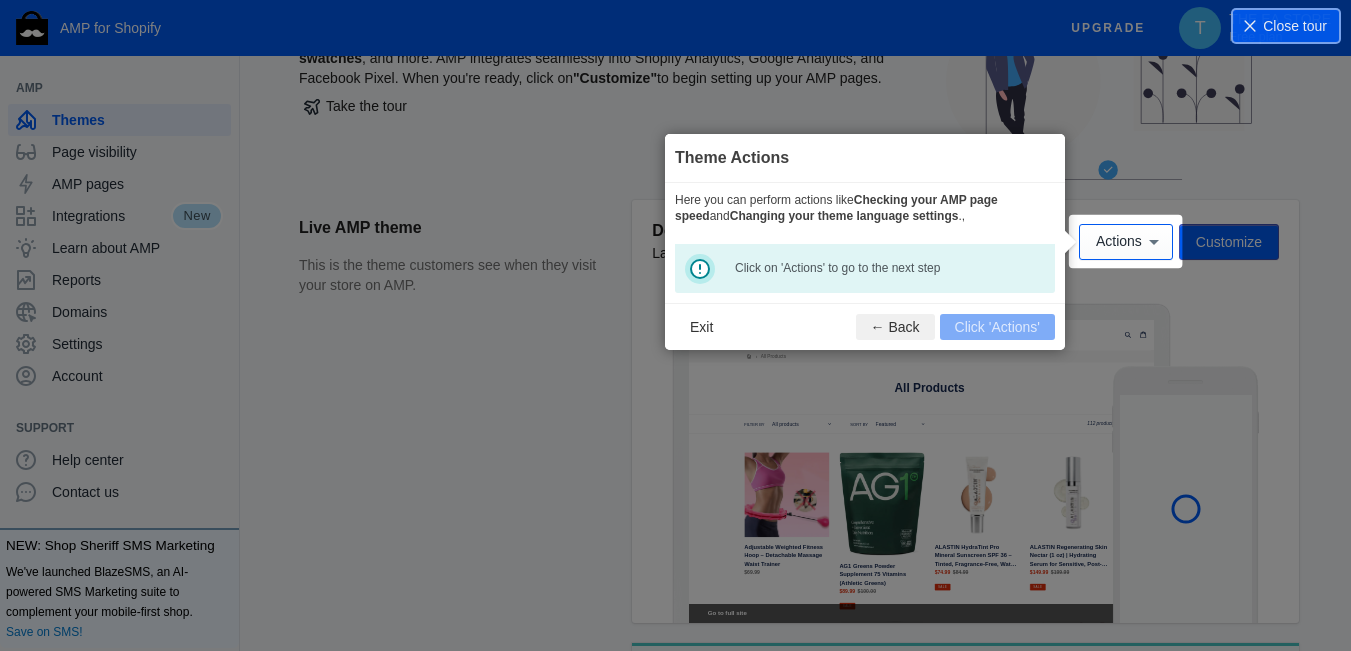 scroll, scrollTop: 156, scrollLeft: 0, axis: vertical 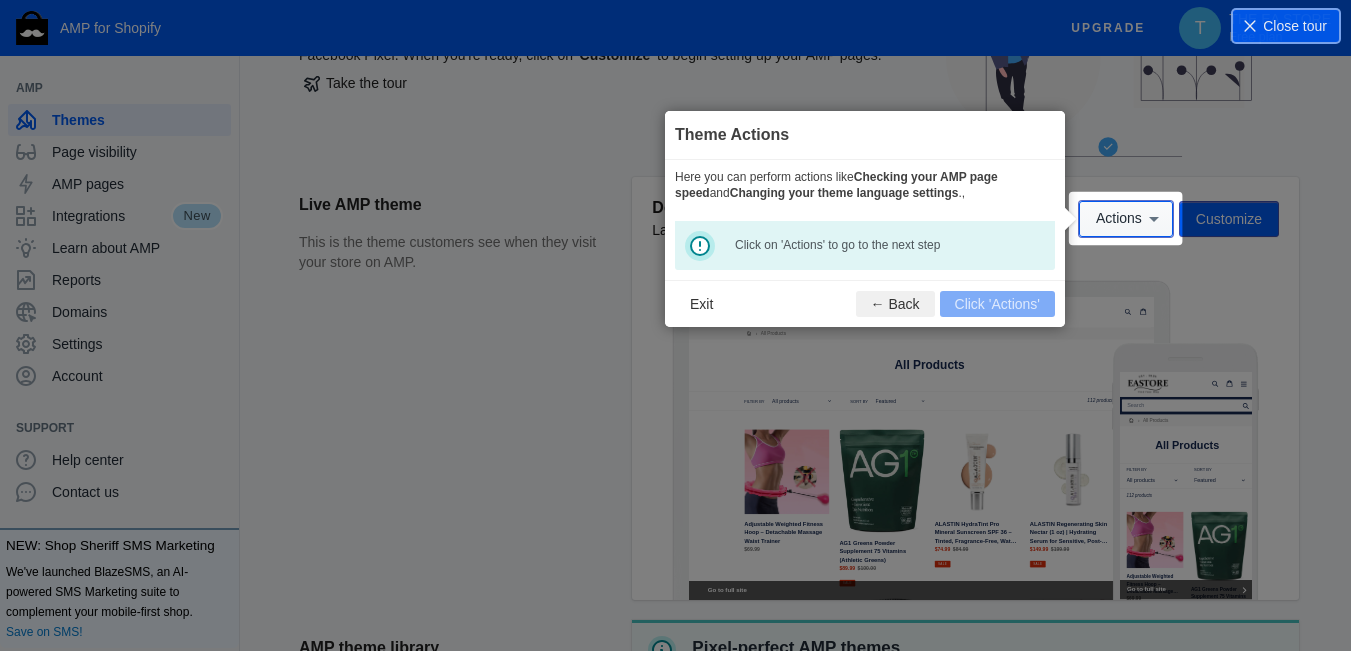 click on "Actions" at bounding box center (1119, 219) 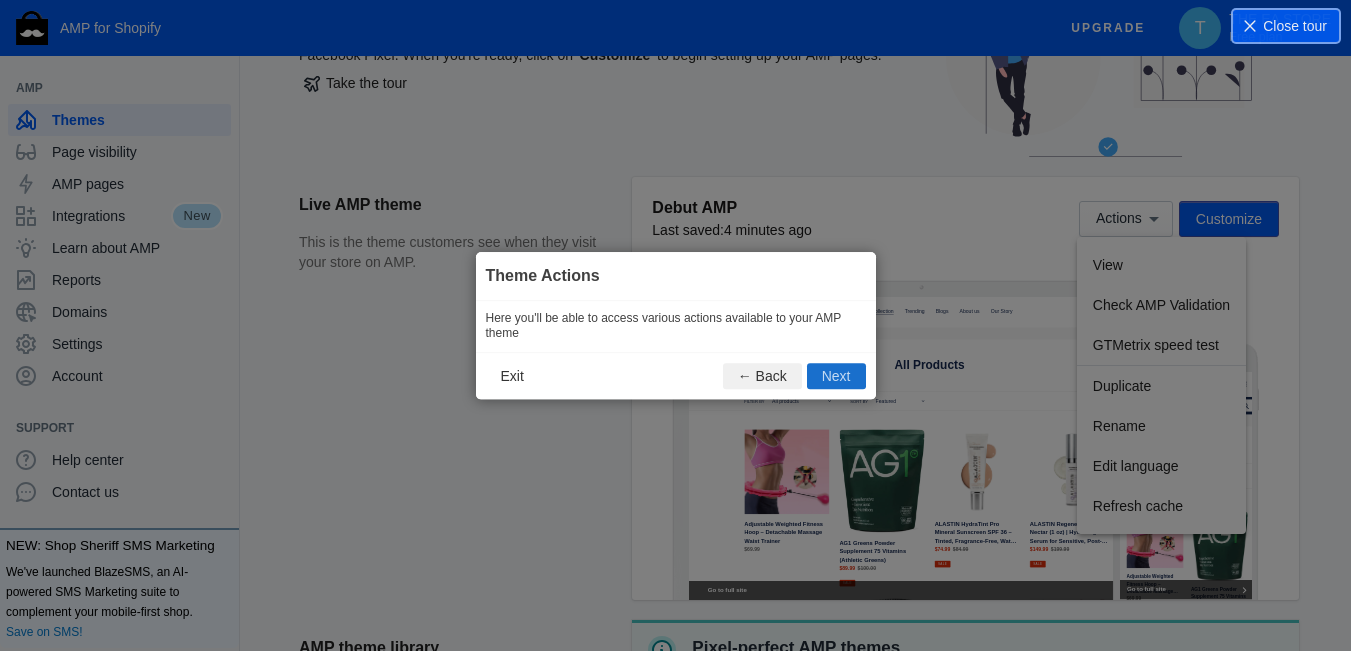 click on "Next" at bounding box center [836, 376] 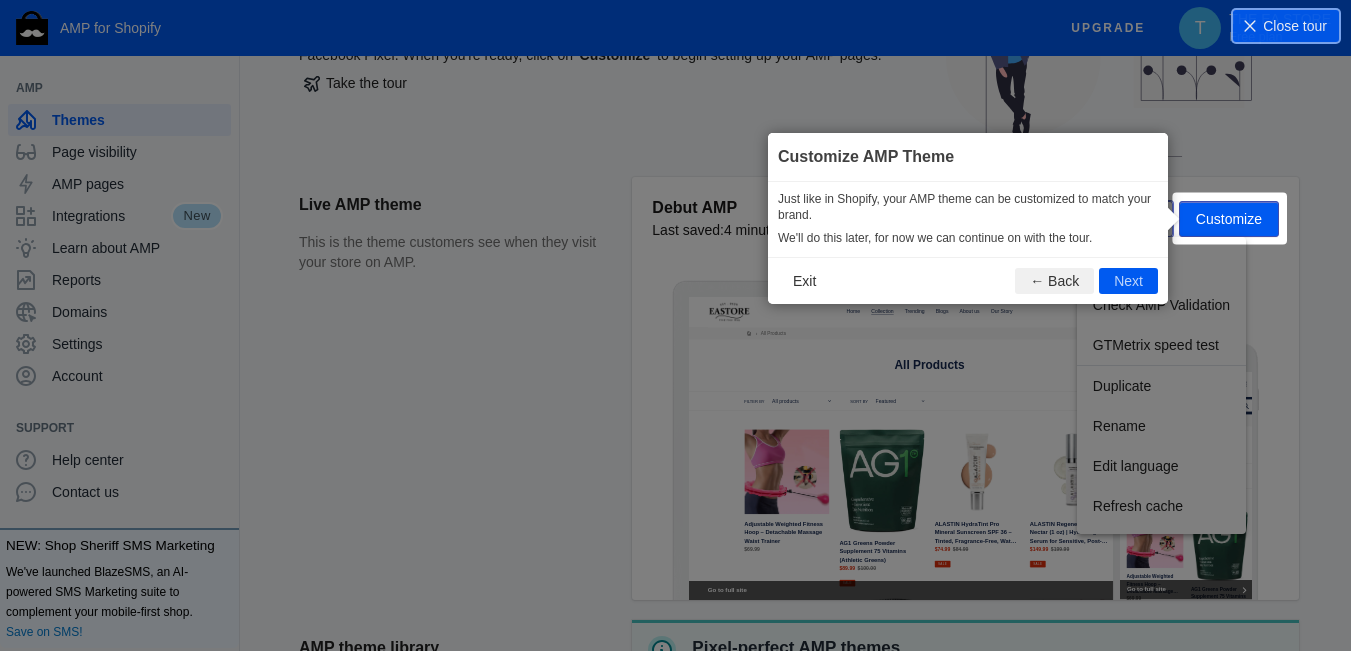 scroll, scrollTop: 157, scrollLeft: 0, axis: vertical 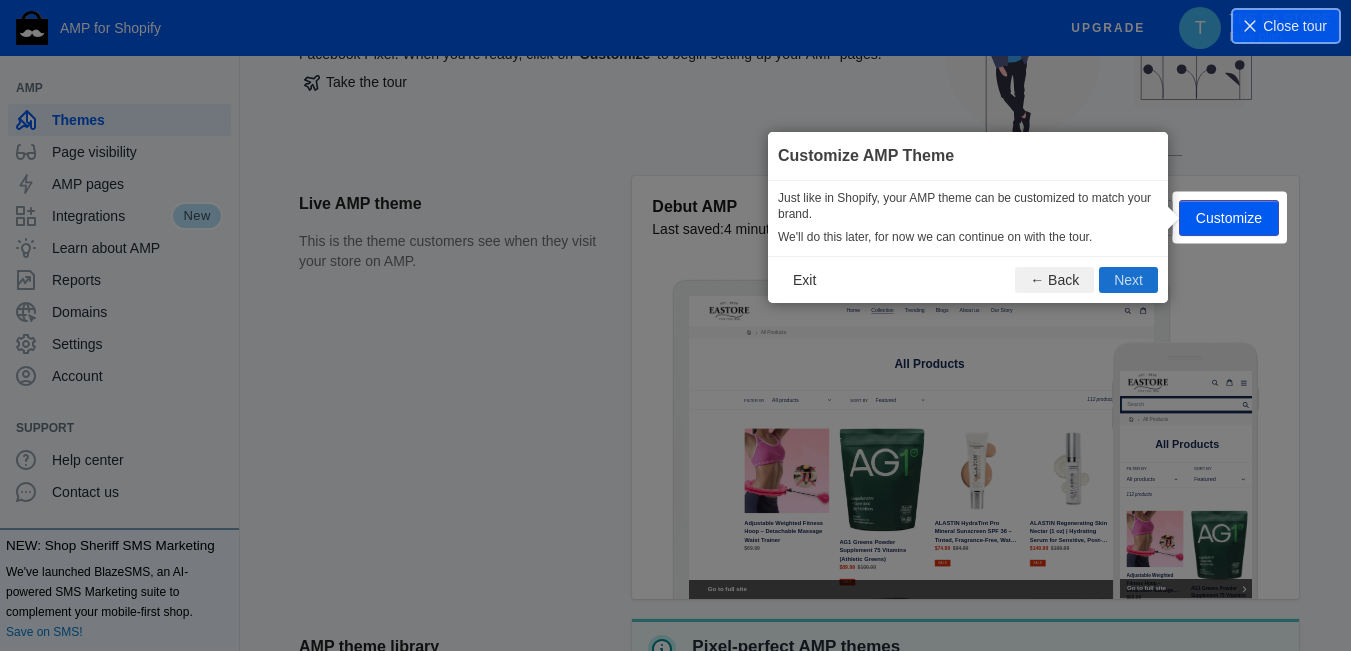 click on "Next" at bounding box center (1128, 280) 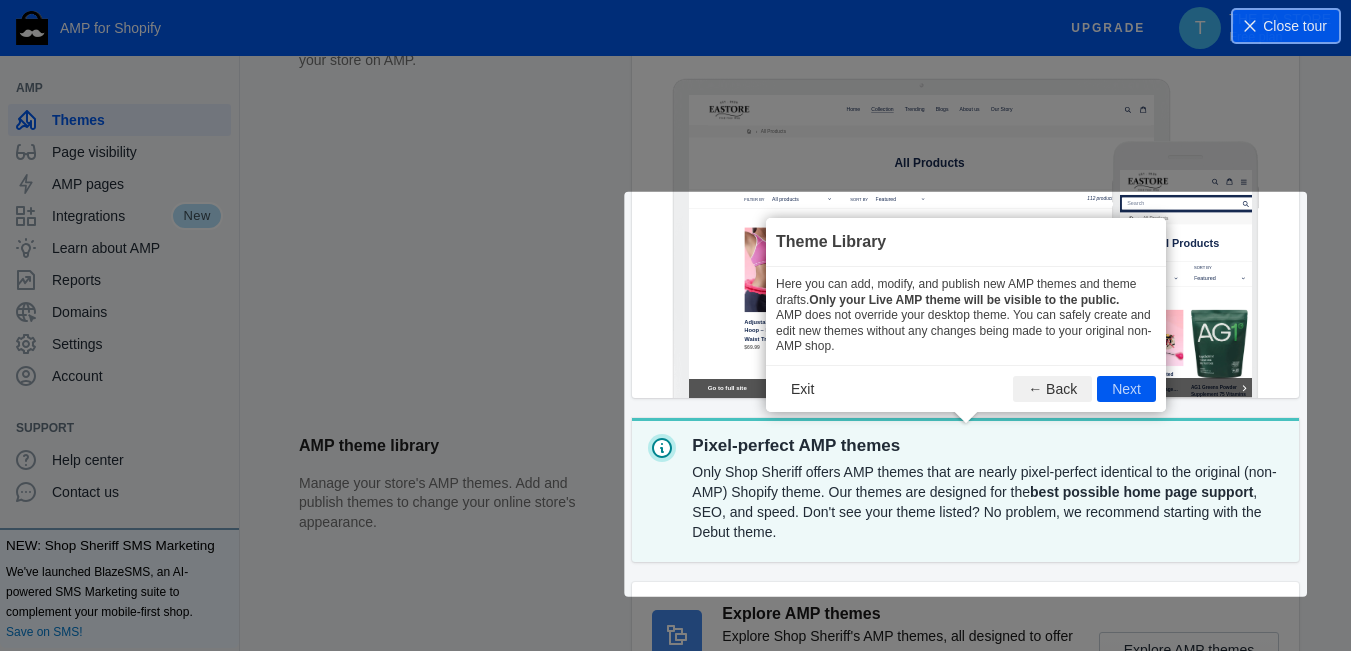scroll, scrollTop: 576, scrollLeft: 0, axis: vertical 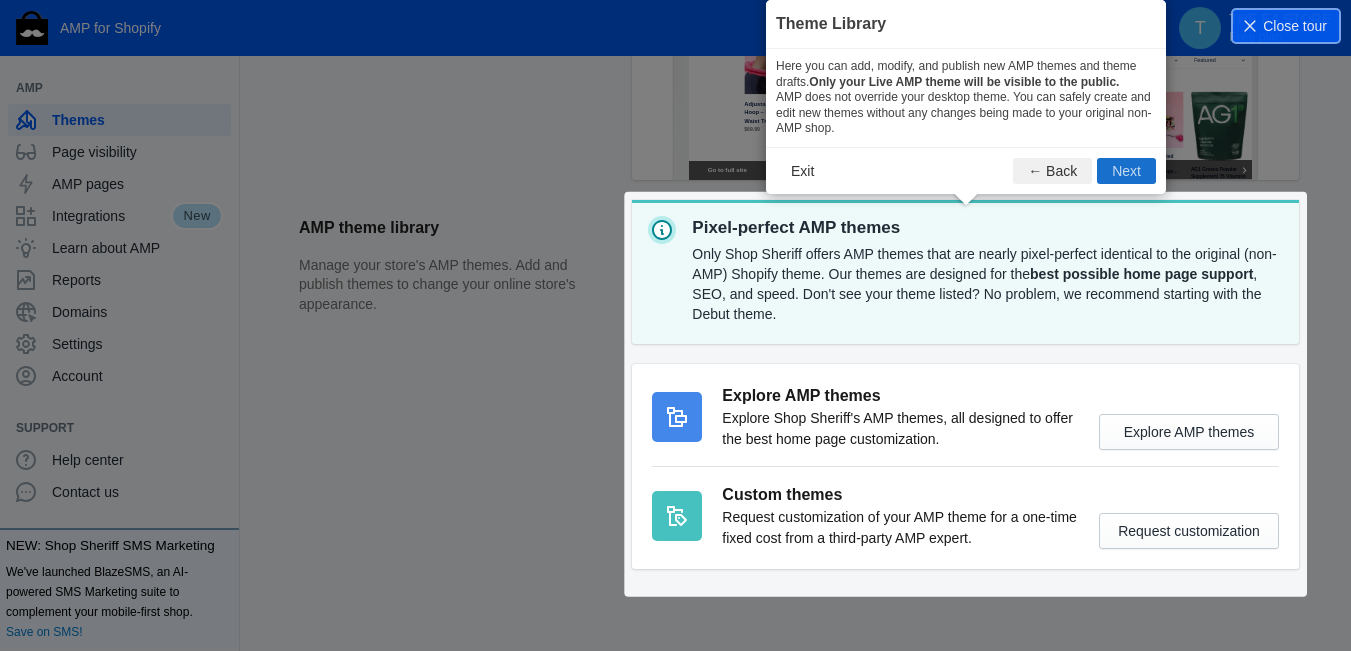 click on "Next" at bounding box center (1126, 171) 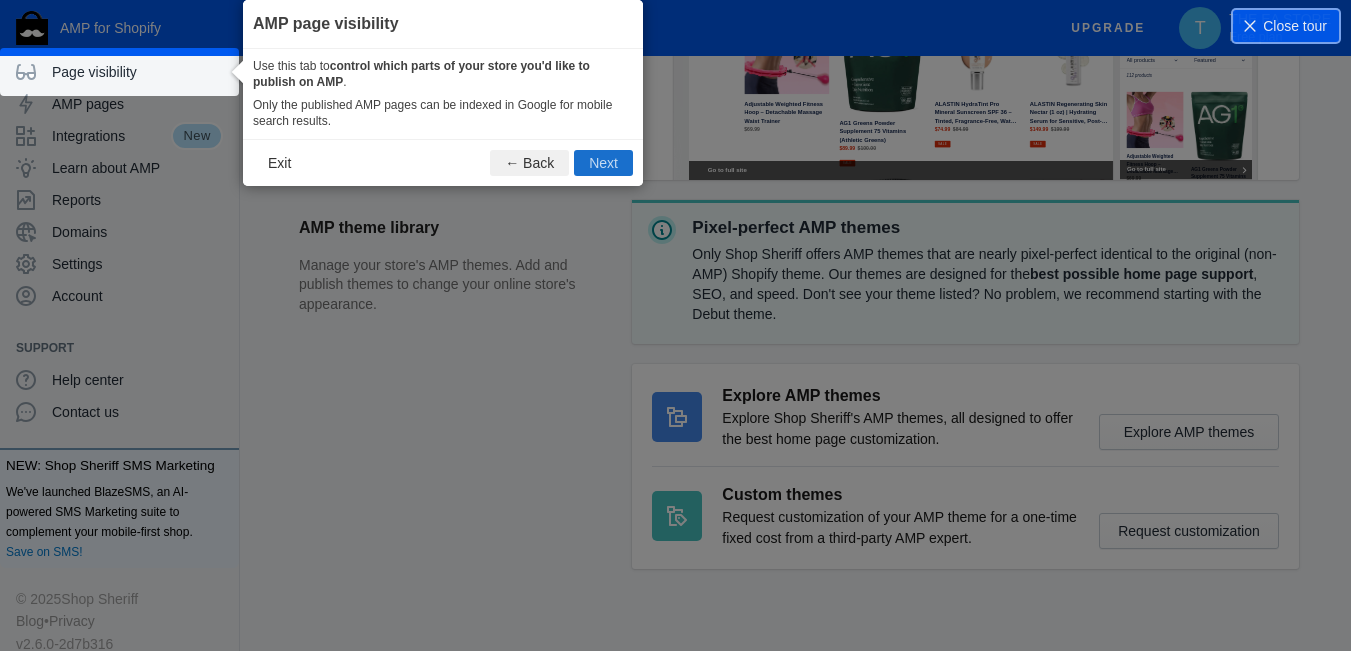 click on "Next" at bounding box center [603, 163] 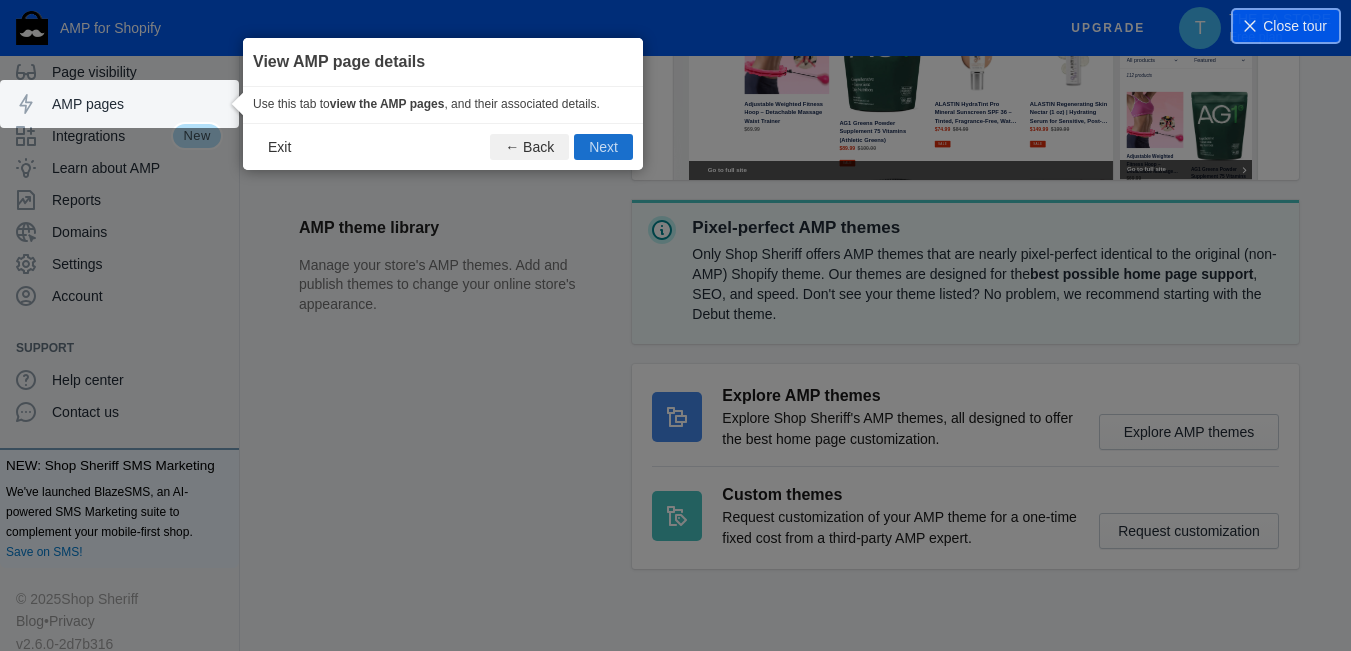 click on "Next" at bounding box center [603, 147] 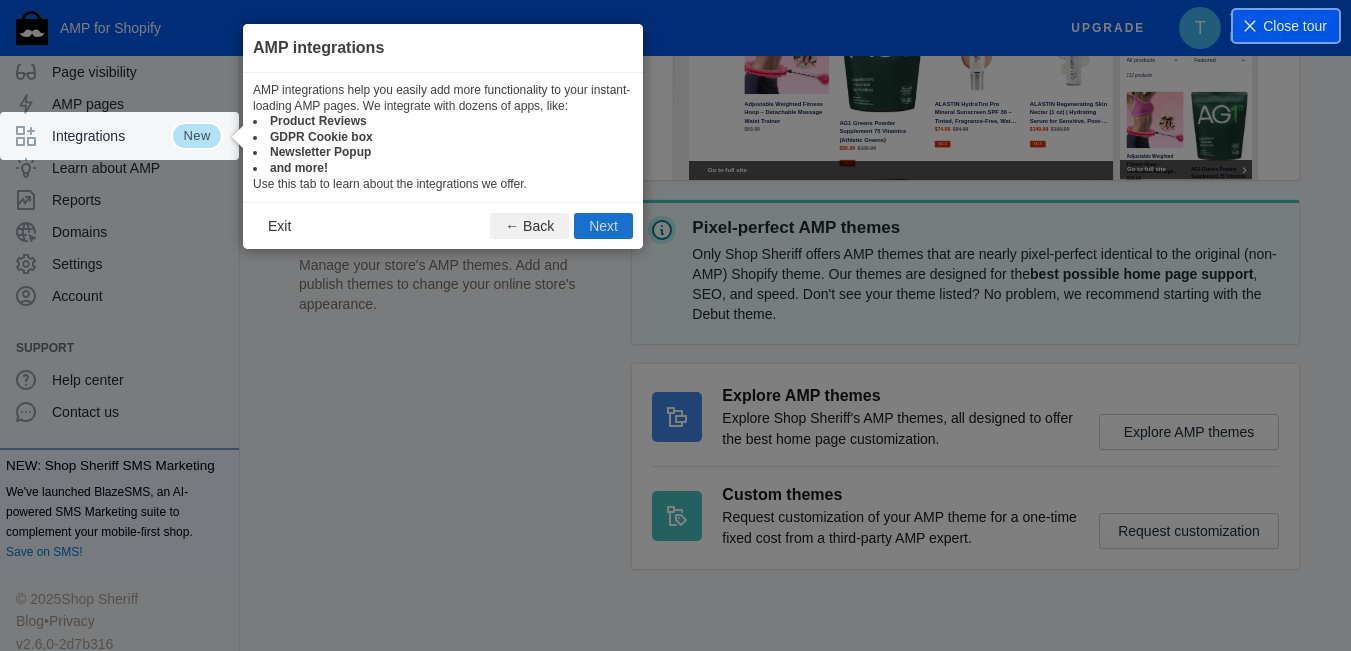 click on "Next" at bounding box center (603, 226) 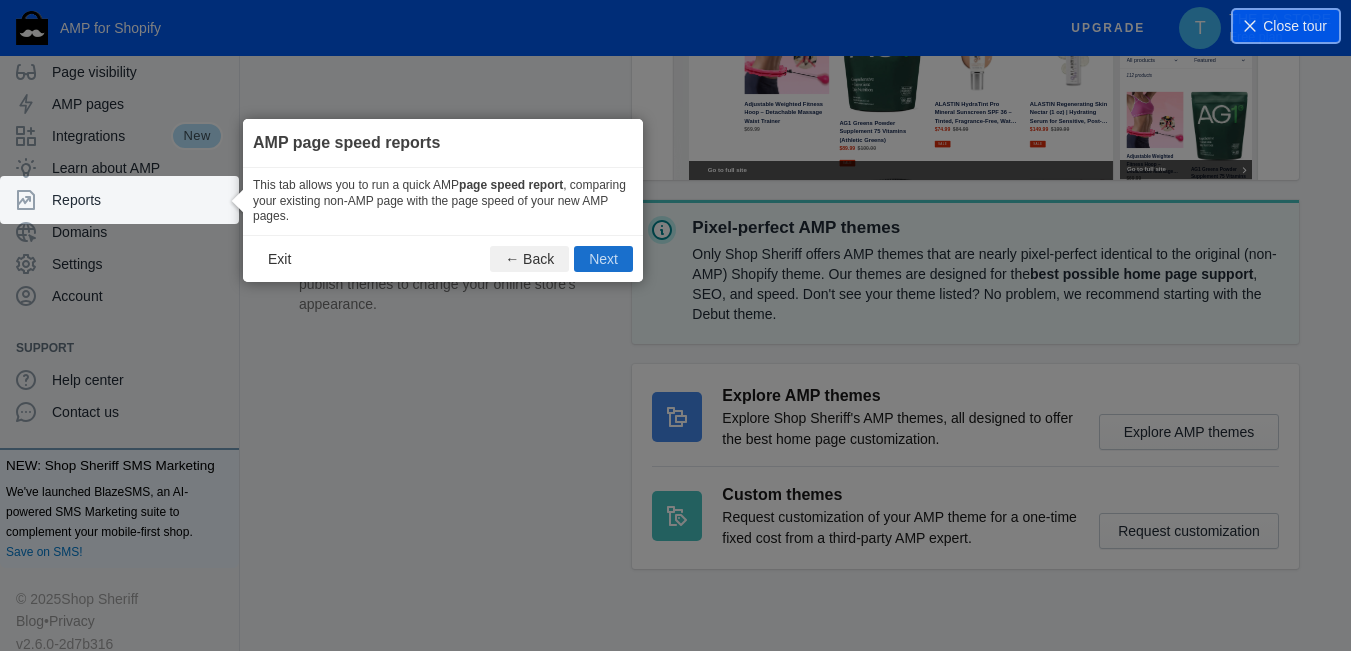 click on "Next" at bounding box center (603, 259) 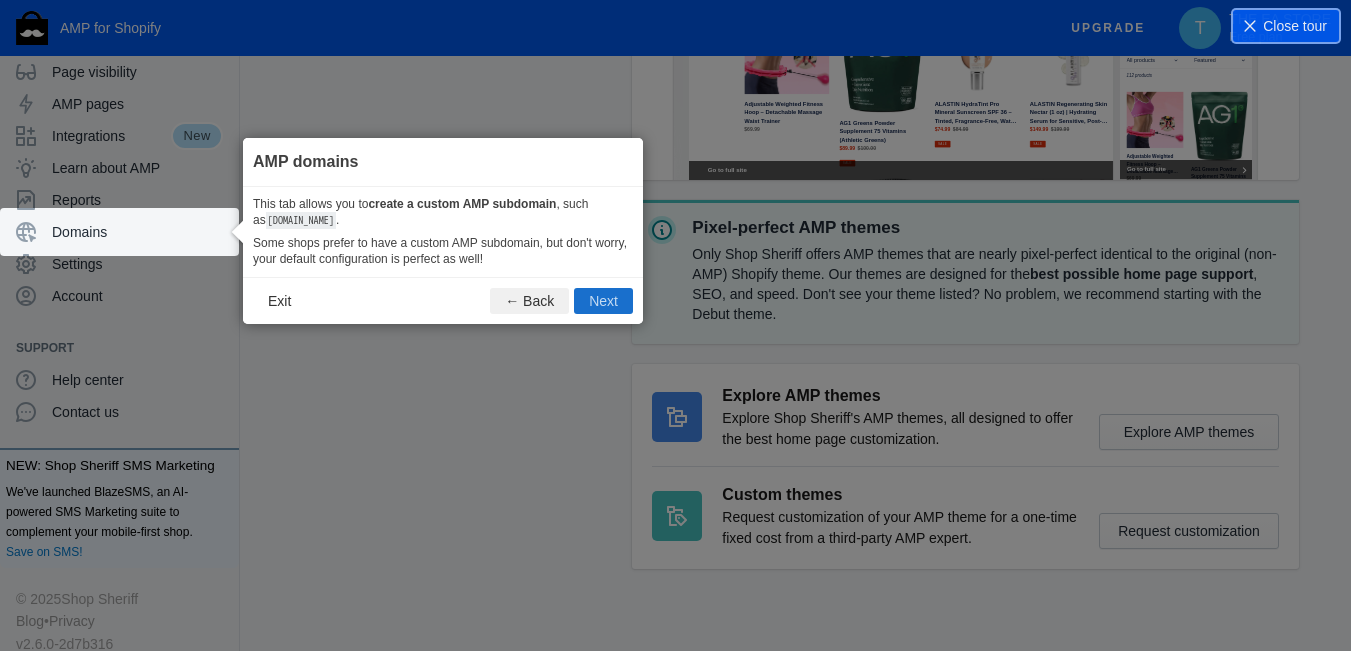 click on "Next" at bounding box center [603, 301] 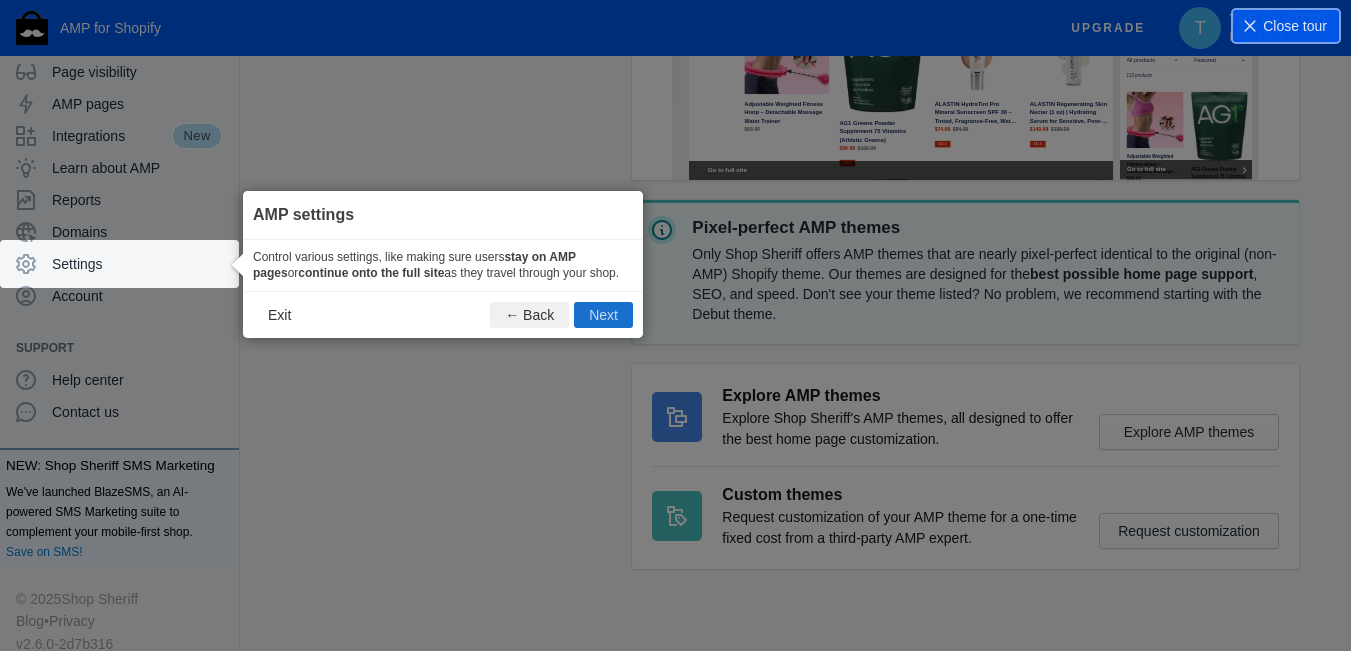 click on "Next" at bounding box center (603, 315) 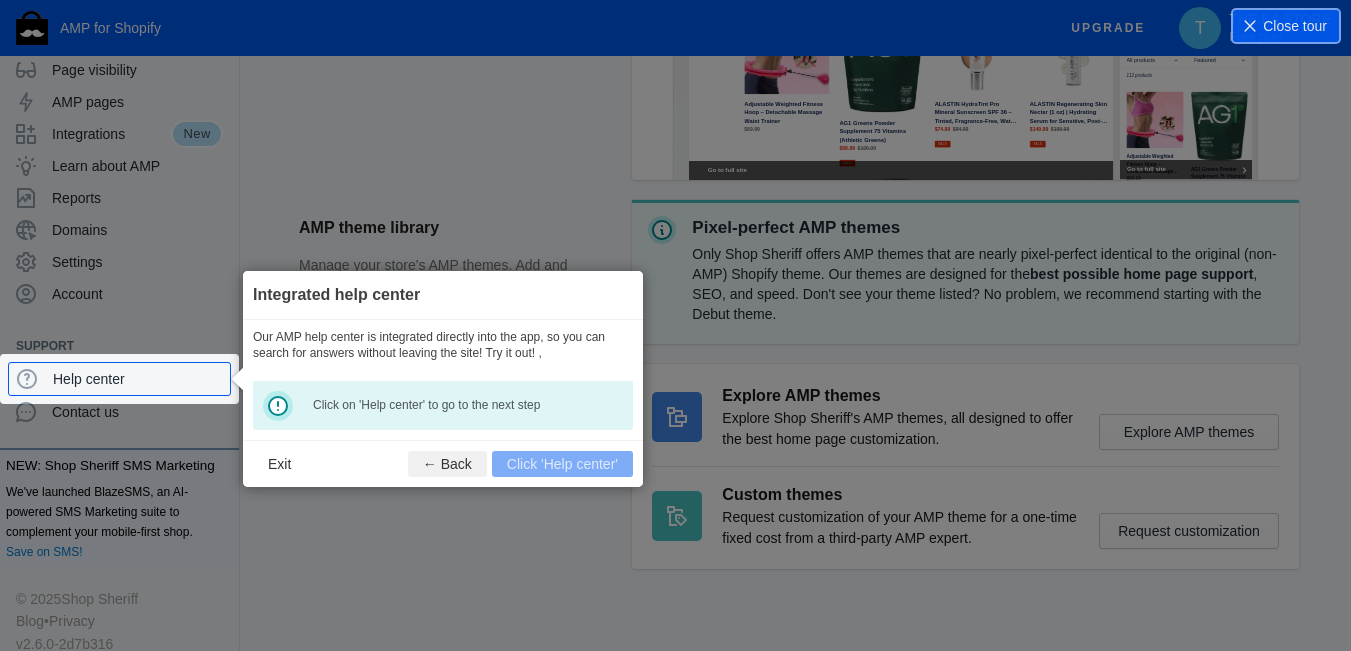 click on "Click on 'Help center' to go to the next step" at bounding box center [455, 405] 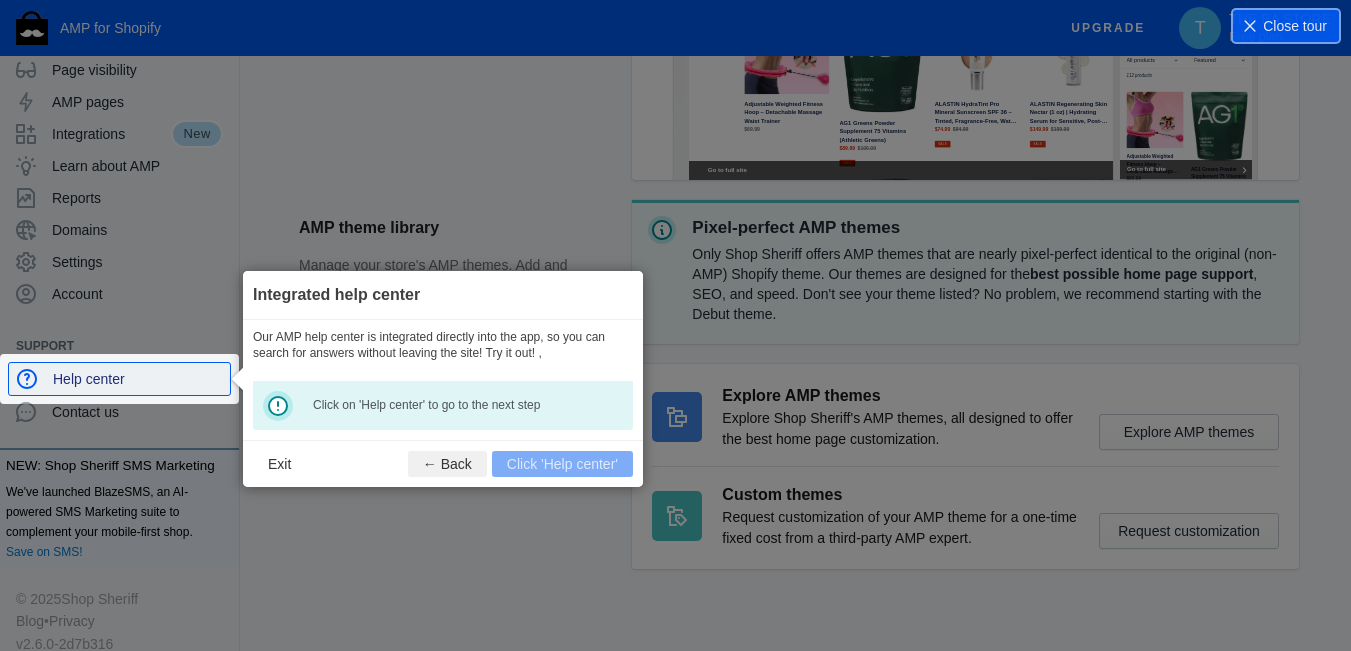 click on "Help center" at bounding box center [137, 379] 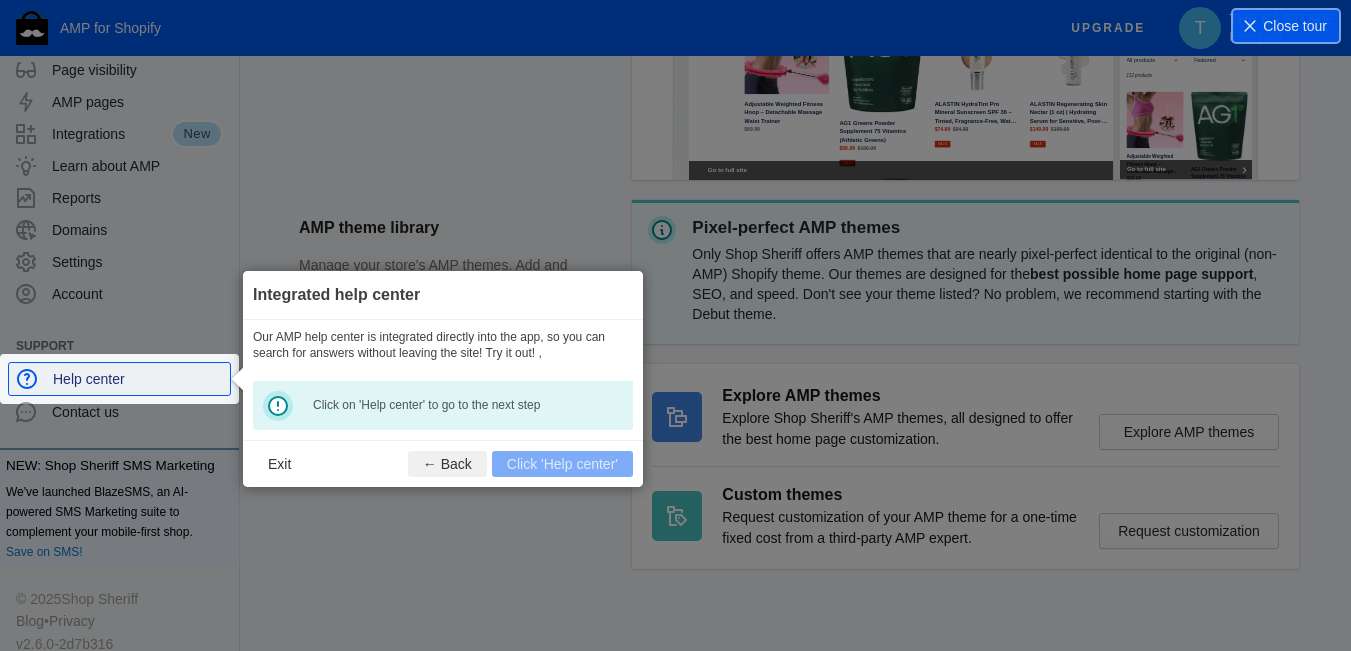 scroll, scrollTop: 80, scrollLeft: 0, axis: vertical 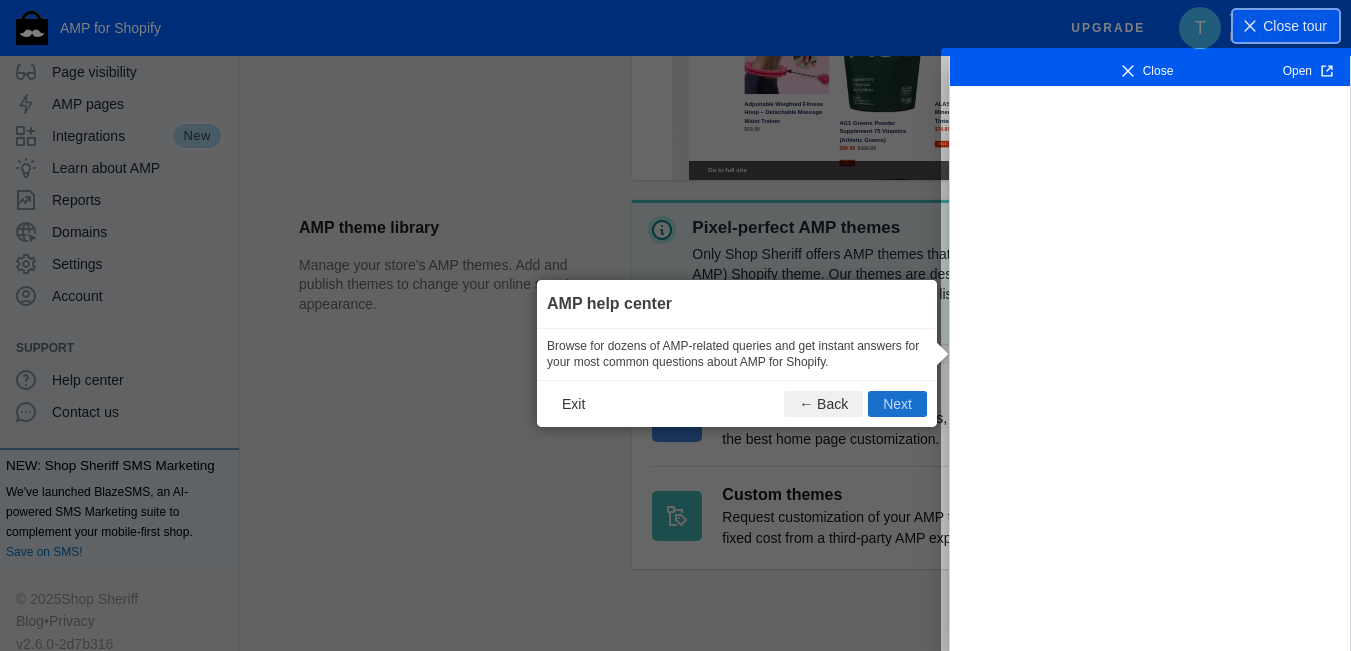 click on "Next" at bounding box center (897, 404) 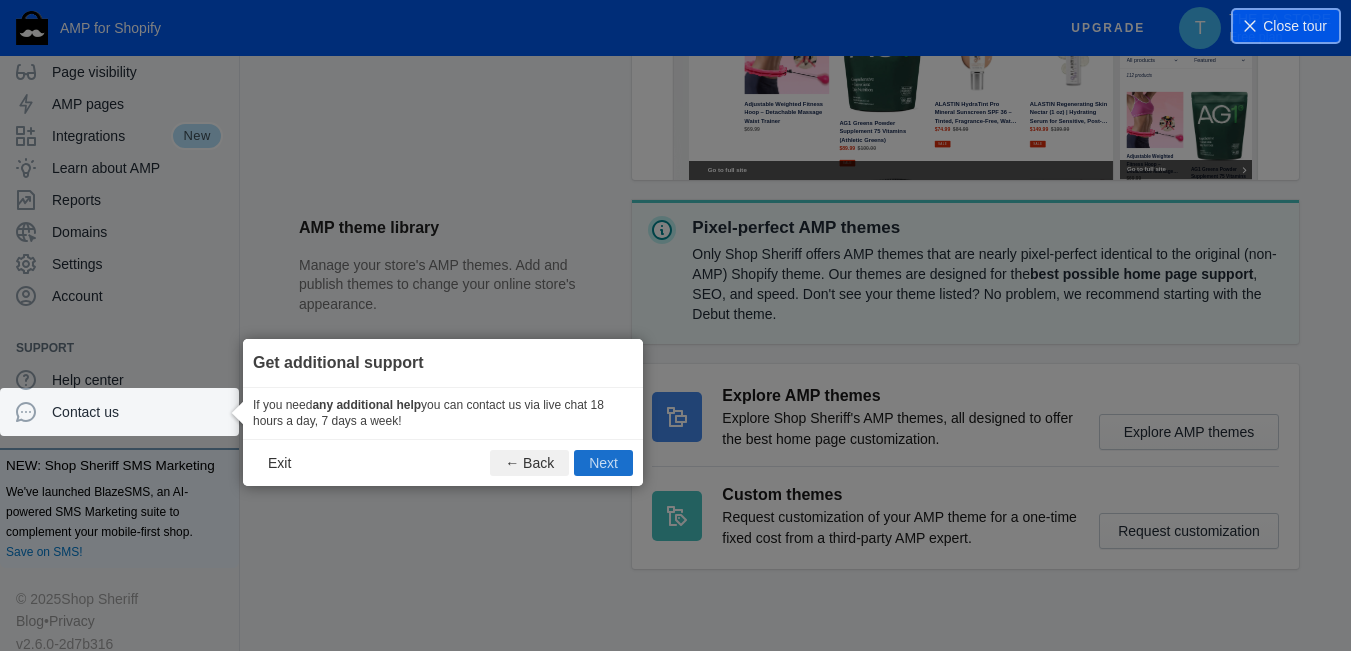 click on "Next" at bounding box center (603, 463) 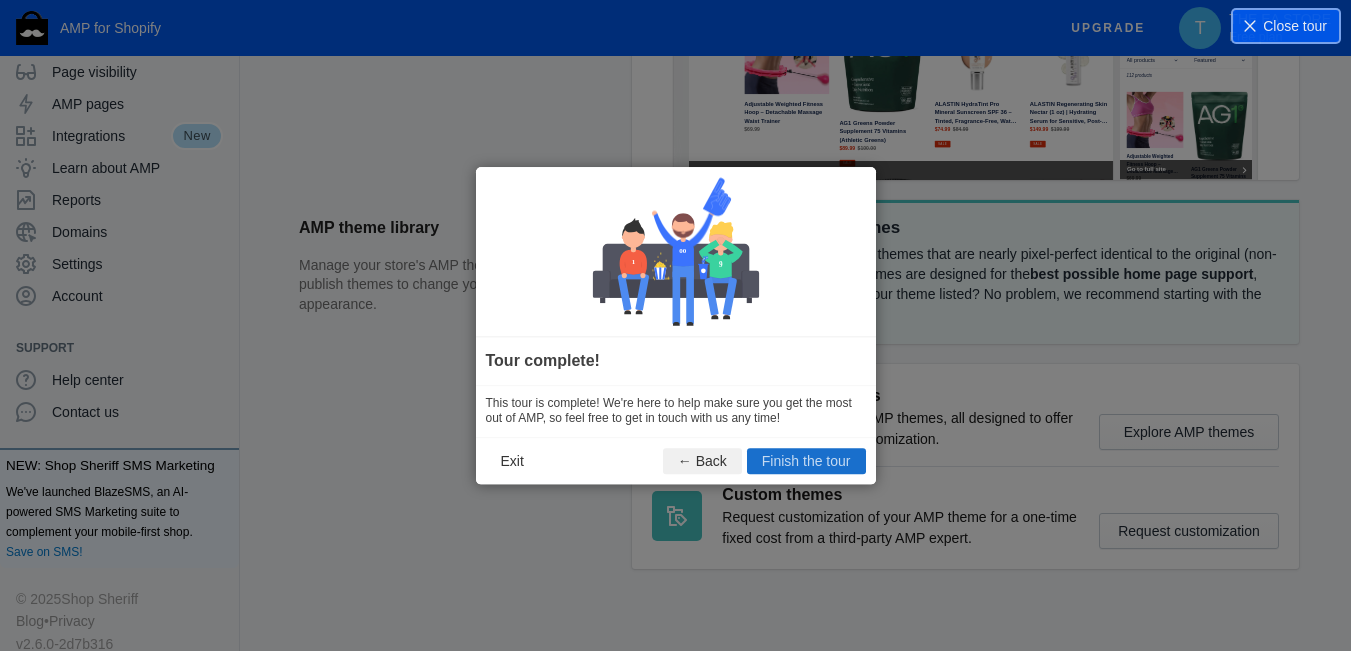 click on "Finish the tour" at bounding box center [806, 461] 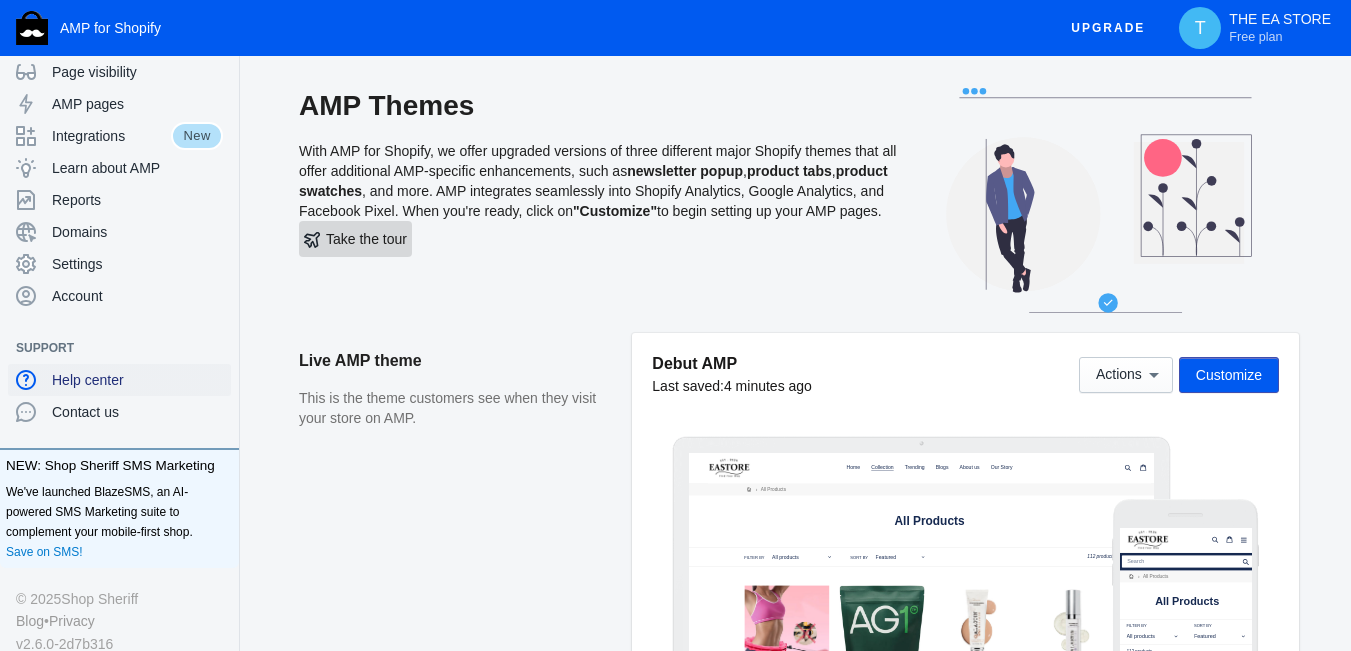 scroll, scrollTop: 0, scrollLeft: 0, axis: both 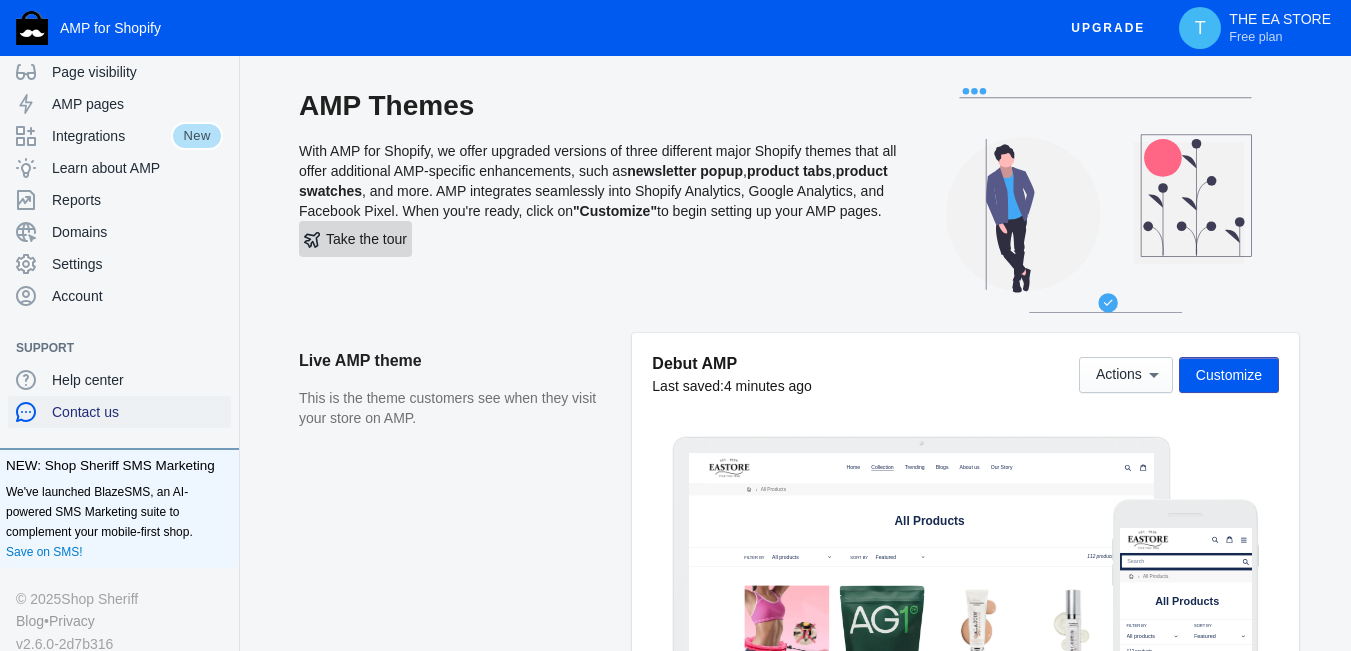 click on "Contact us" at bounding box center [119, 412] 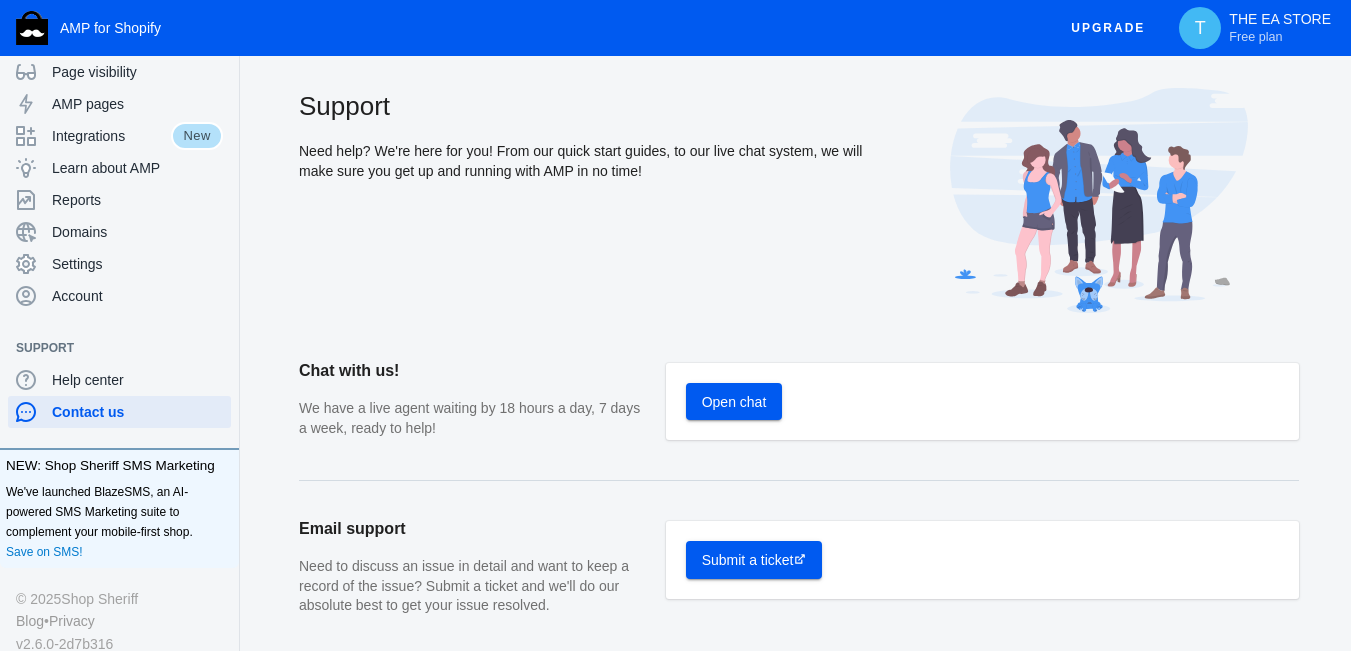 click on "Open chat" 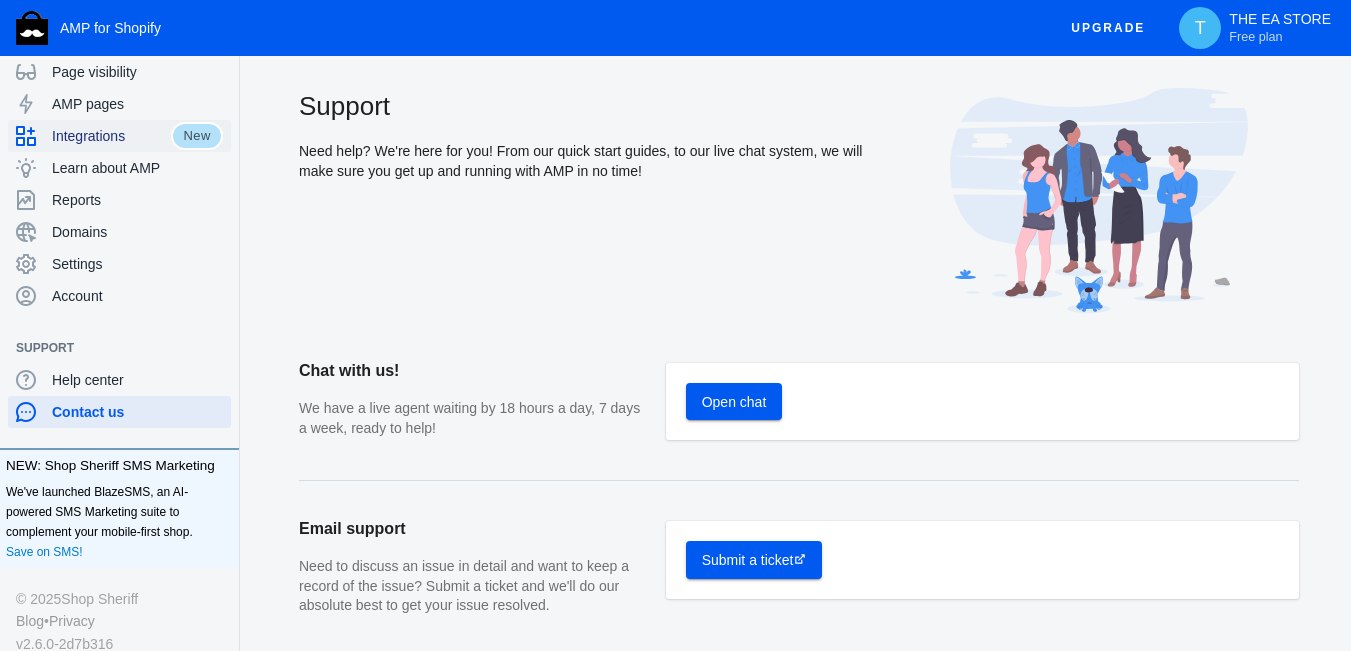scroll, scrollTop: 0, scrollLeft: 0, axis: both 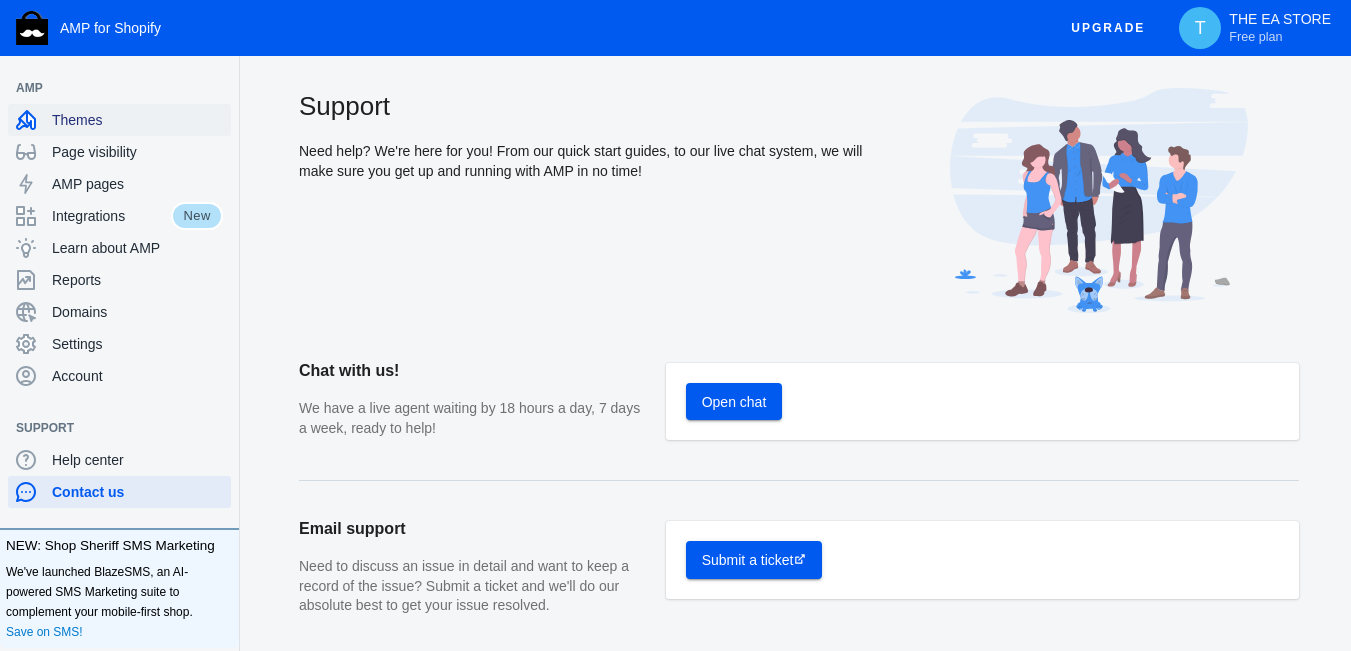 click on "Themes" 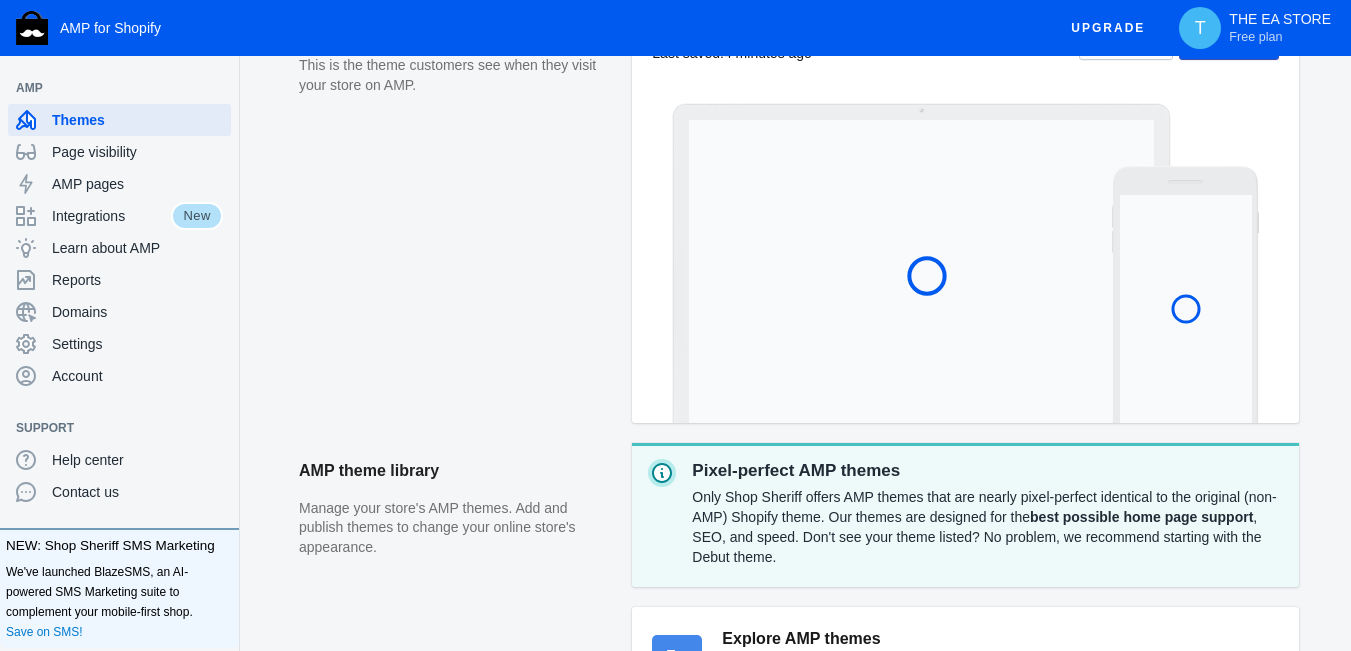 scroll, scrollTop: 167, scrollLeft: 0, axis: vertical 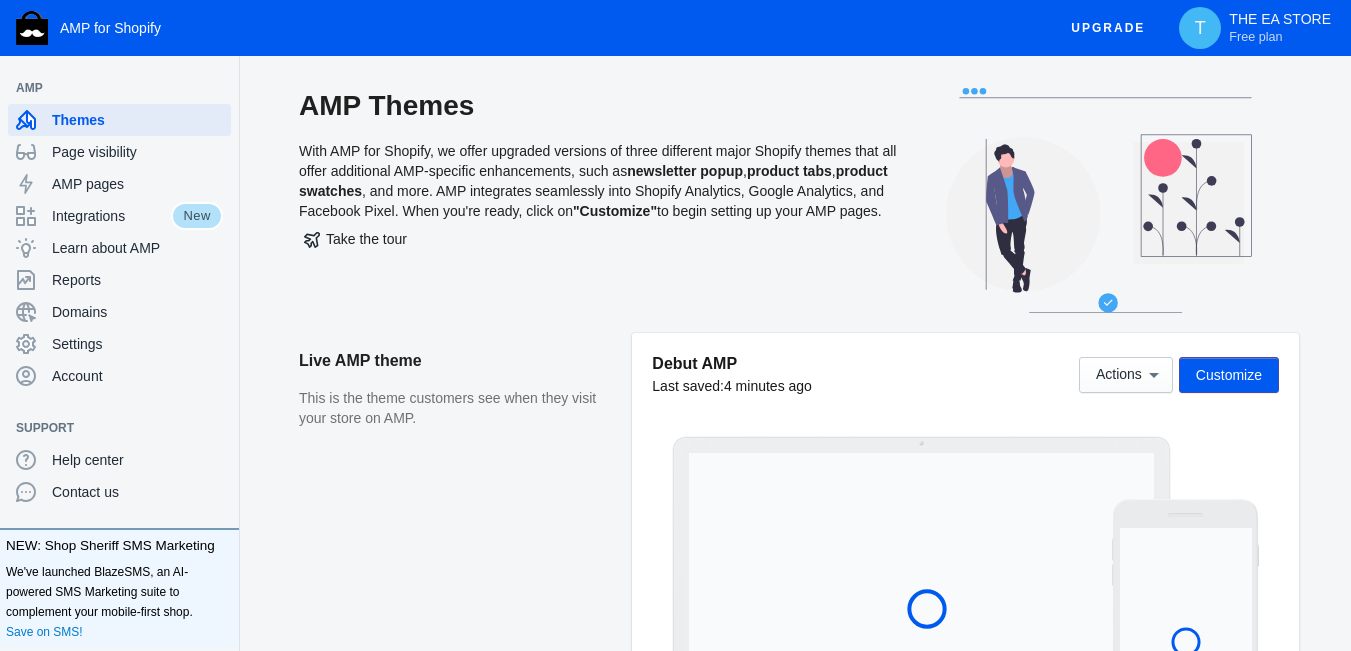 click on "AMP Themes   With AMP for Shopify, we offer upgraded versions of three different major Shopify themes that all offer additional AMP-specific enhancements, such as  newsletter popup ,  product tabs ,  product swatches , and more. AMP integrates seamlessly into Shopify Analytics, Google Analytics, and Facebook Pixel. When you're ready, click on  "Customize"  to begin setting up your AMP pages.   Take the tour" 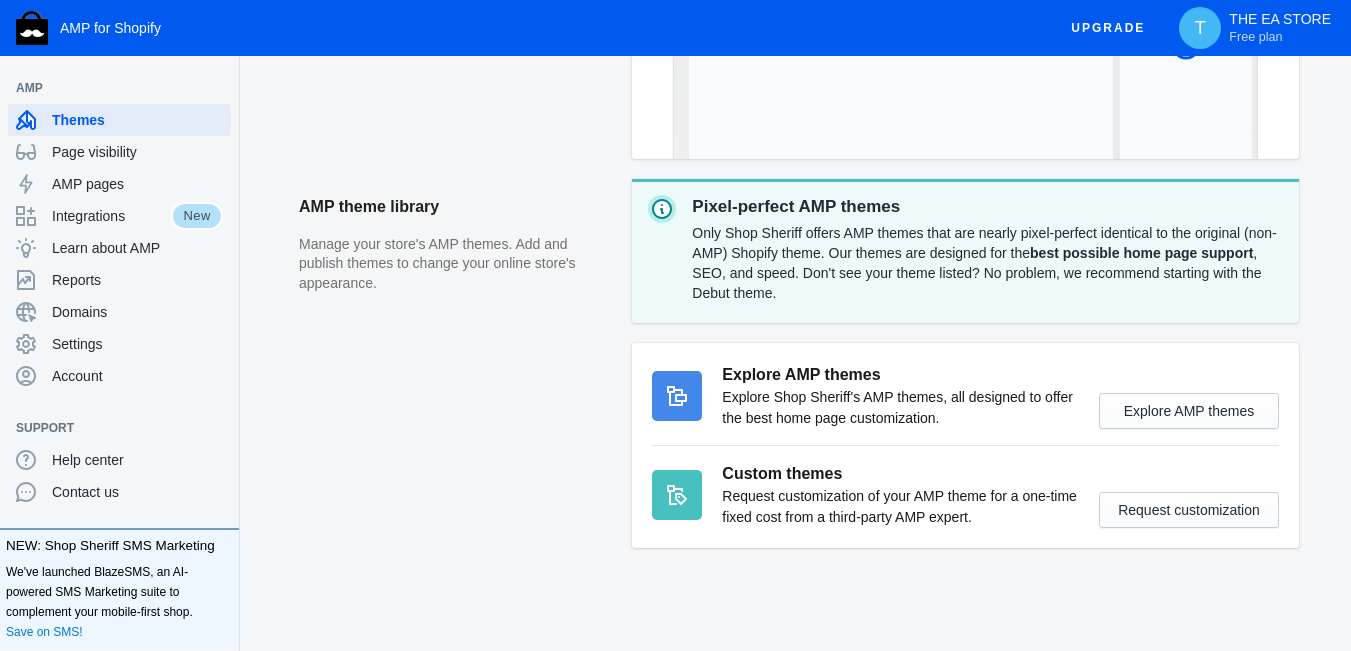 scroll, scrollTop: 606, scrollLeft: 0, axis: vertical 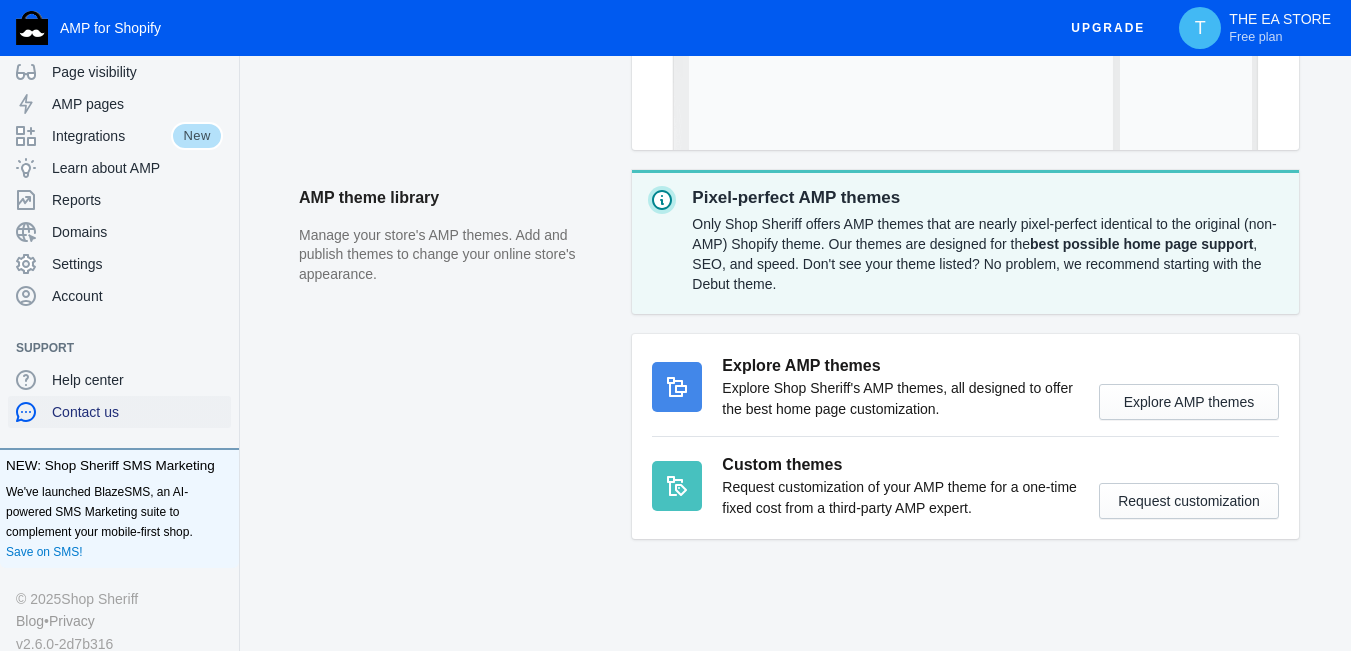 click on "Contact us" at bounding box center (137, 412) 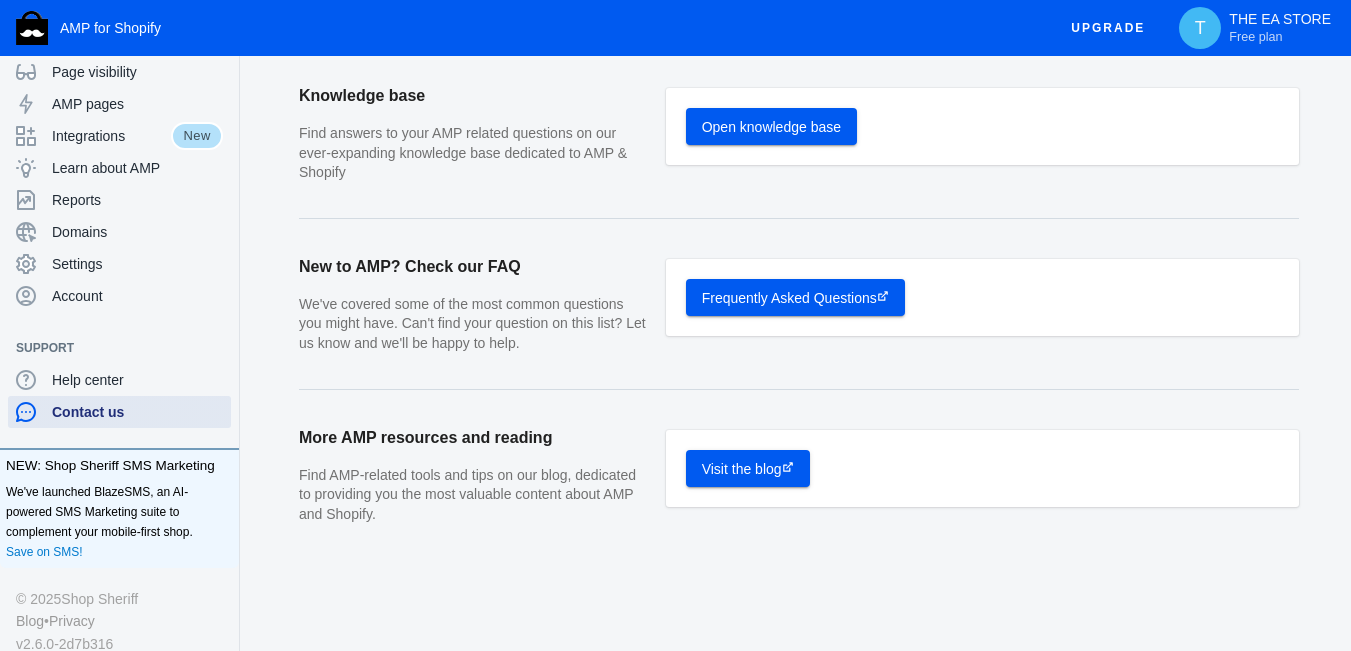 scroll, scrollTop: 0, scrollLeft: 0, axis: both 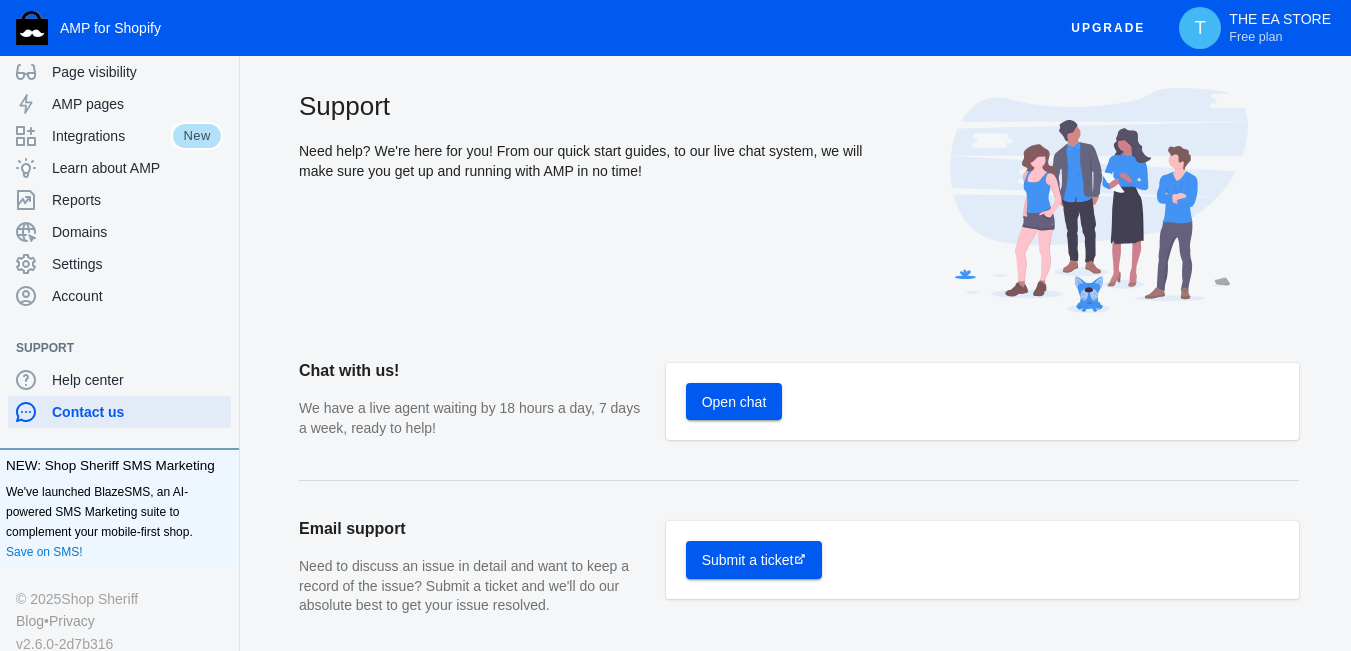 click on "Open chat" 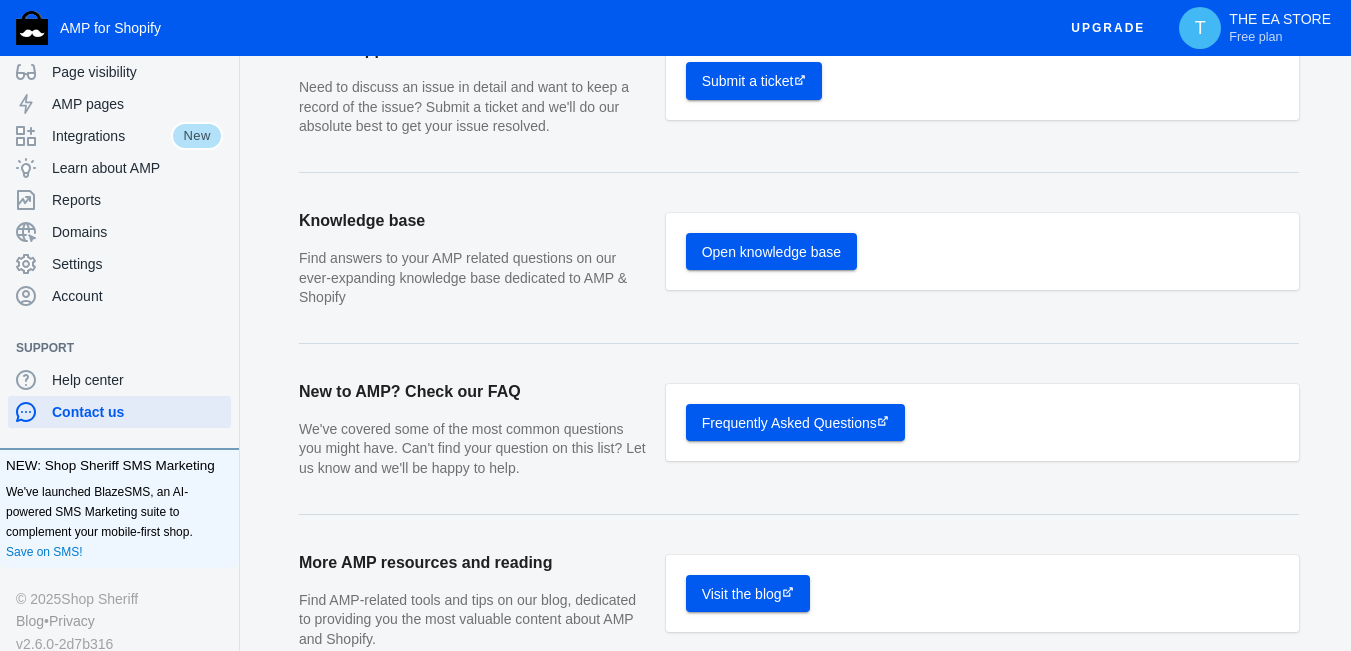 scroll, scrollTop: 605, scrollLeft: 0, axis: vertical 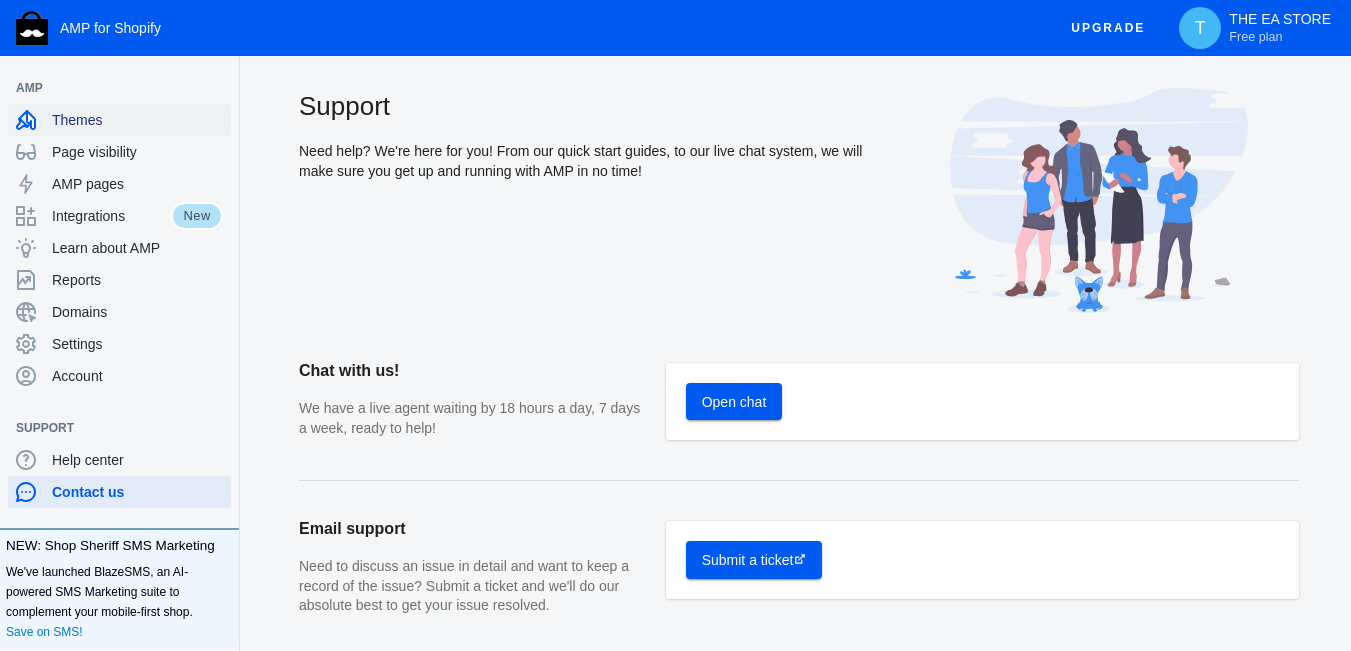 click on "Themes" 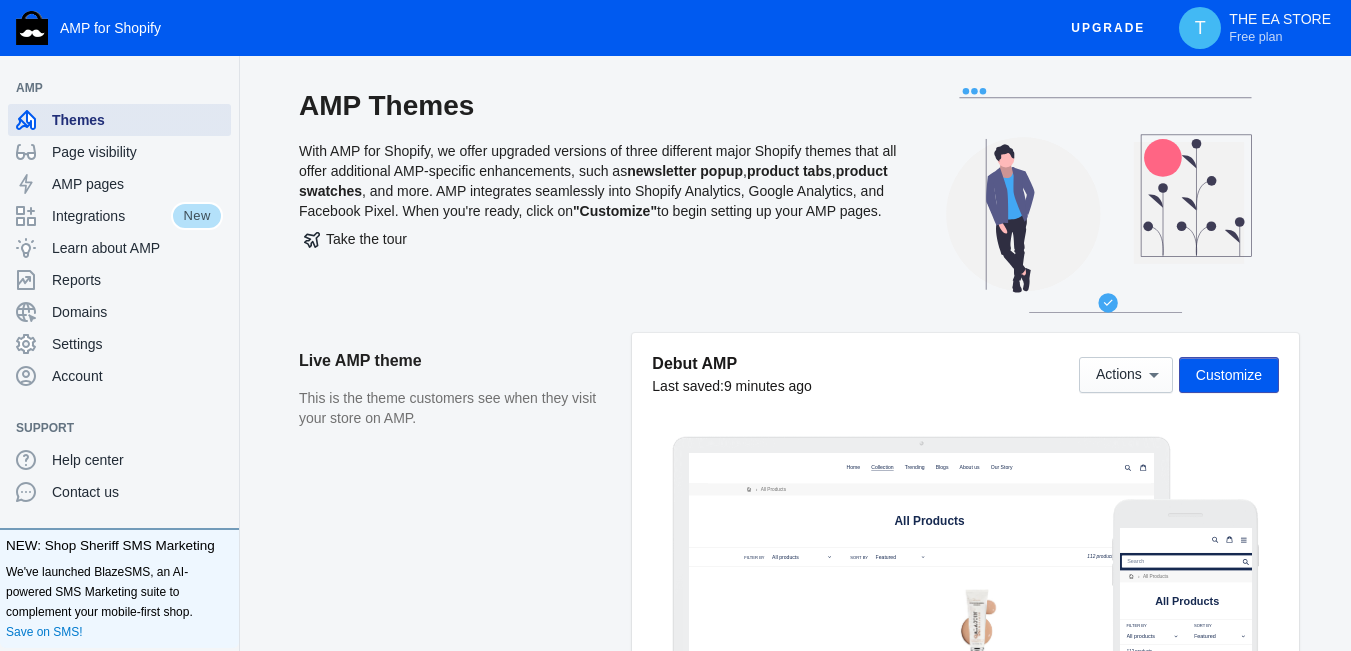 scroll, scrollTop: 0, scrollLeft: 0, axis: both 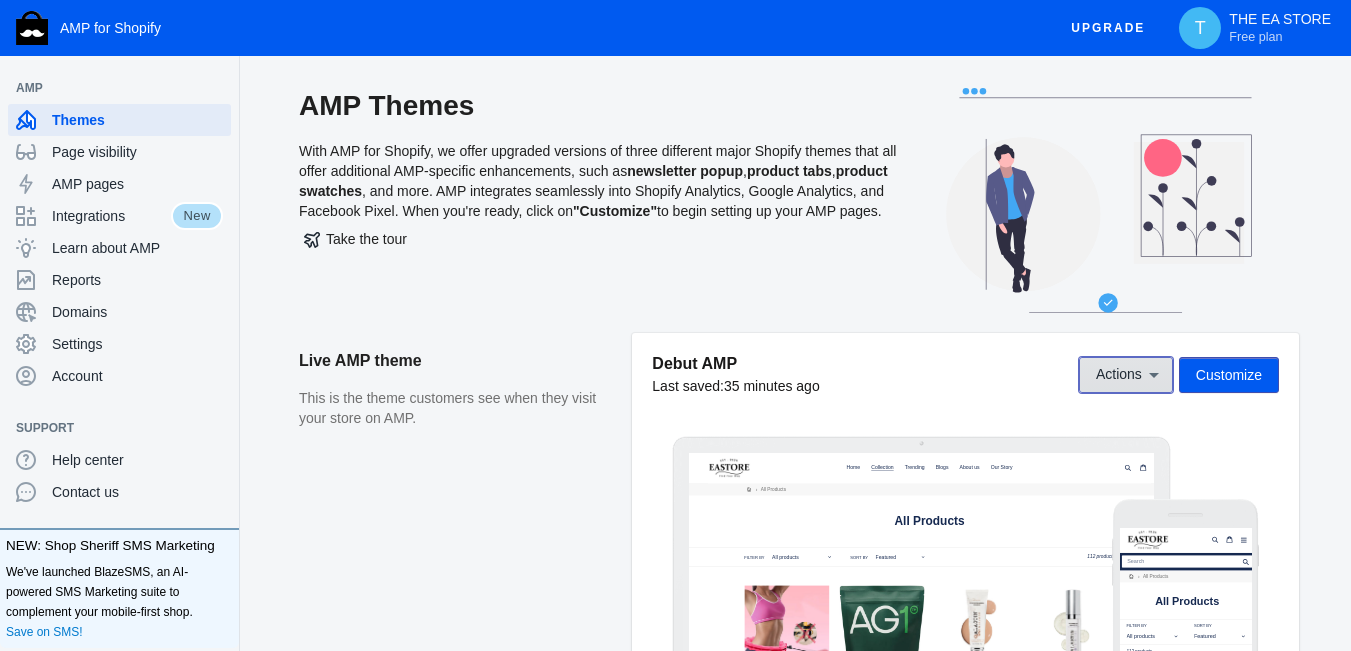 click 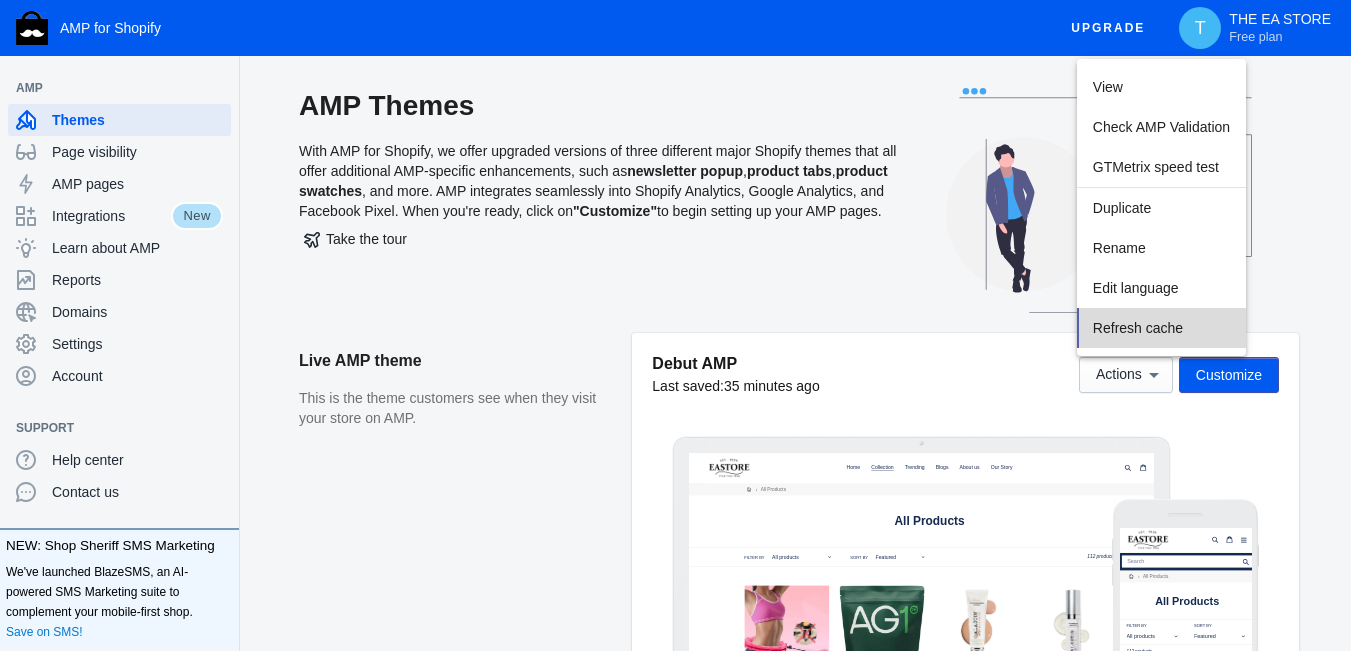 click on "Refresh cache" at bounding box center (1138, 328) 